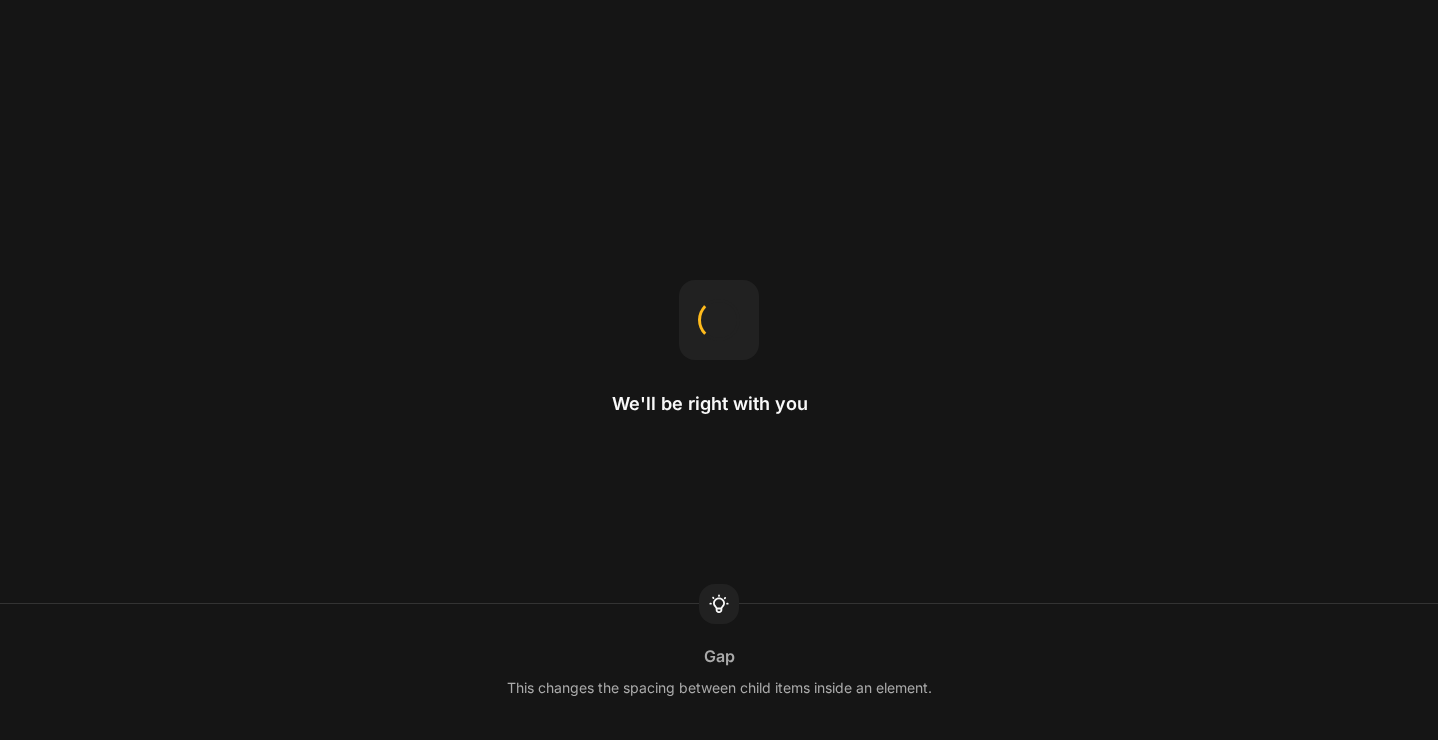 scroll, scrollTop: 0, scrollLeft: 0, axis: both 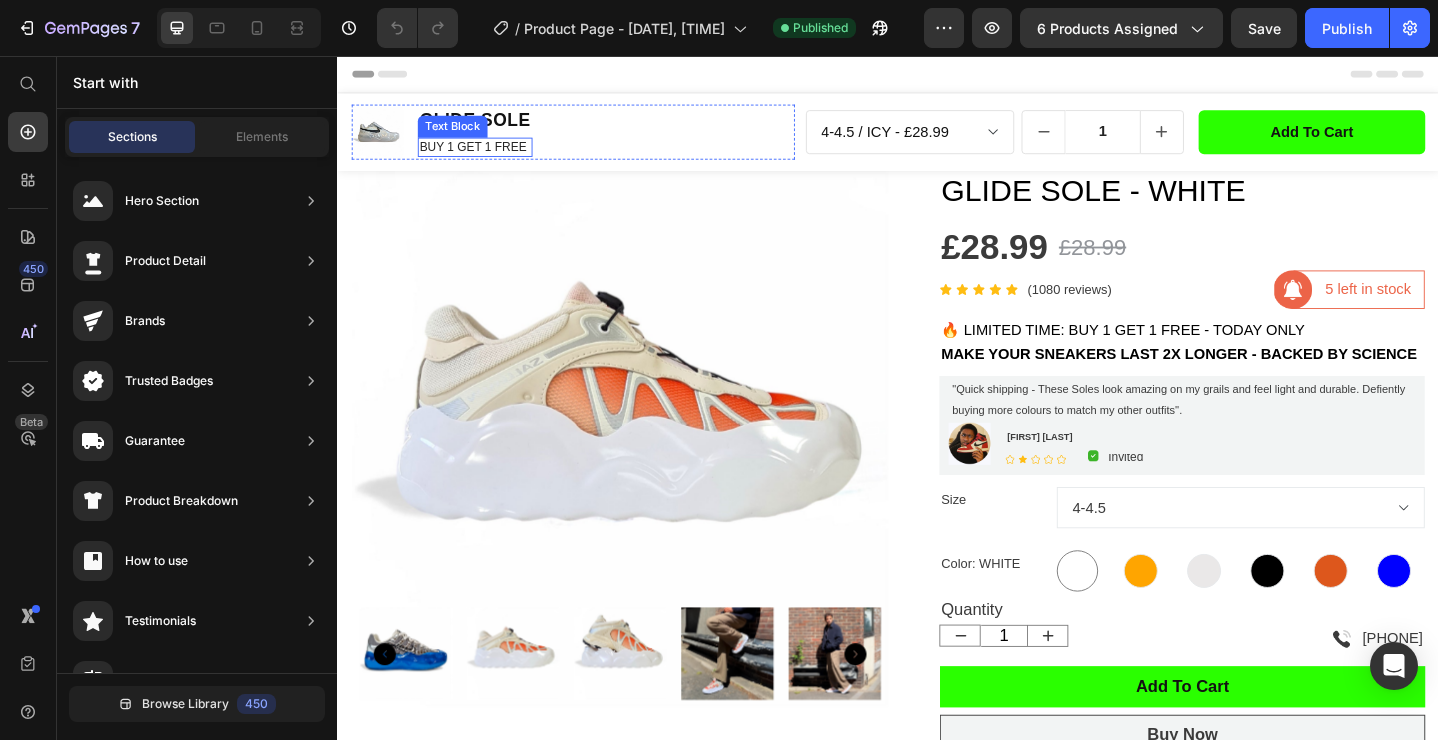 click on "BUY 1 GET 1 FREE" at bounding box center [486, 155] 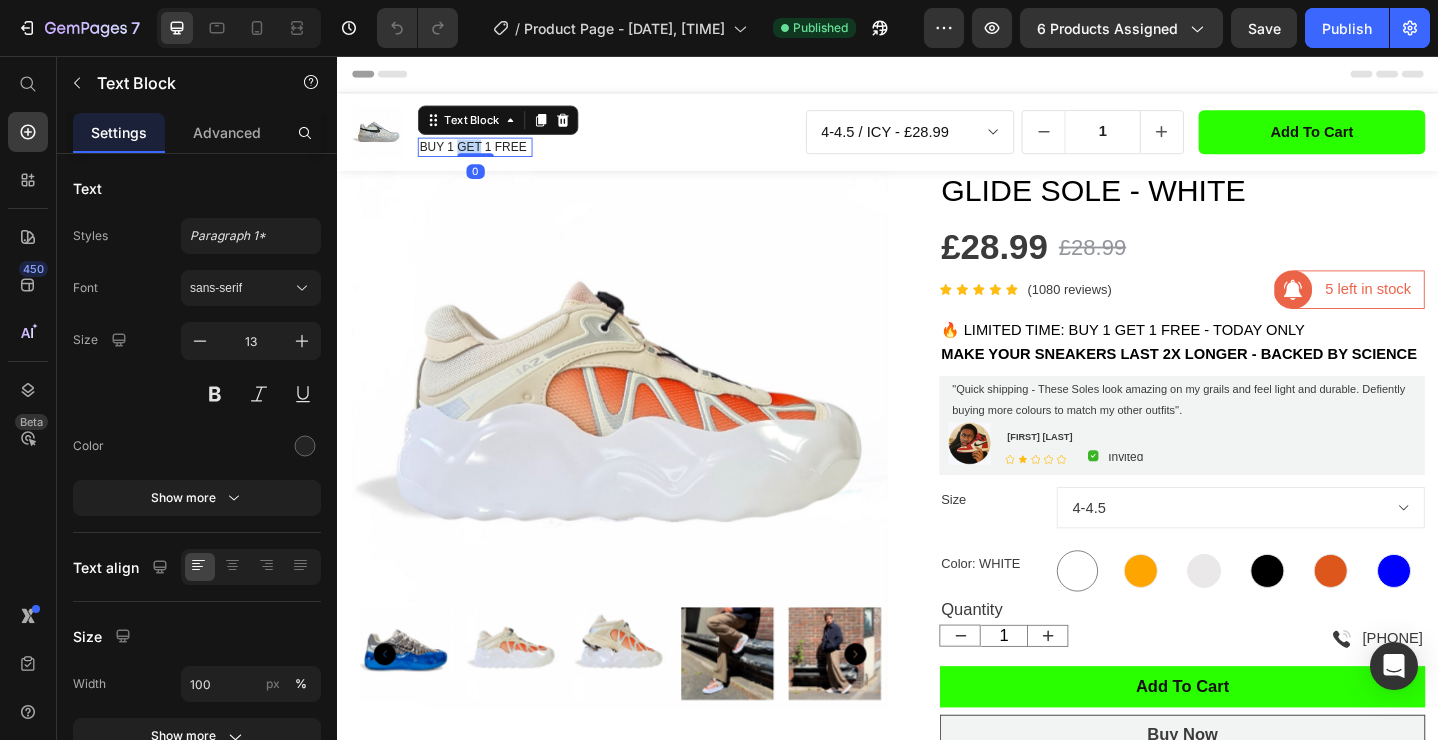 click on "BUY 1 GET 1 FREE" at bounding box center (486, 155) 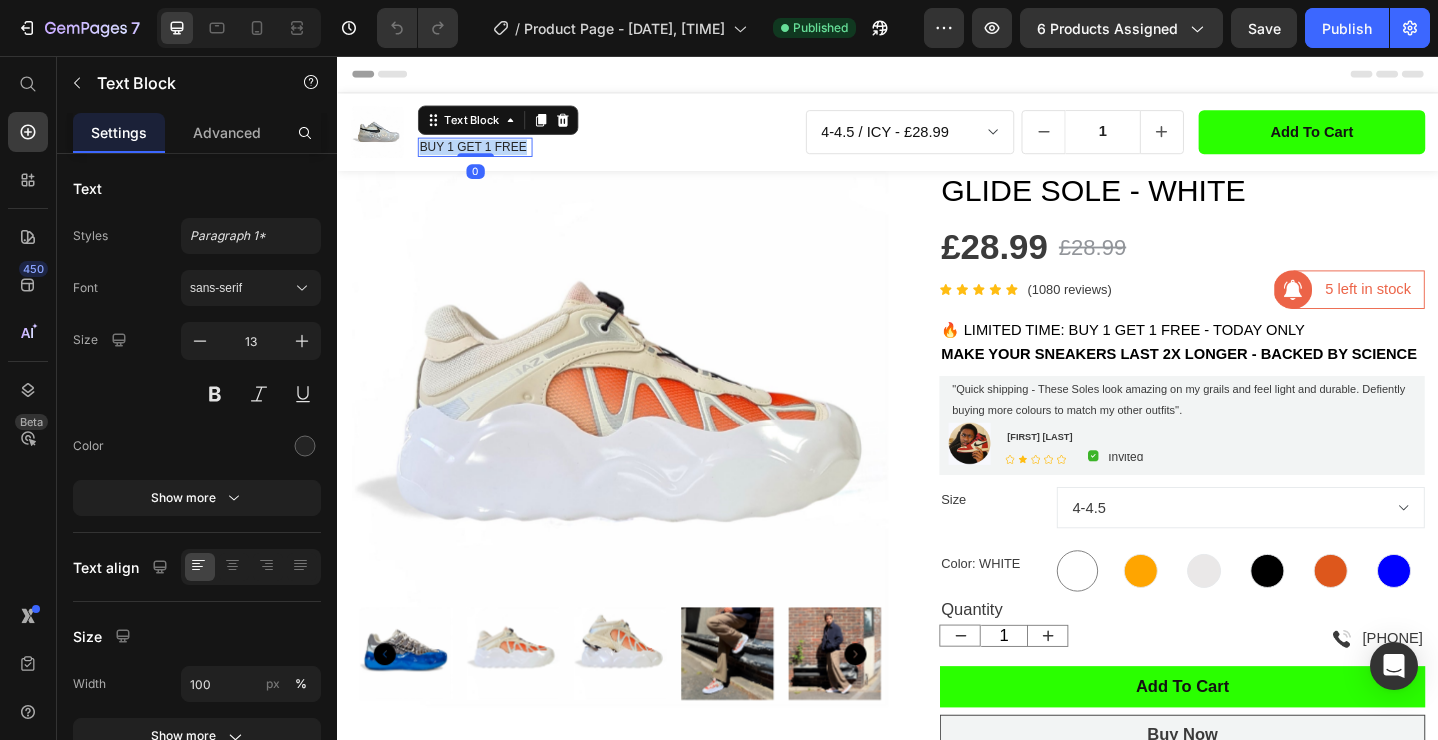 click on "BUY 1 GET 1 FREE" at bounding box center [486, 155] 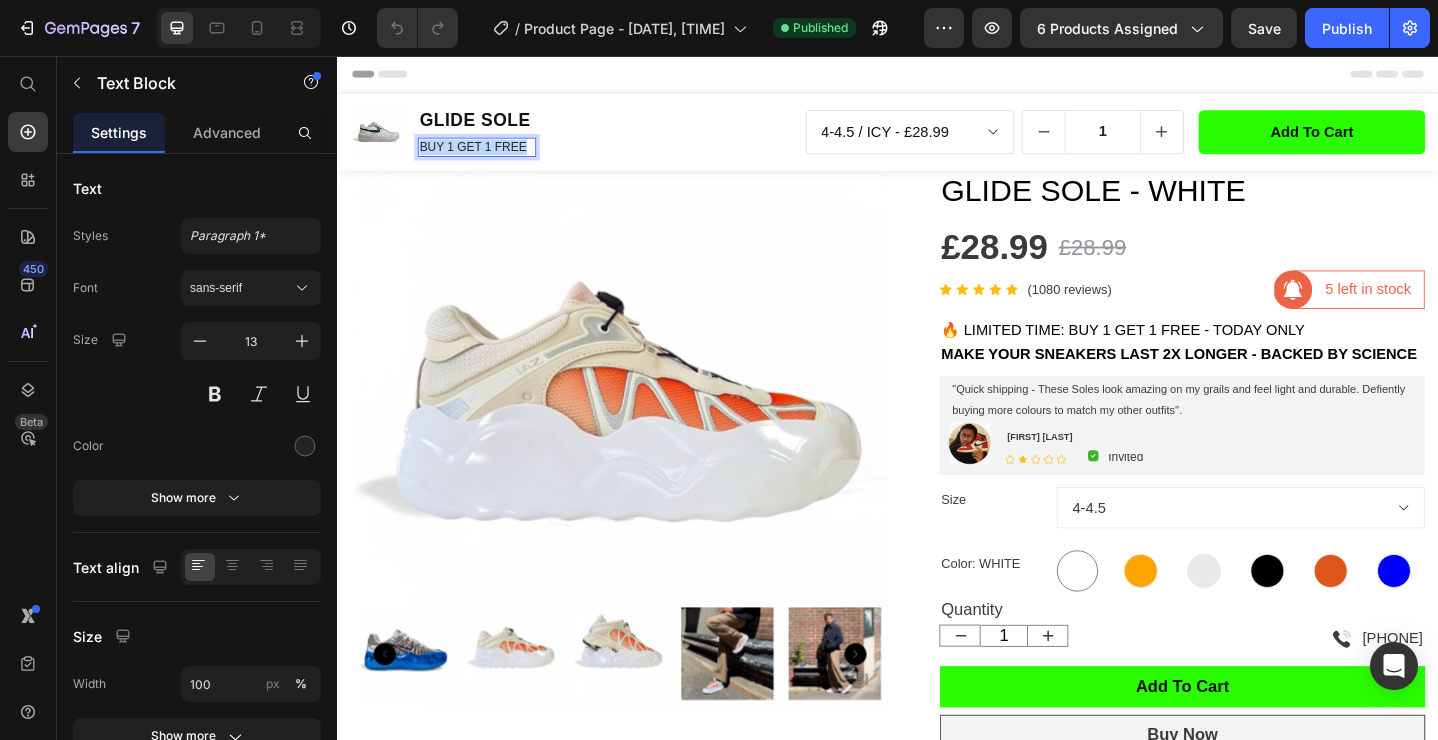 click on "BUY 1 GET 1 FREE" at bounding box center (486, 155) 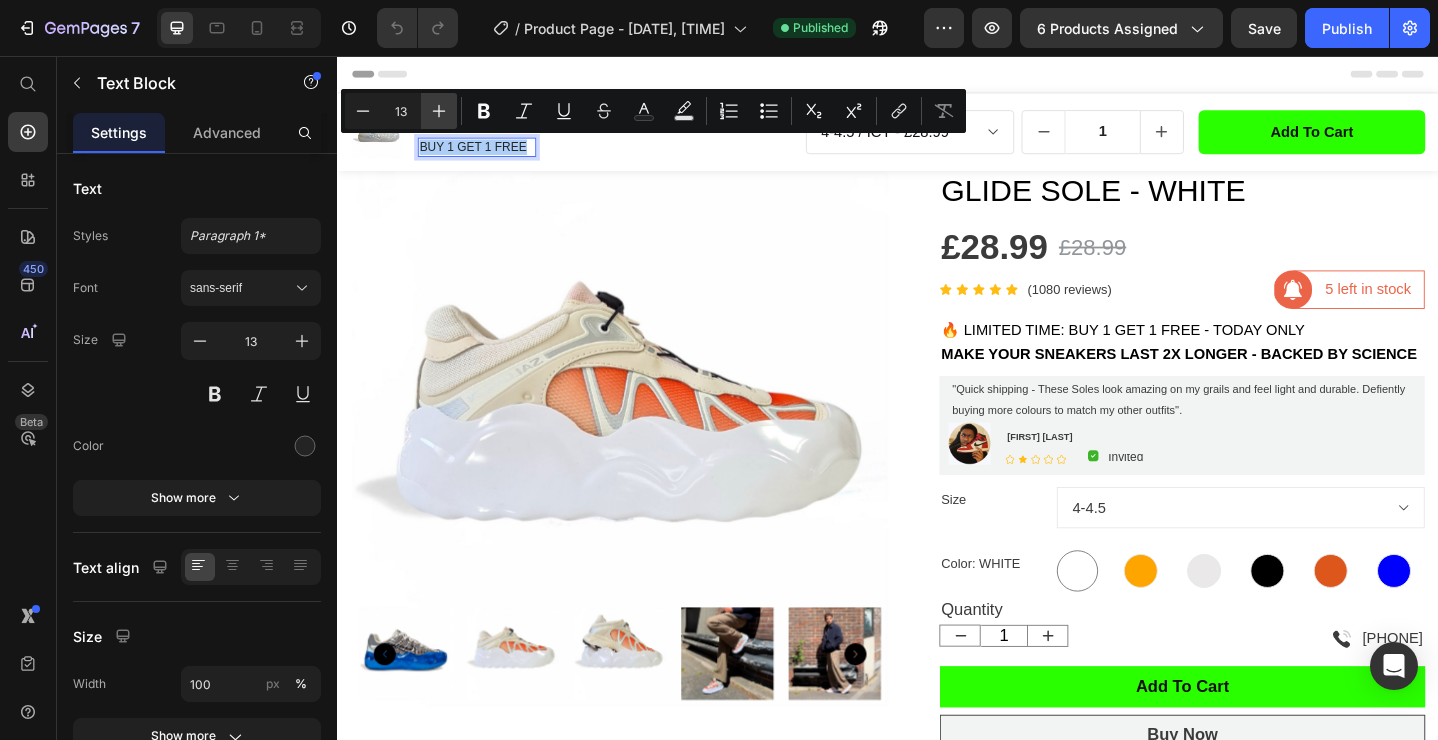 click 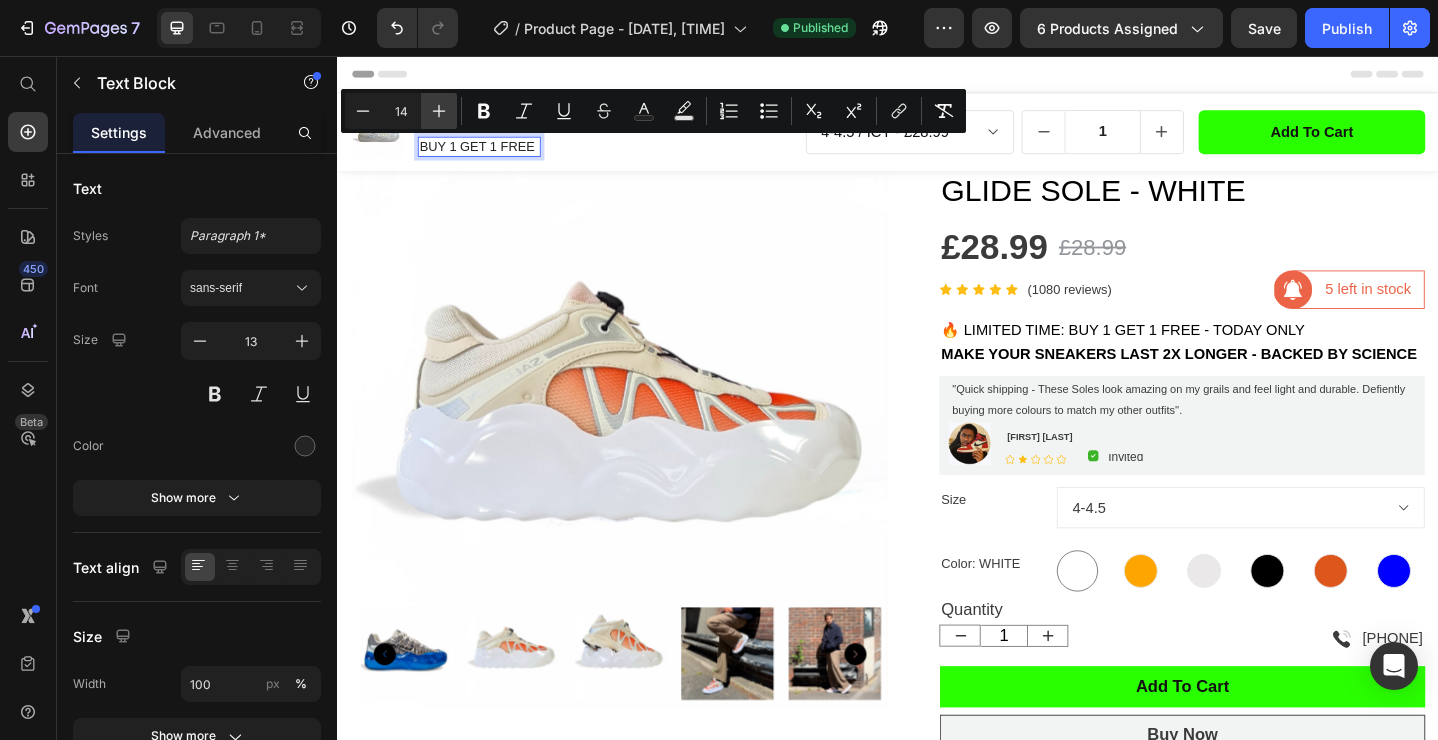 click 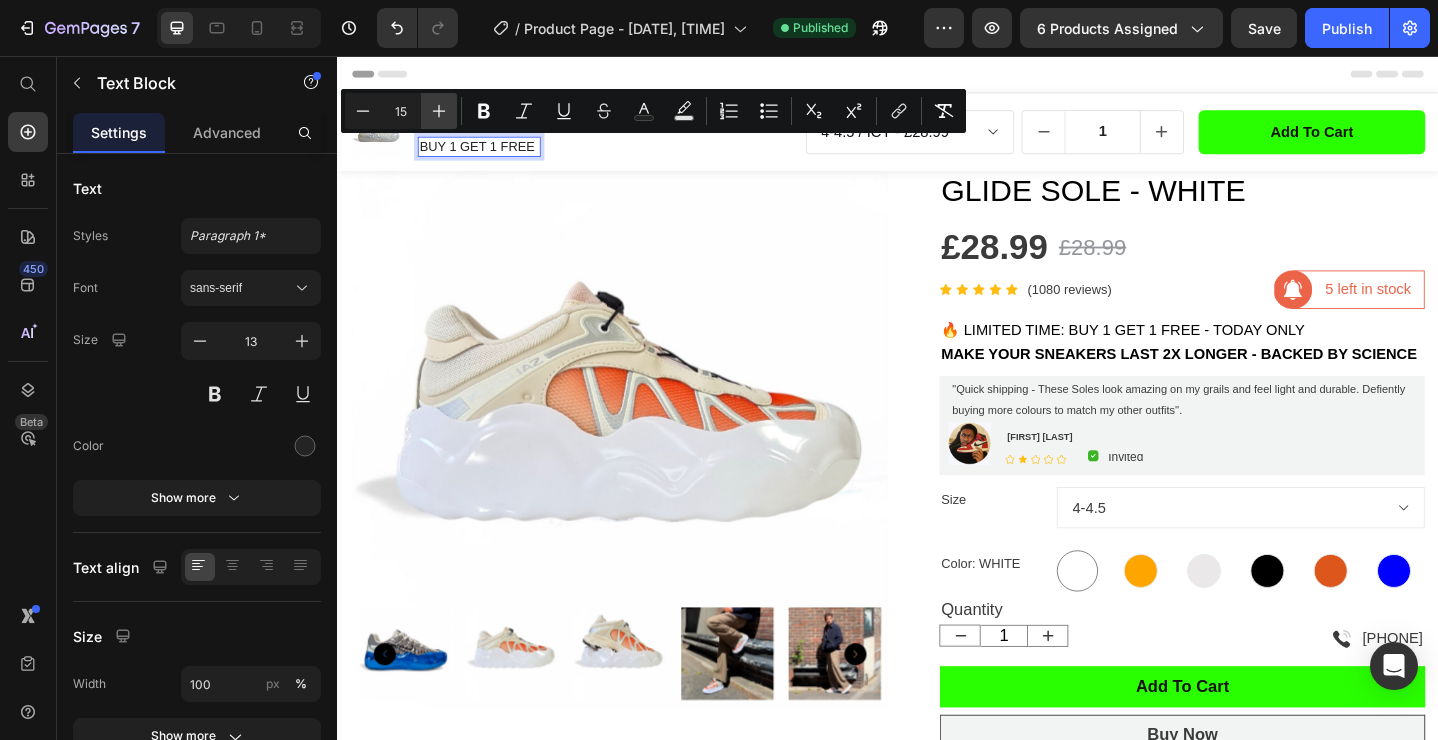 click 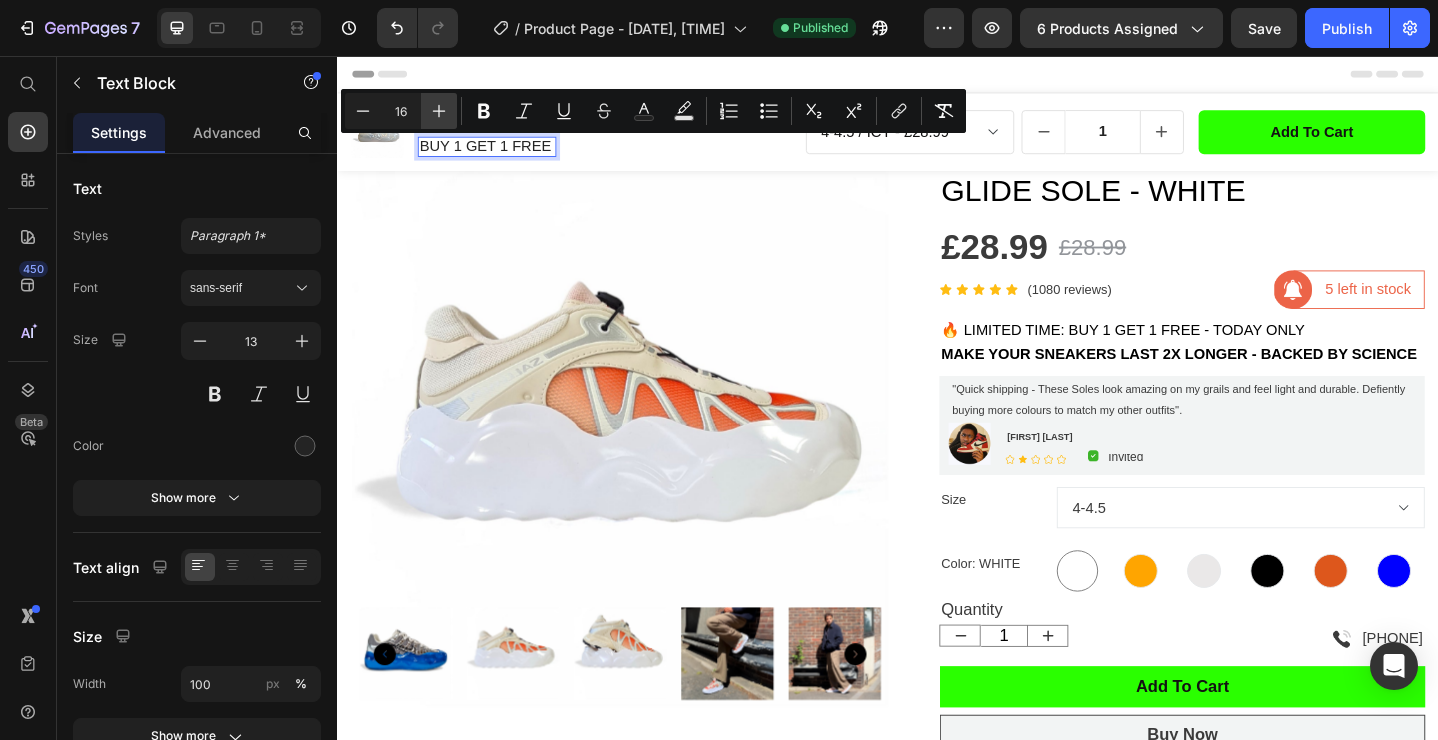 click 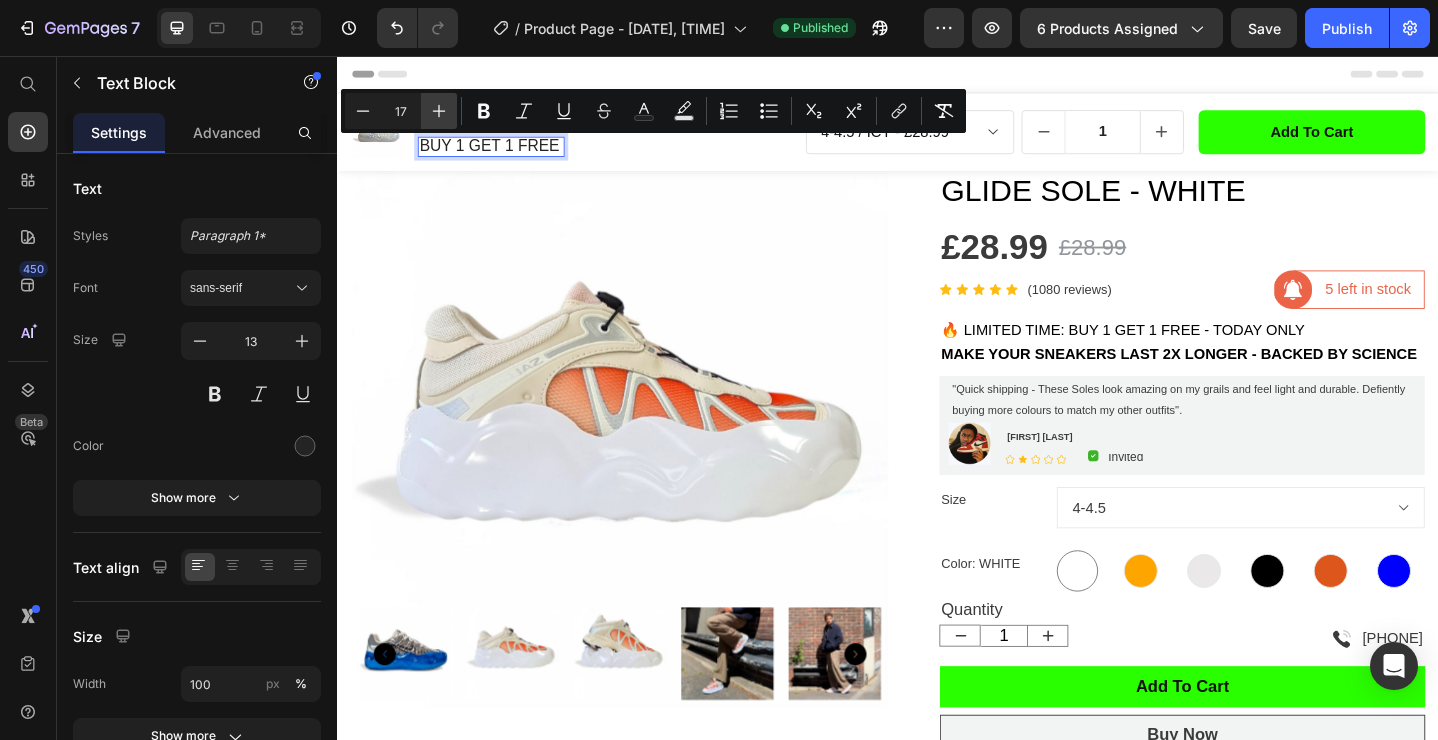 click 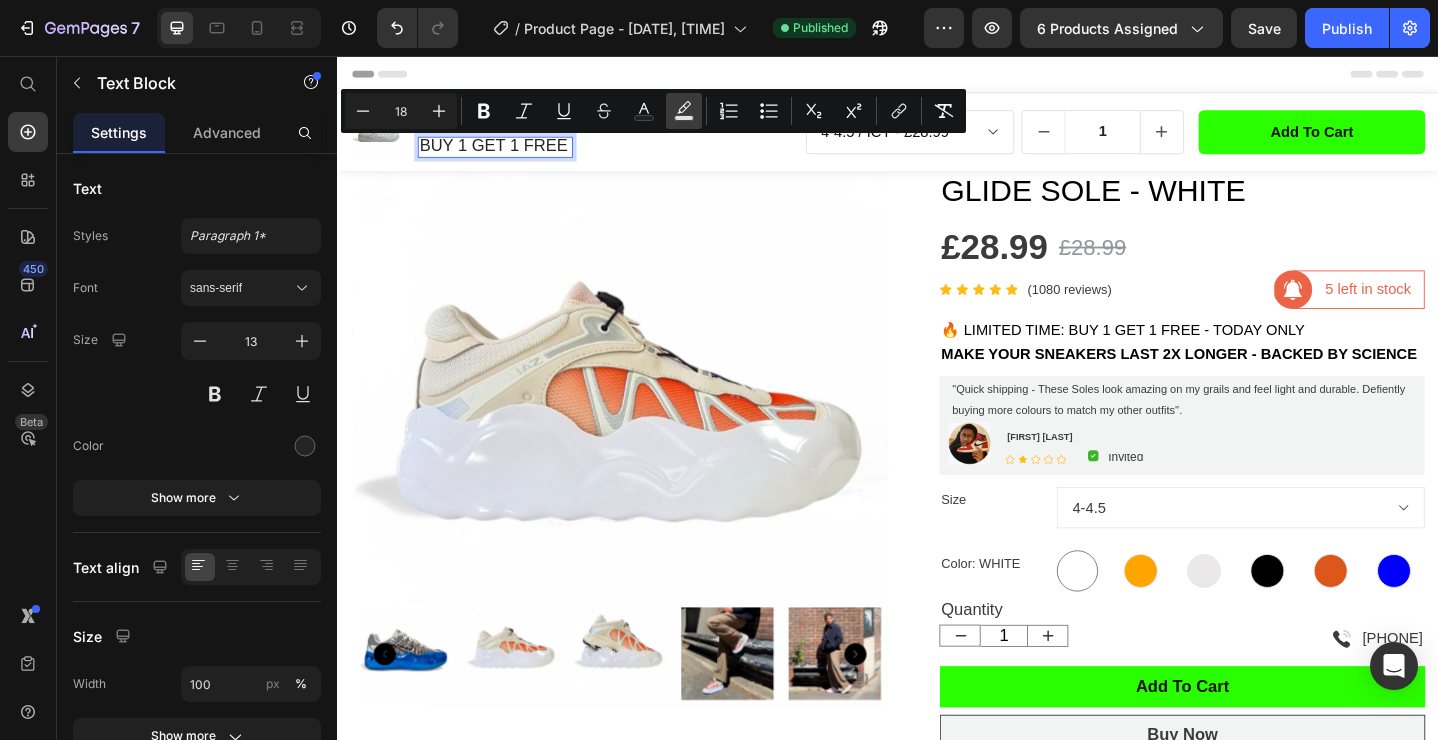 click 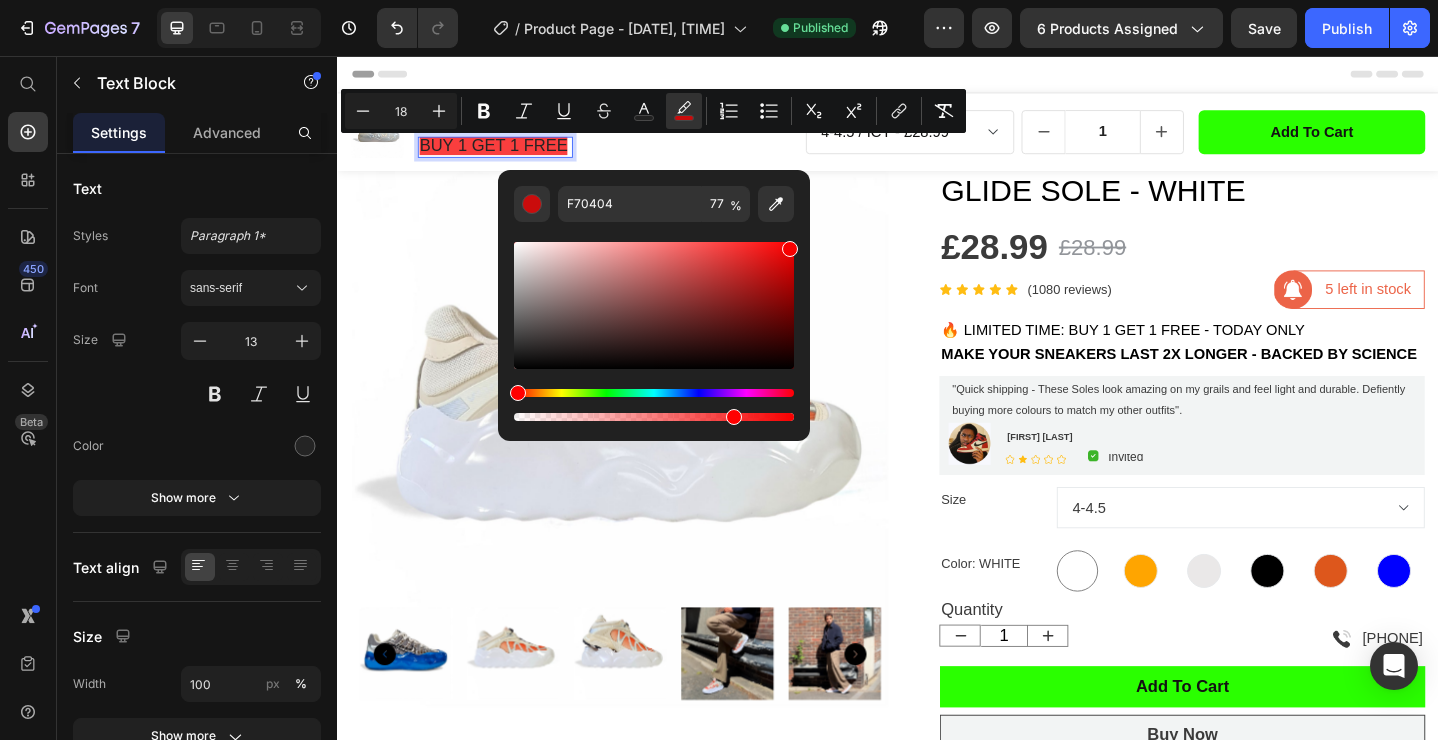 type on "F70000" 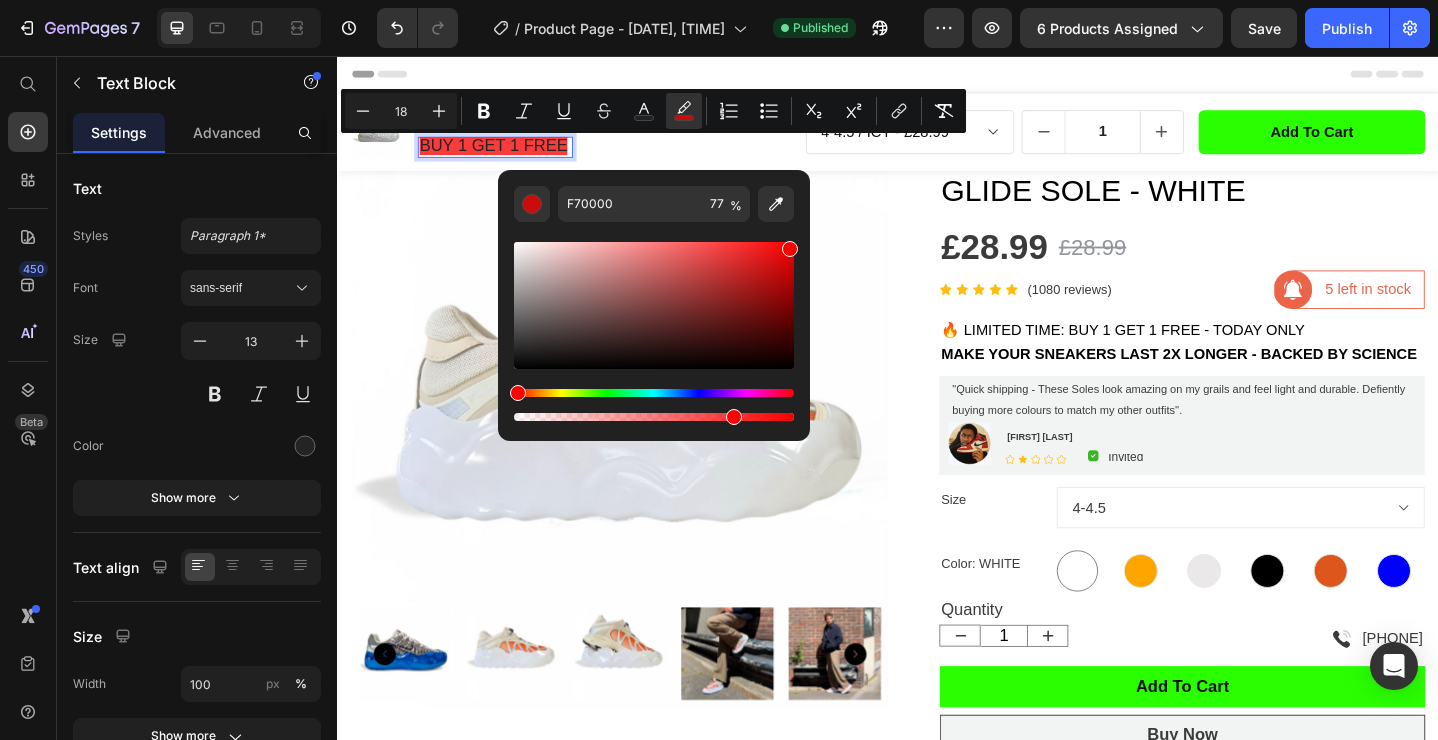 drag, startPoint x: 715, startPoint y: 274, endPoint x: 798, endPoint y: 245, distance: 87.92042 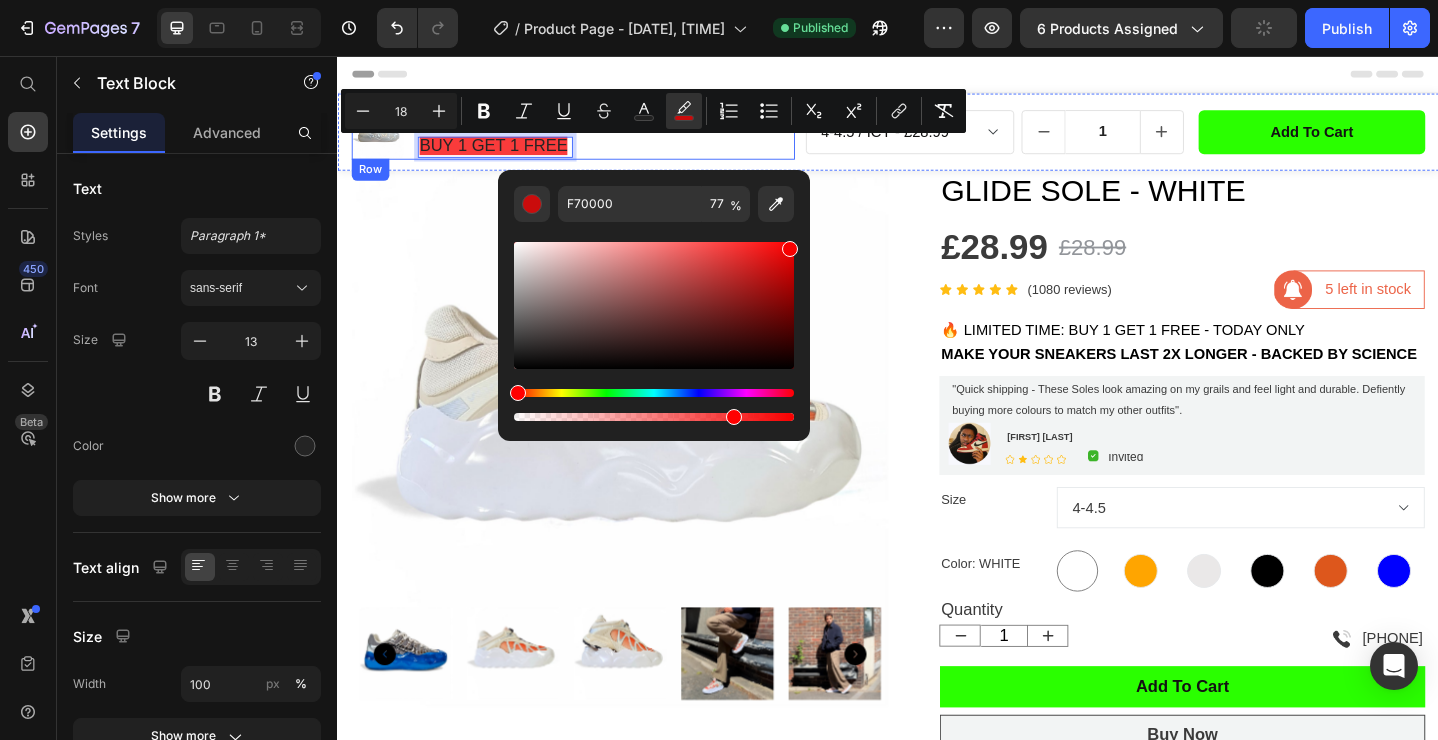 click on "Product Images GLIDE SOLE Product Title BUY 1 GET 1 FREE Text Block 0 Row" at bounding box center (593, 139) 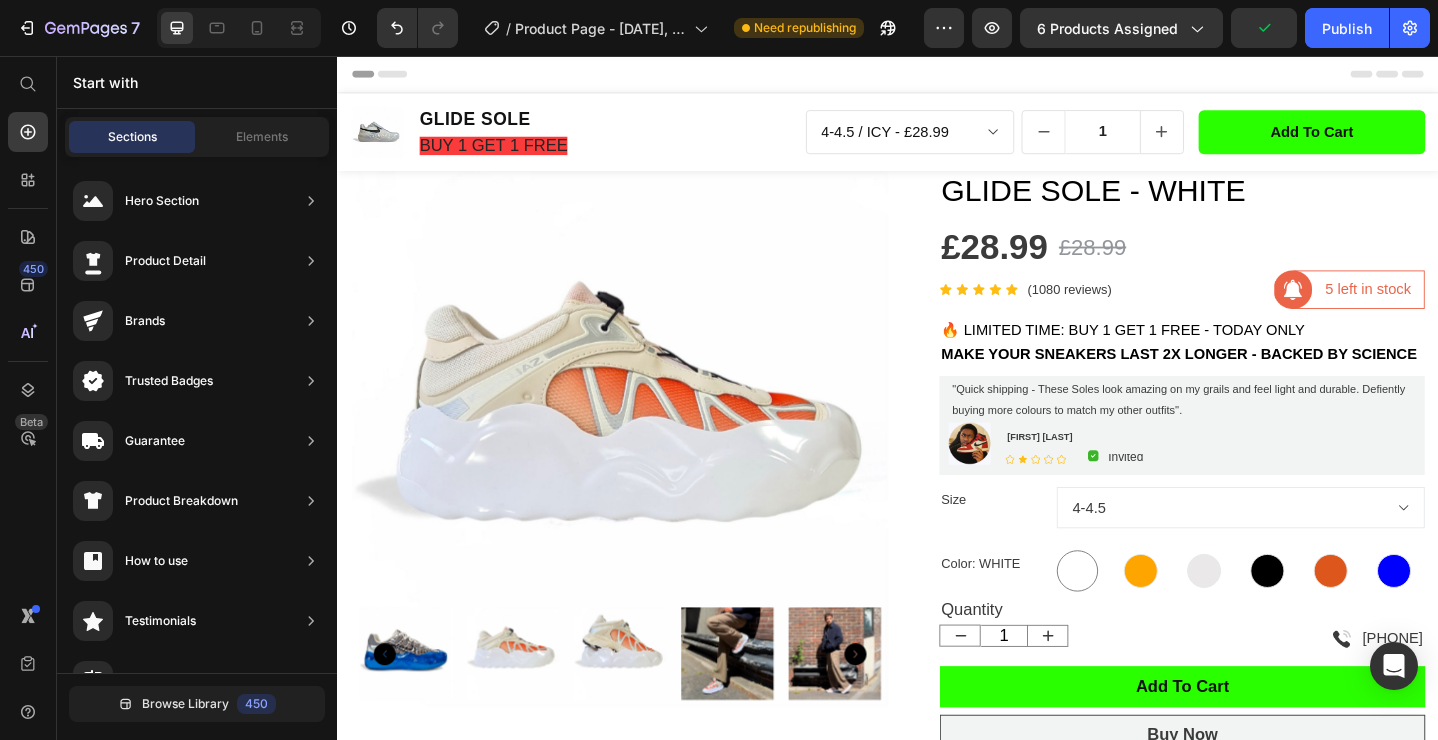 click on "Header" at bounding box center (937, 76) 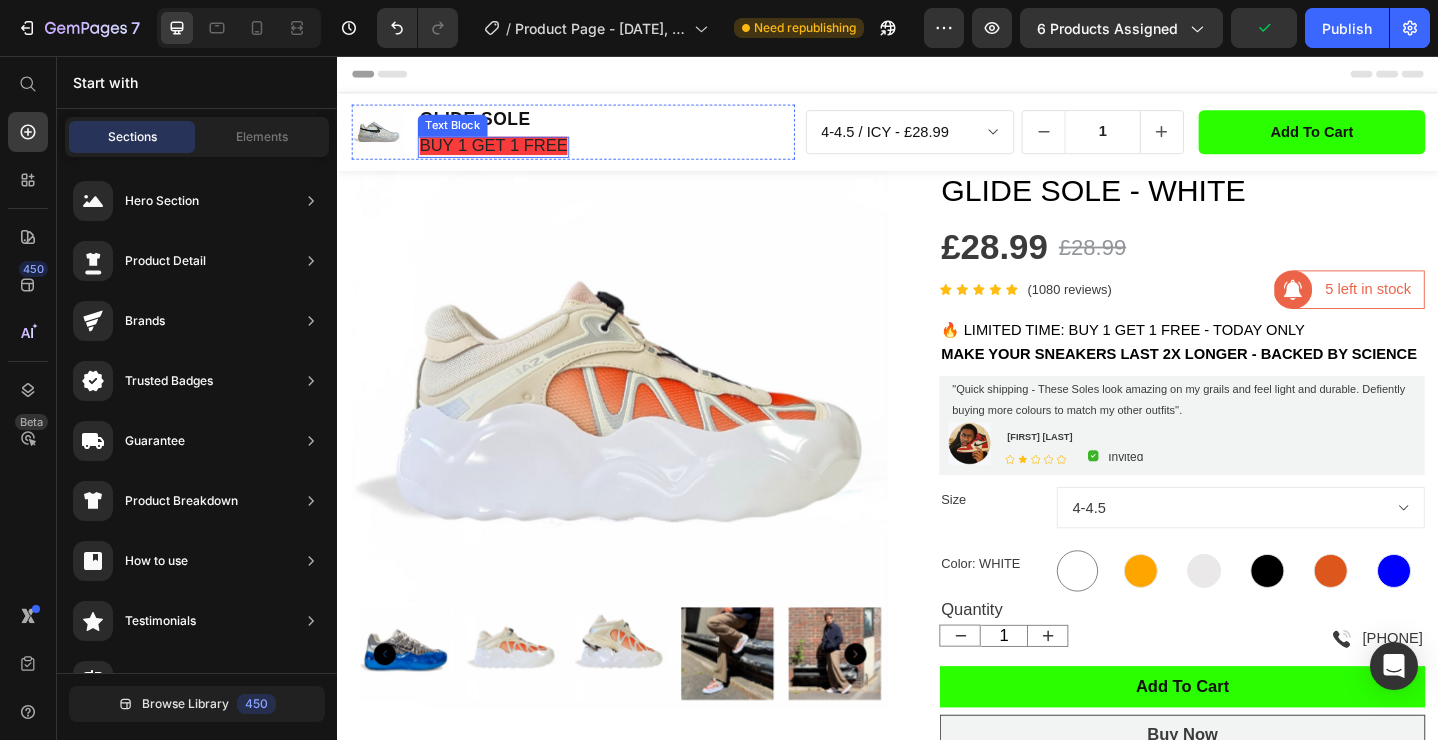 click on "BUY 1 GET 1 FREE" at bounding box center (506, 154) 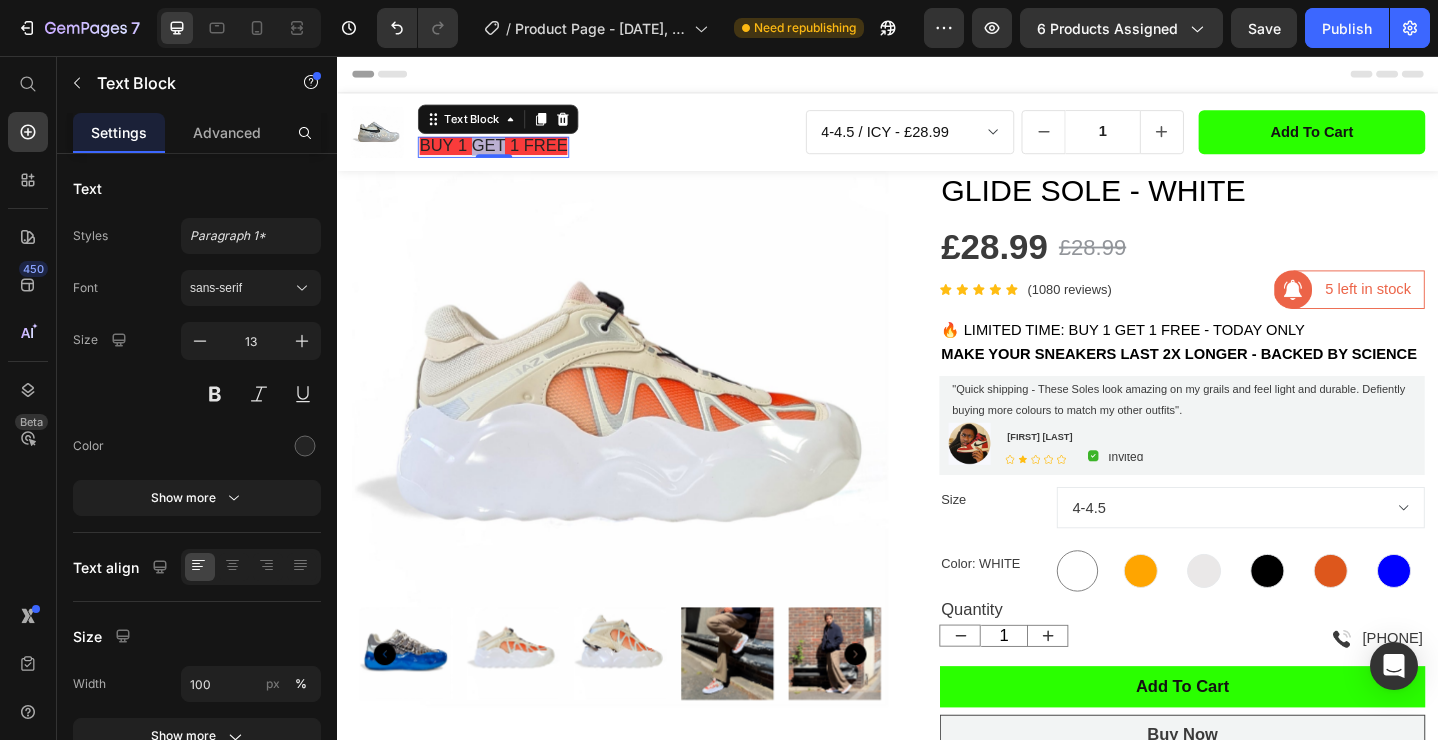 click on "BUY 1 GET 1 FREE" at bounding box center (506, 154) 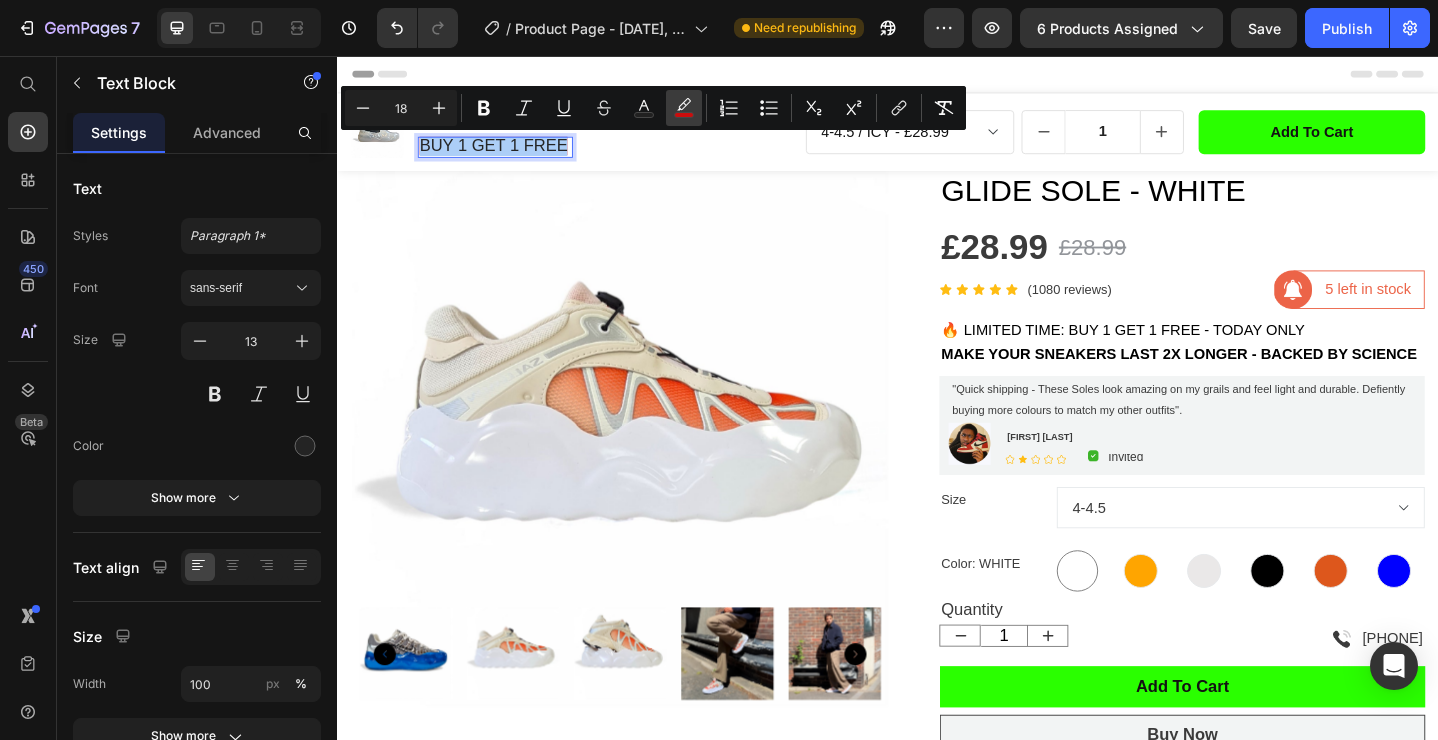 click 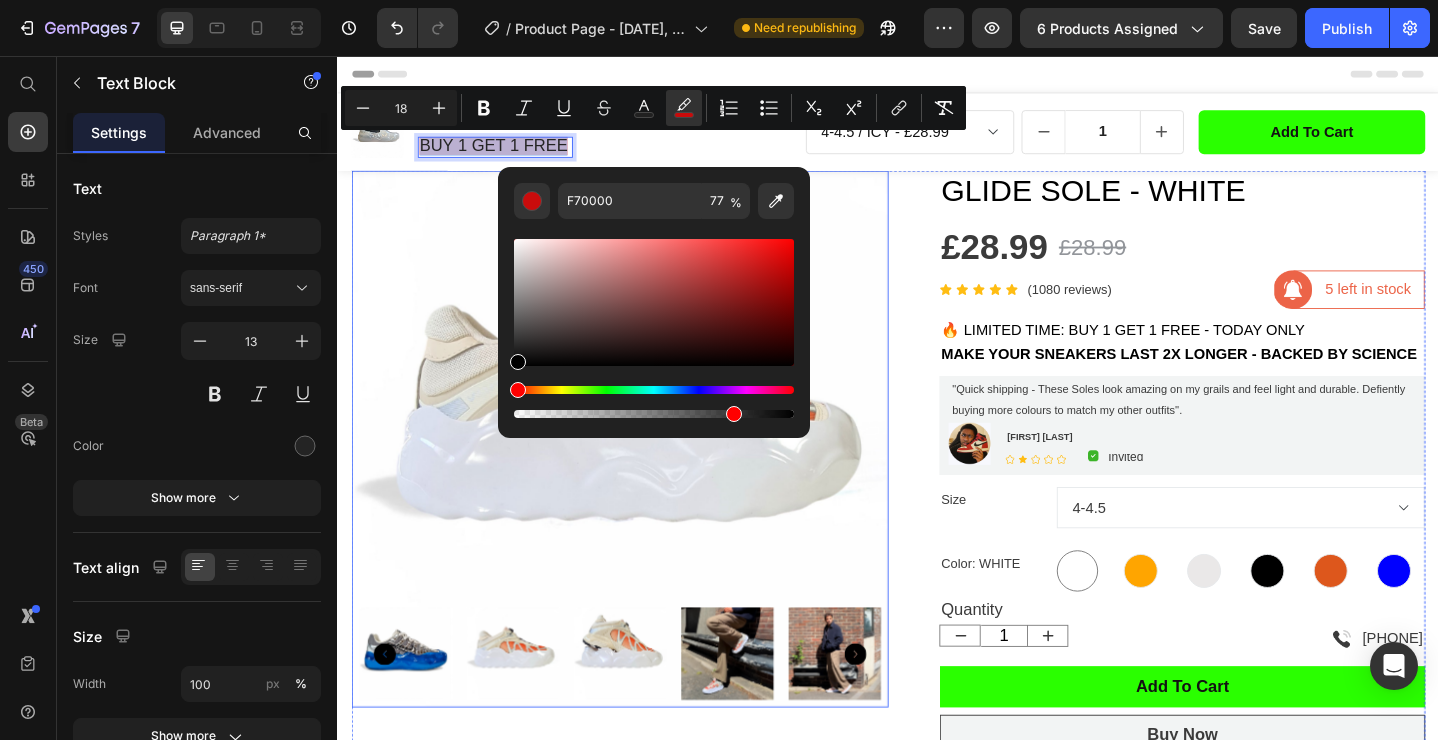 drag, startPoint x: 858, startPoint y: 371, endPoint x: 502, endPoint y: 461, distance: 367.20023 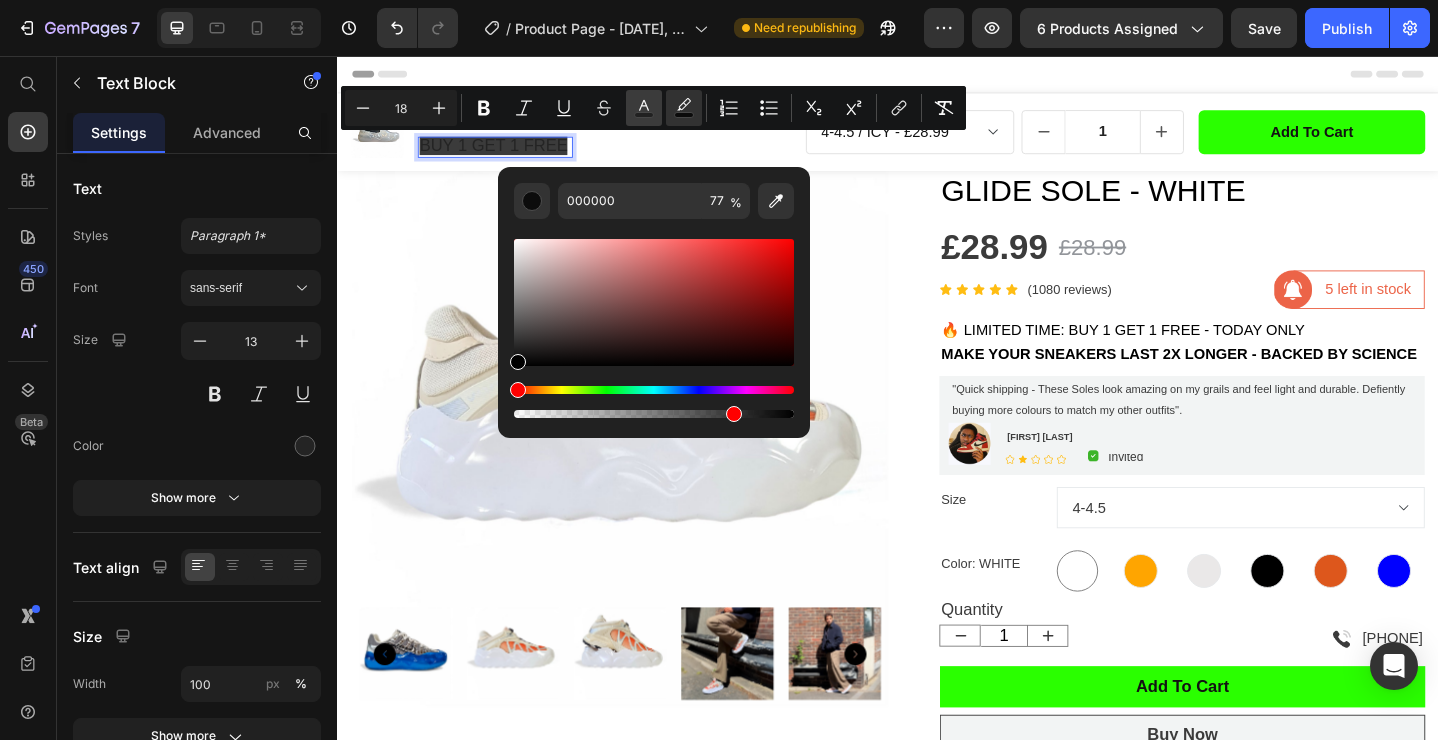click 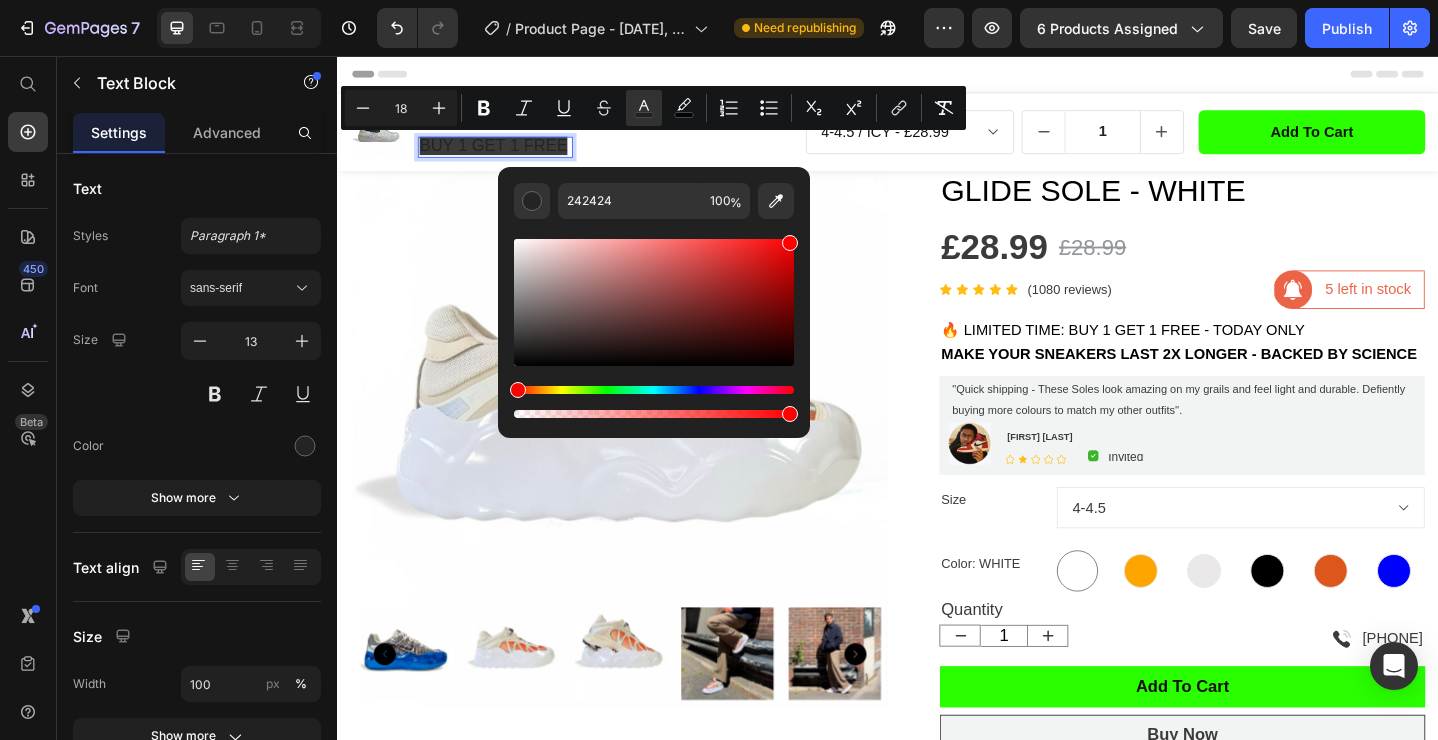 drag, startPoint x: 557, startPoint y: 332, endPoint x: 796, endPoint y: 227, distance: 261.04788 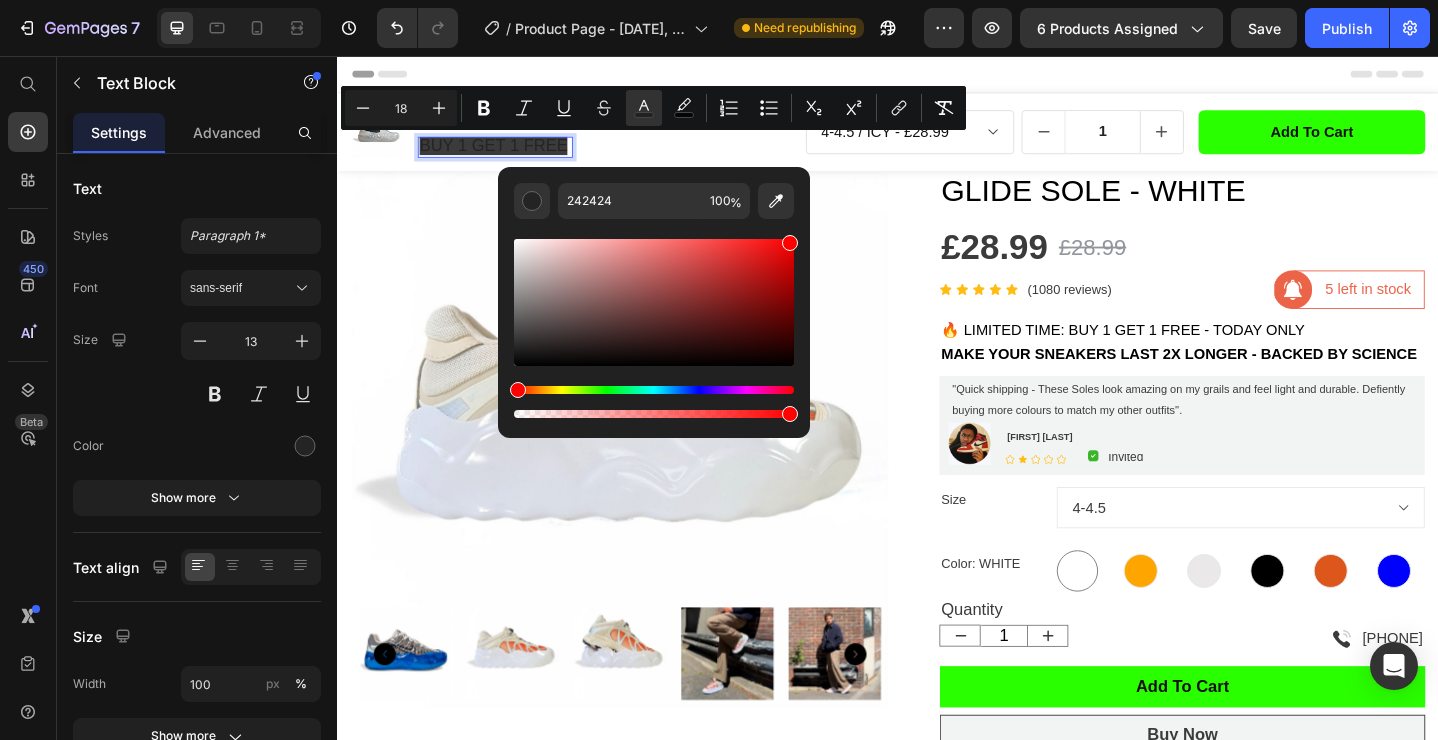type on "FF0000" 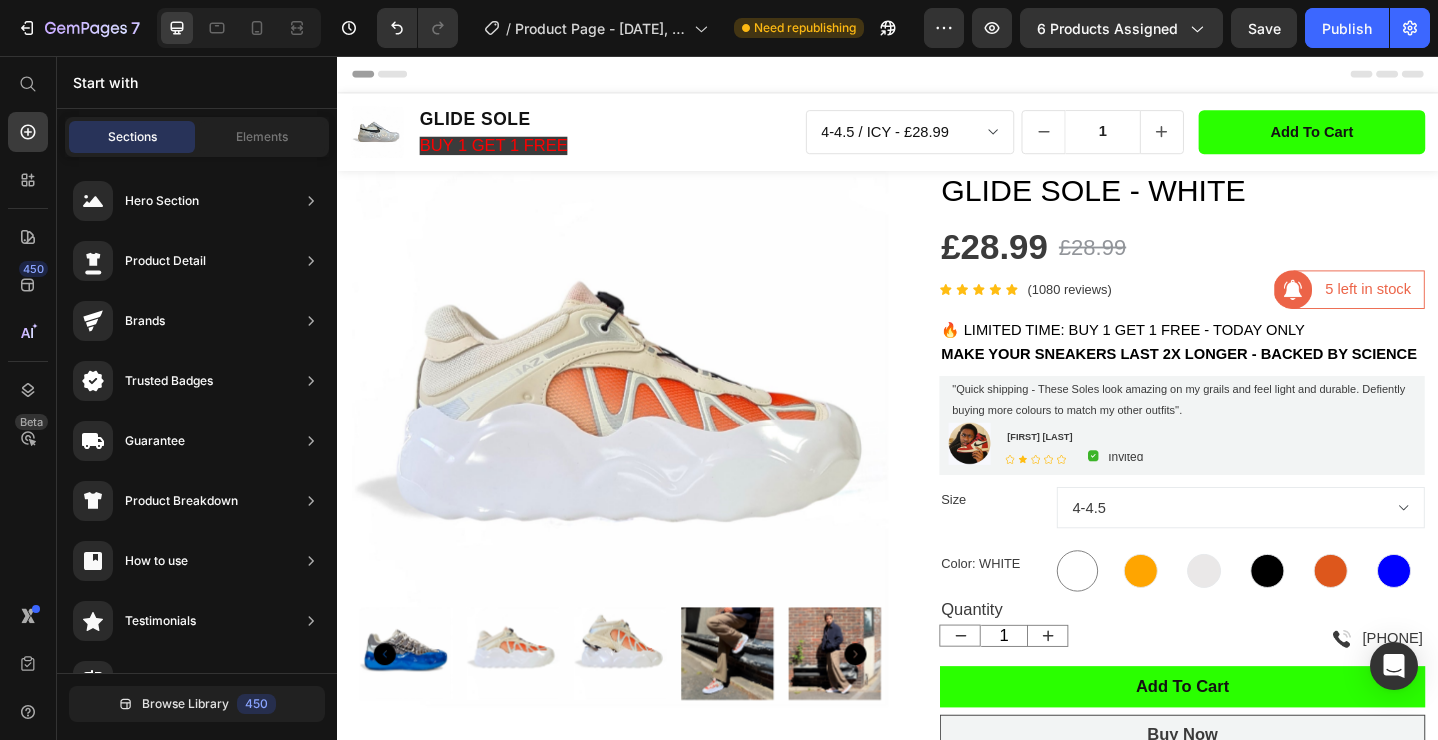 click on "Header" at bounding box center (937, 76) 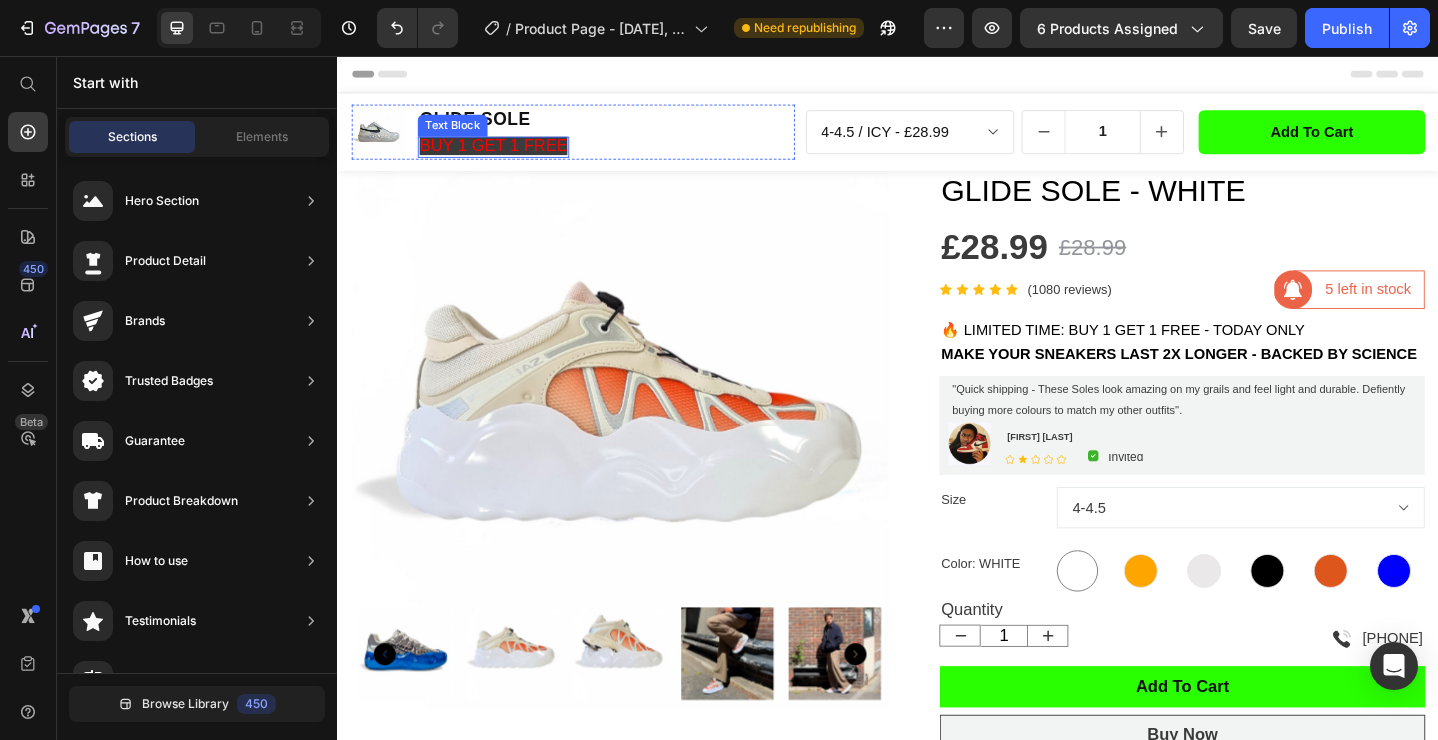 click on "BUY 1 GET 1 FREE" at bounding box center [506, 154] 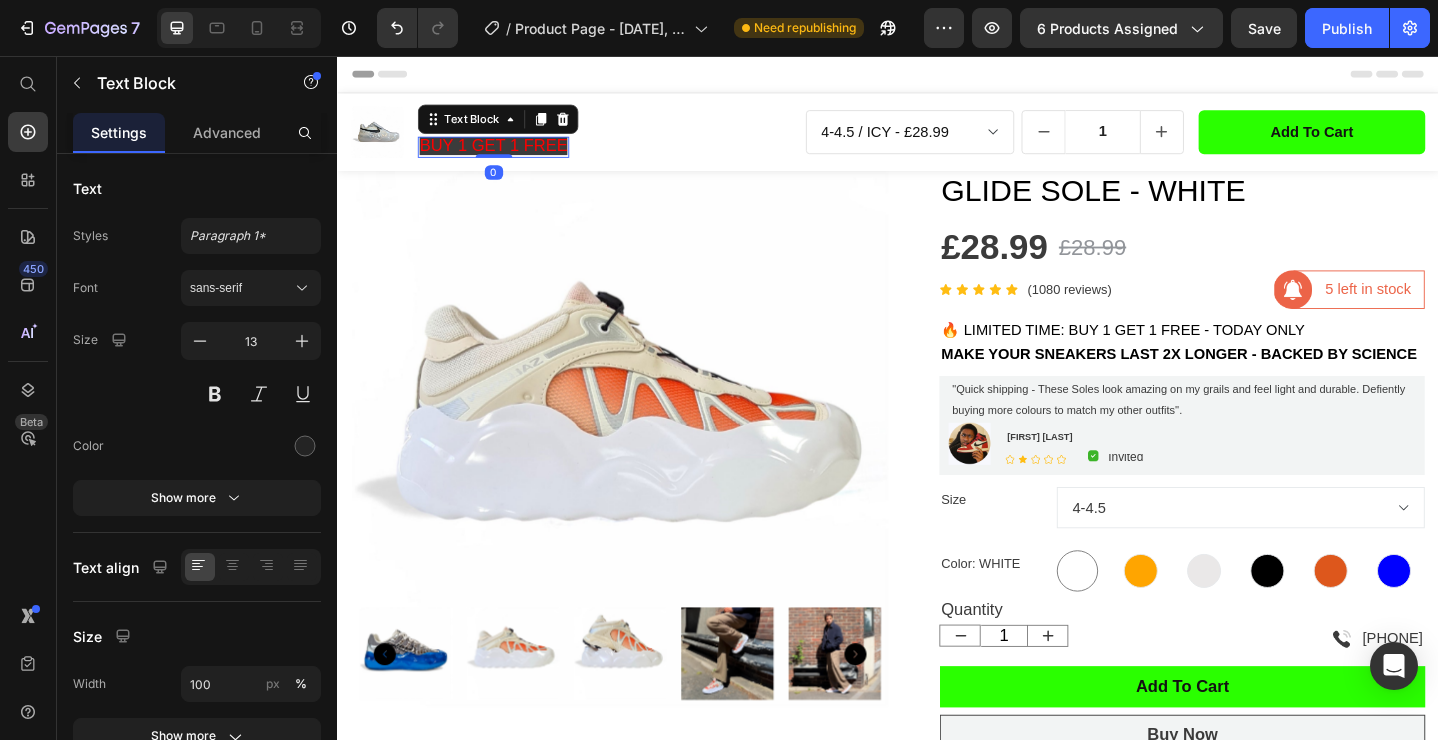 click on "BUY 1 GET 1 FREE" at bounding box center [506, 154] 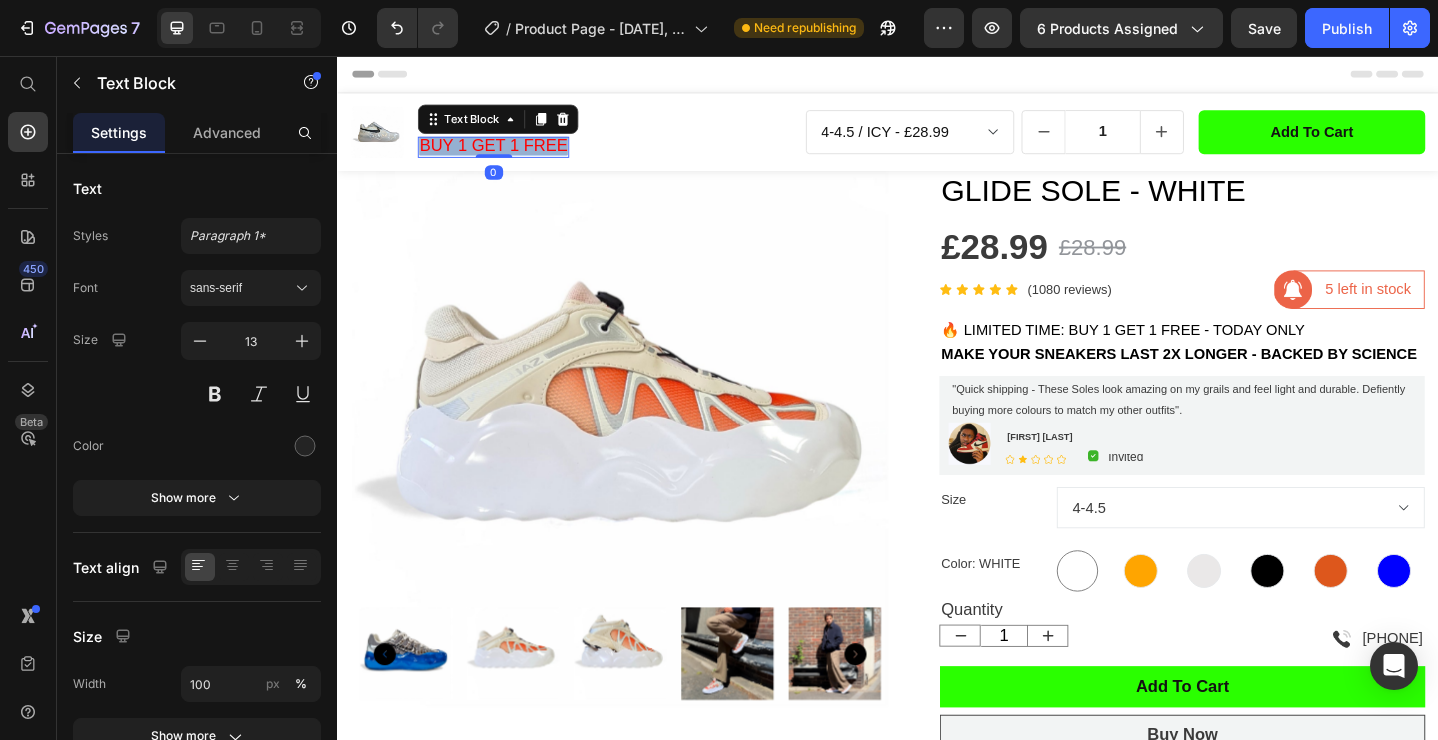 click on "BUY 1 GET 1 FREE" at bounding box center (506, 154) 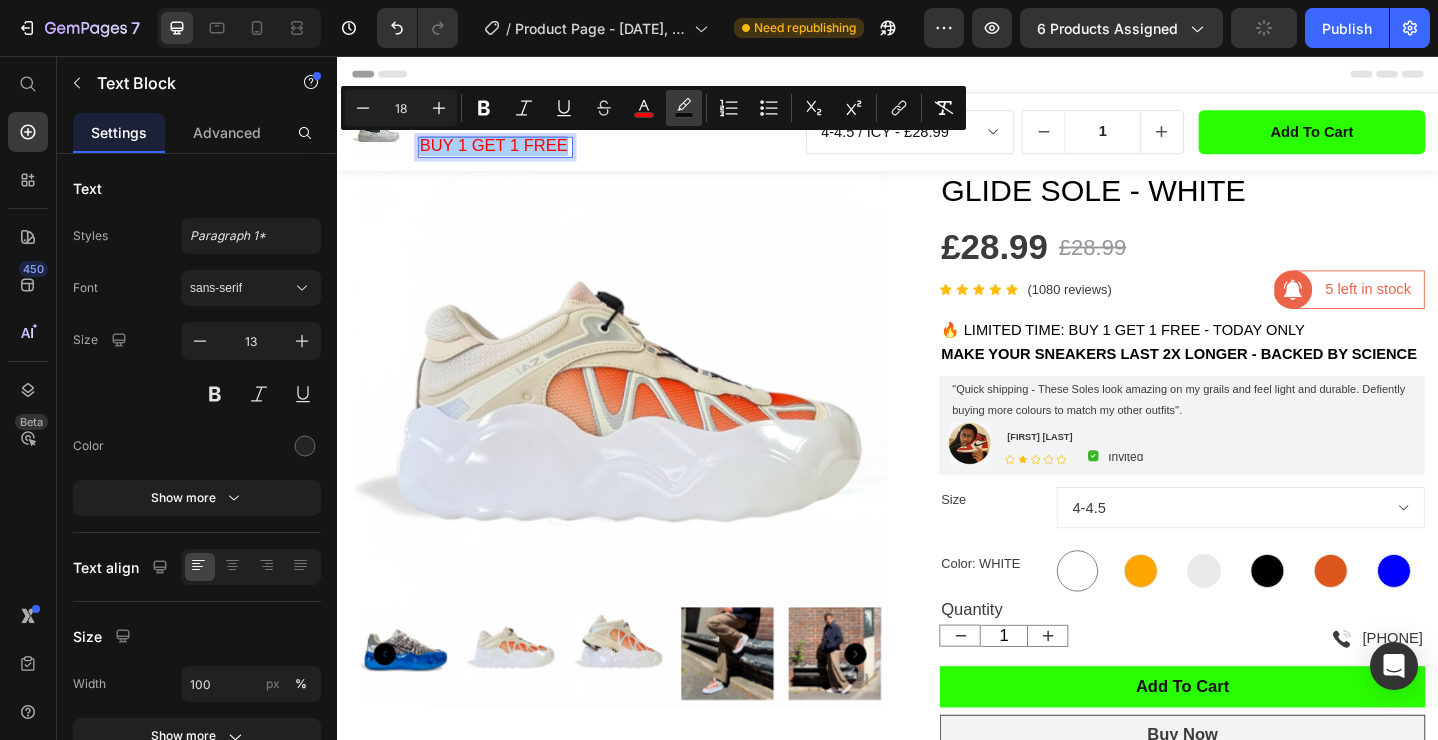 click 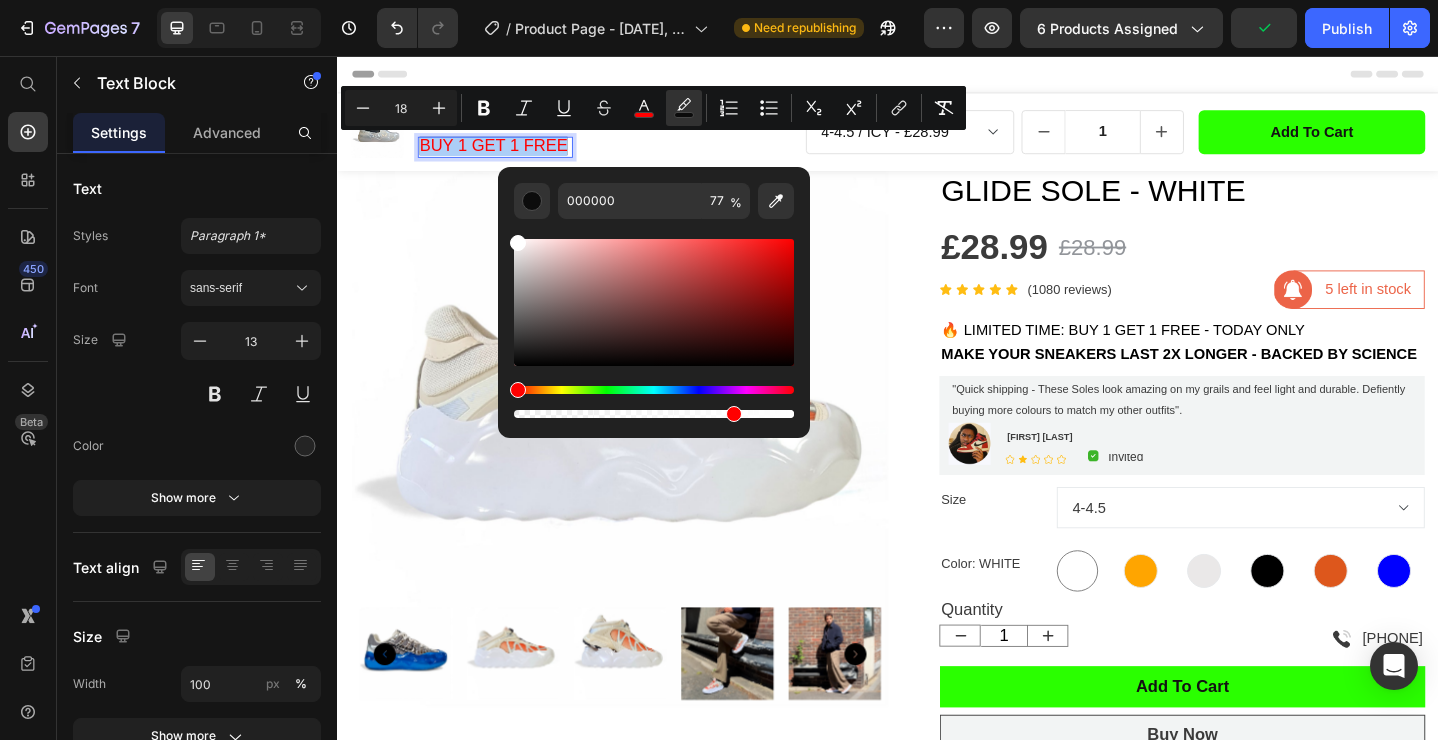 drag, startPoint x: 526, startPoint y: 243, endPoint x: 499, endPoint y: 231, distance: 29.546574 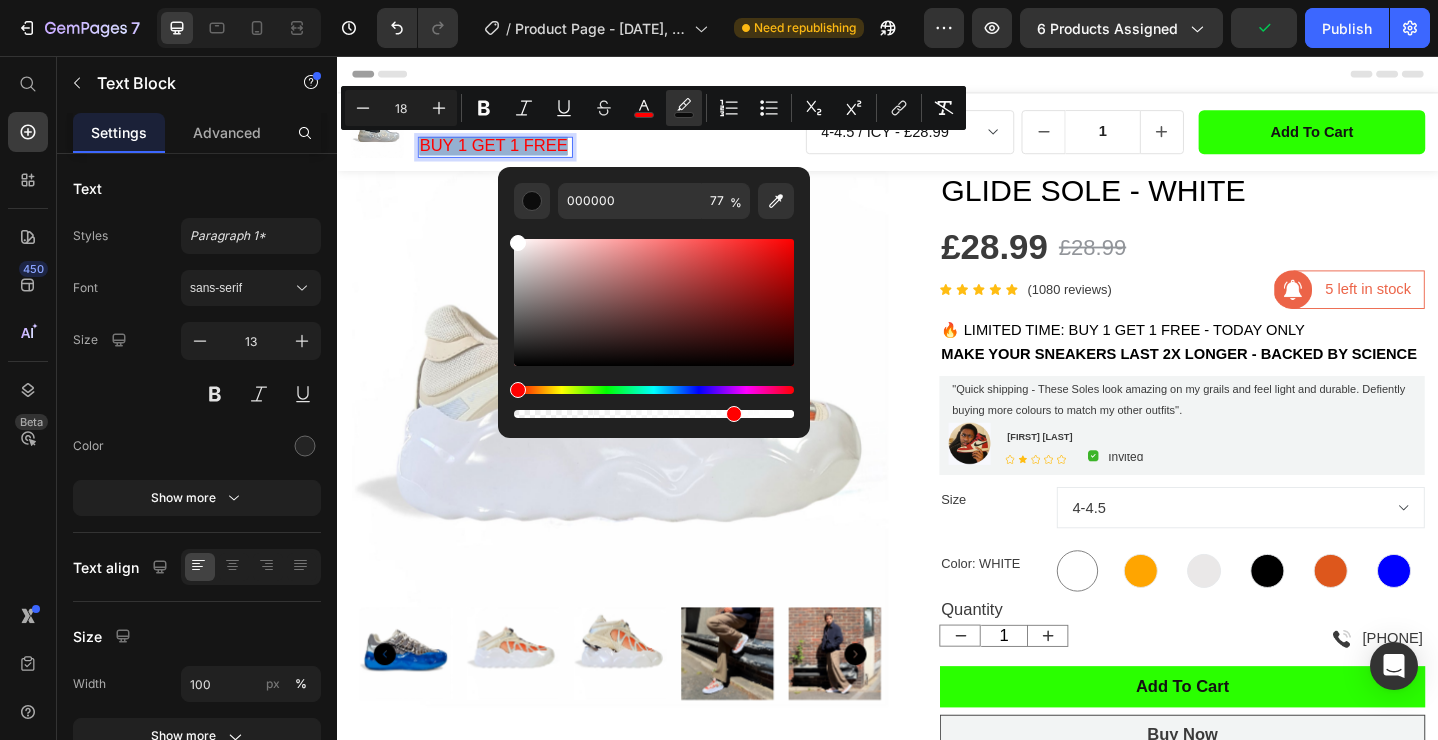 type on "FFFFFF" 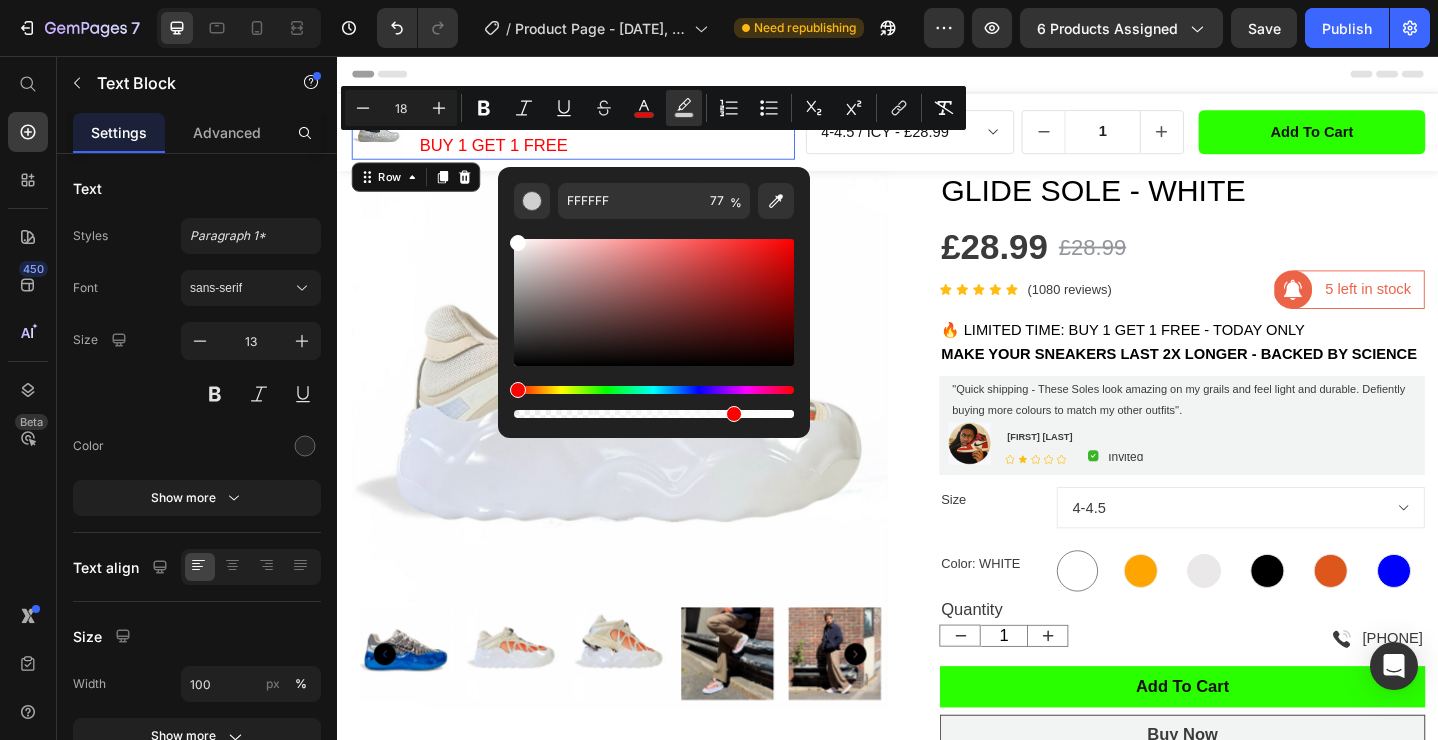 click on "Product Images GLIDE SOLE Product Title BUY 1 GET 1 FREE Text Block Row   0" at bounding box center [593, 139] 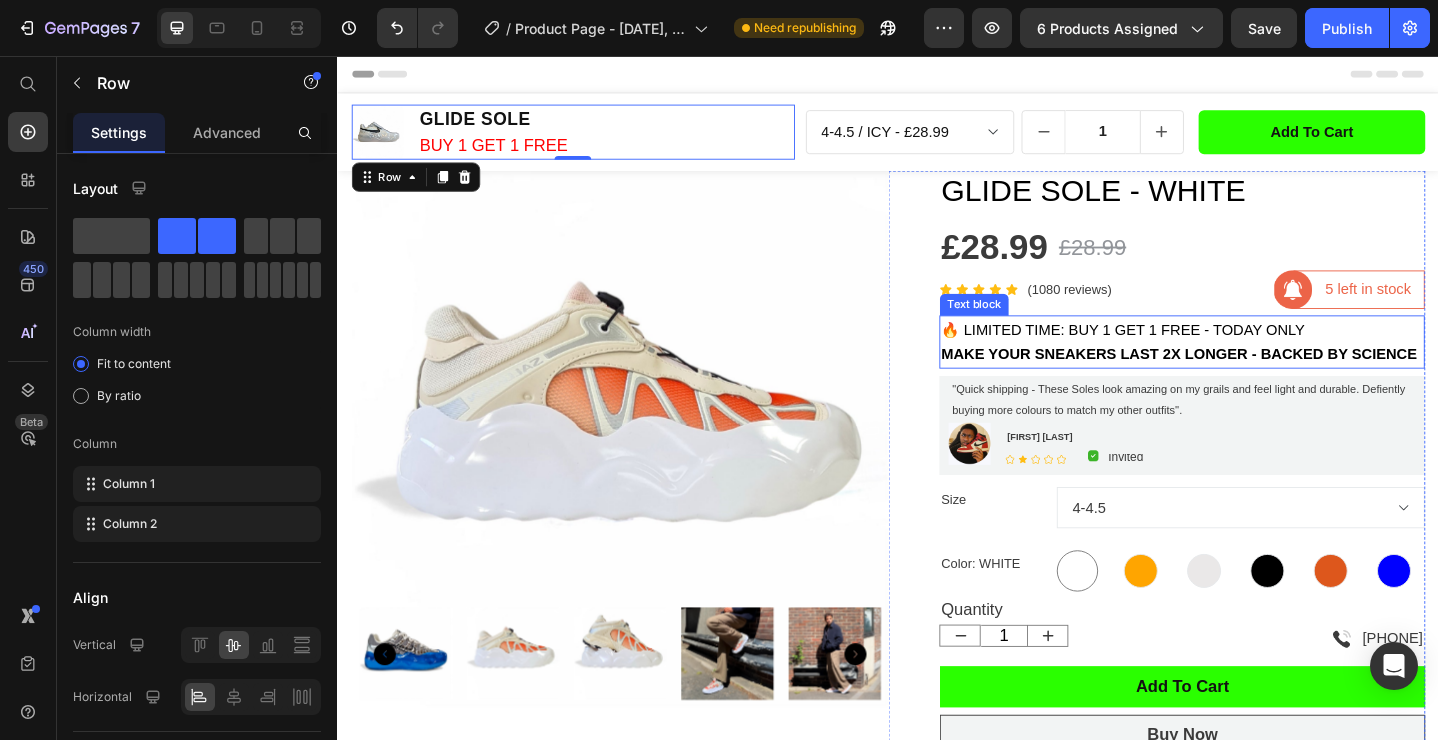 click on "🔥 LIMITED TIME: BUY 1 GET 1 FREE - TODAY ONLY" at bounding box center (1193, 354) 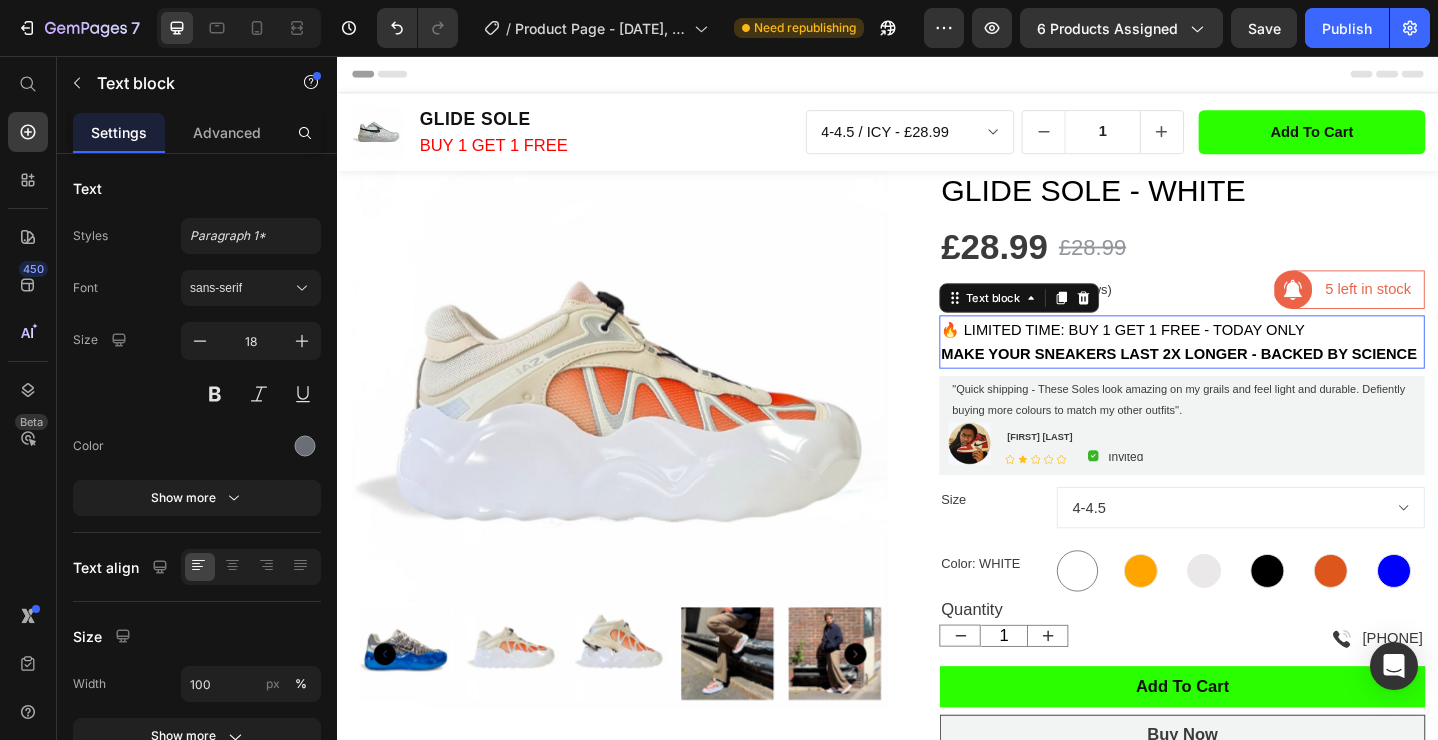 click on "🔥 LIMITED TIME: BUY 1 GET 1 FREE - TODAY ONLY" at bounding box center (1193, 354) 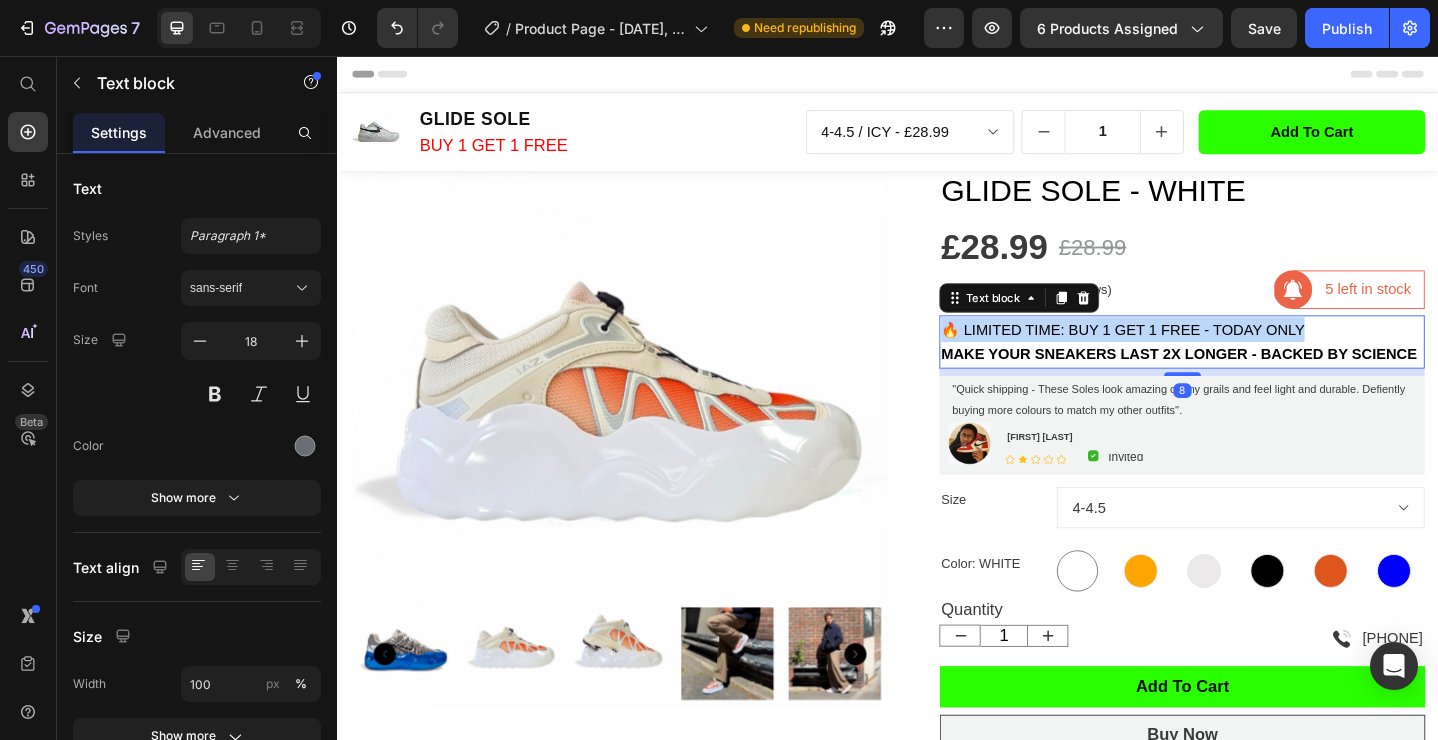 click on "🔥 LIMITED TIME: BUY 1 GET 1 FREE - TODAY ONLY" at bounding box center (1193, 354) 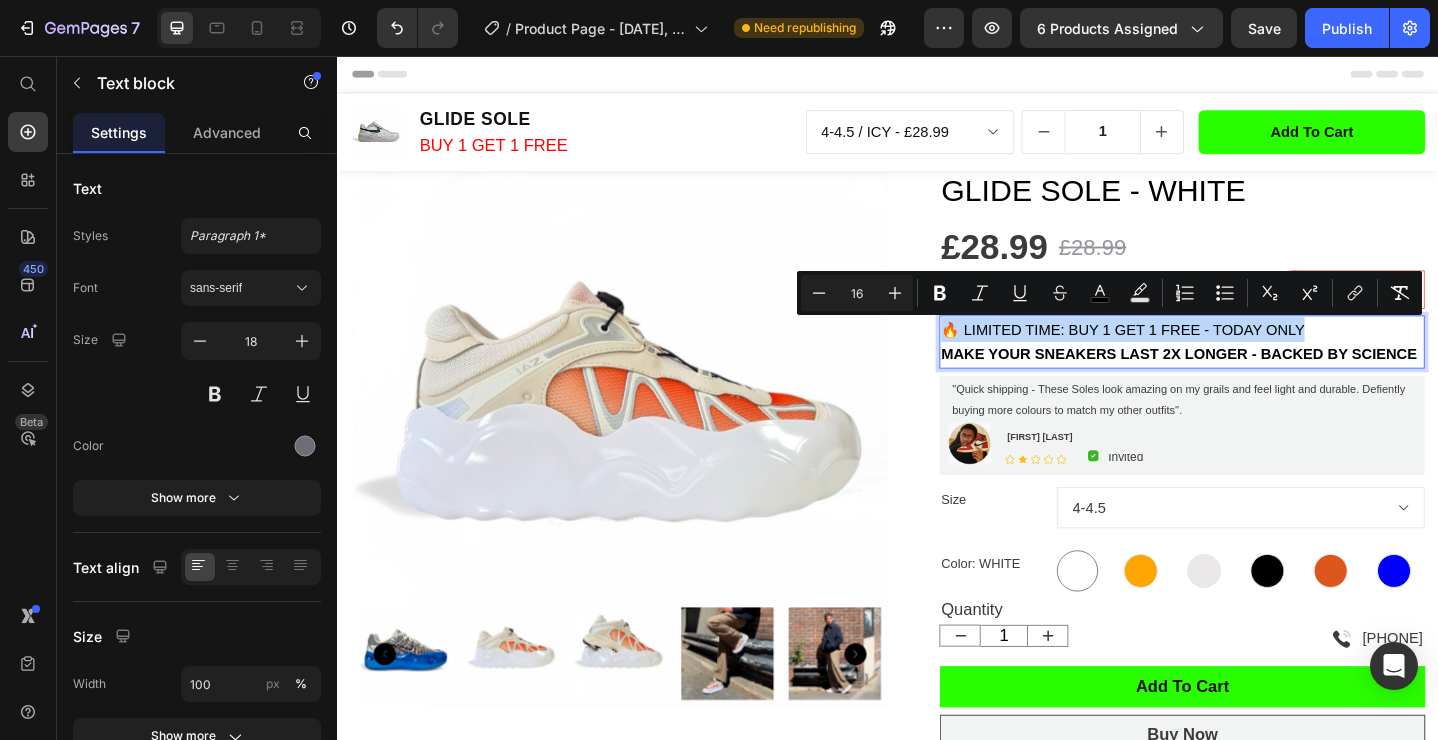 click on "🔥 LIMITED TIME: BUY 1 GET 1 FREE - TODAY ONLY" at bounding box center (1193, 354) 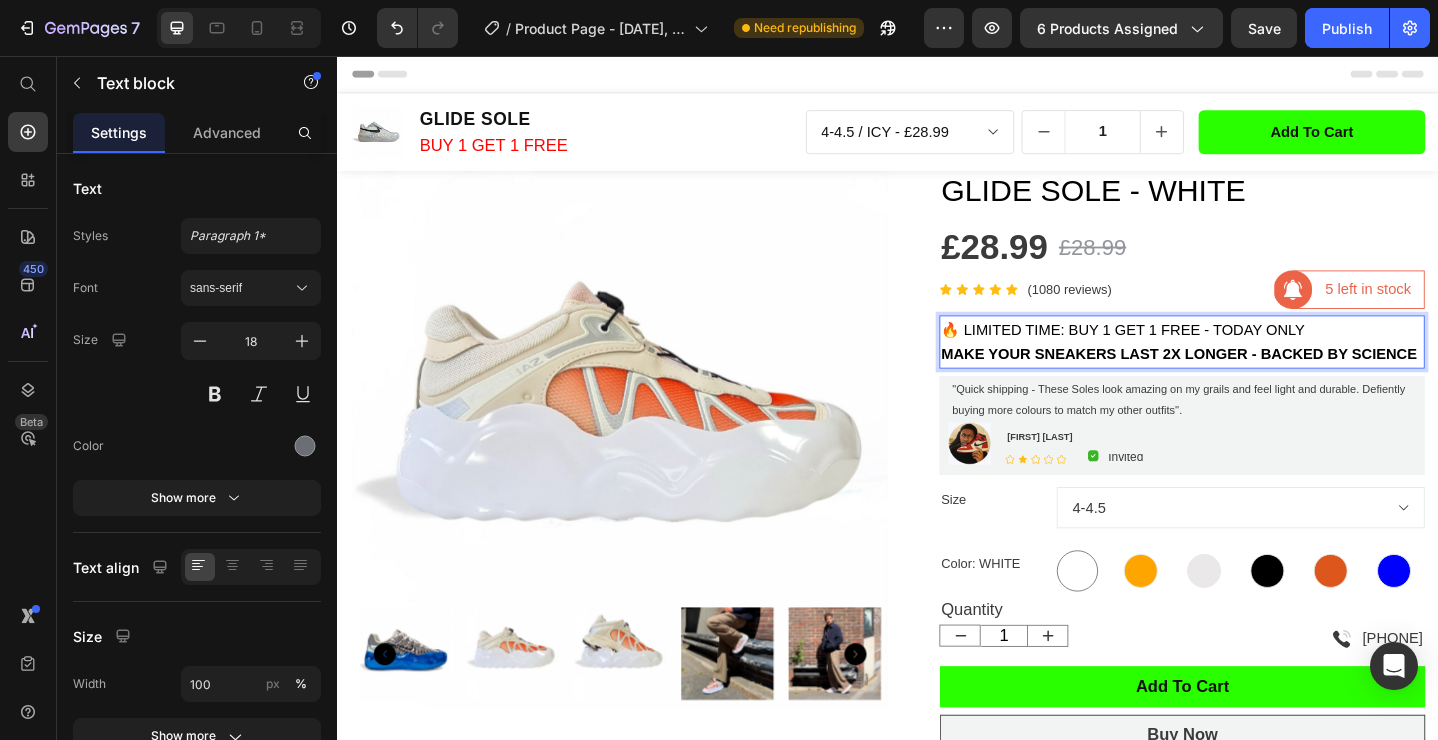 click on "🔥 LIMITED TIME: BUY 1 GET 1 FREE - TODAY ONLY" at bounding box center (1193, 354) 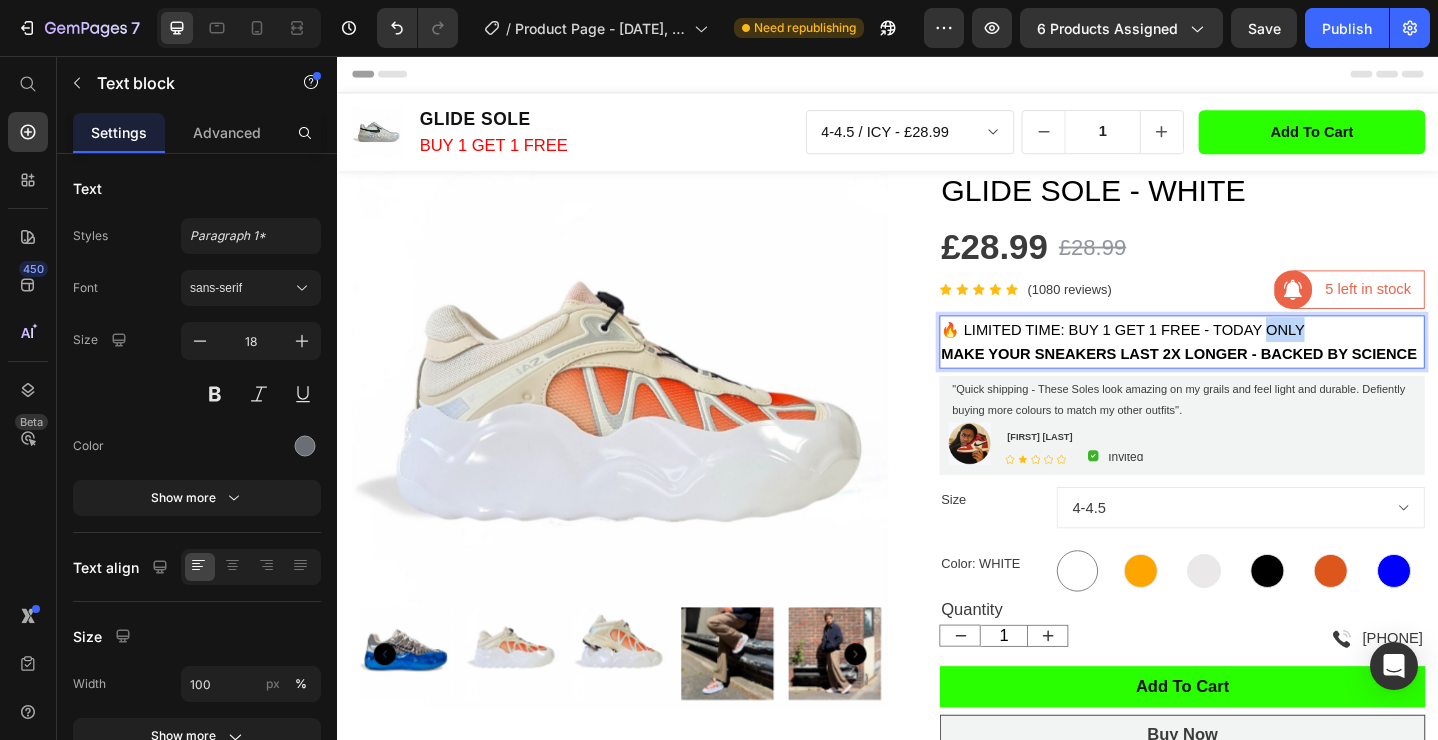 click on "🔥 LIMITED TIME: BUY 1 GET 1 FREE - TODAY ONLY" at bounding box center (1193, 354) 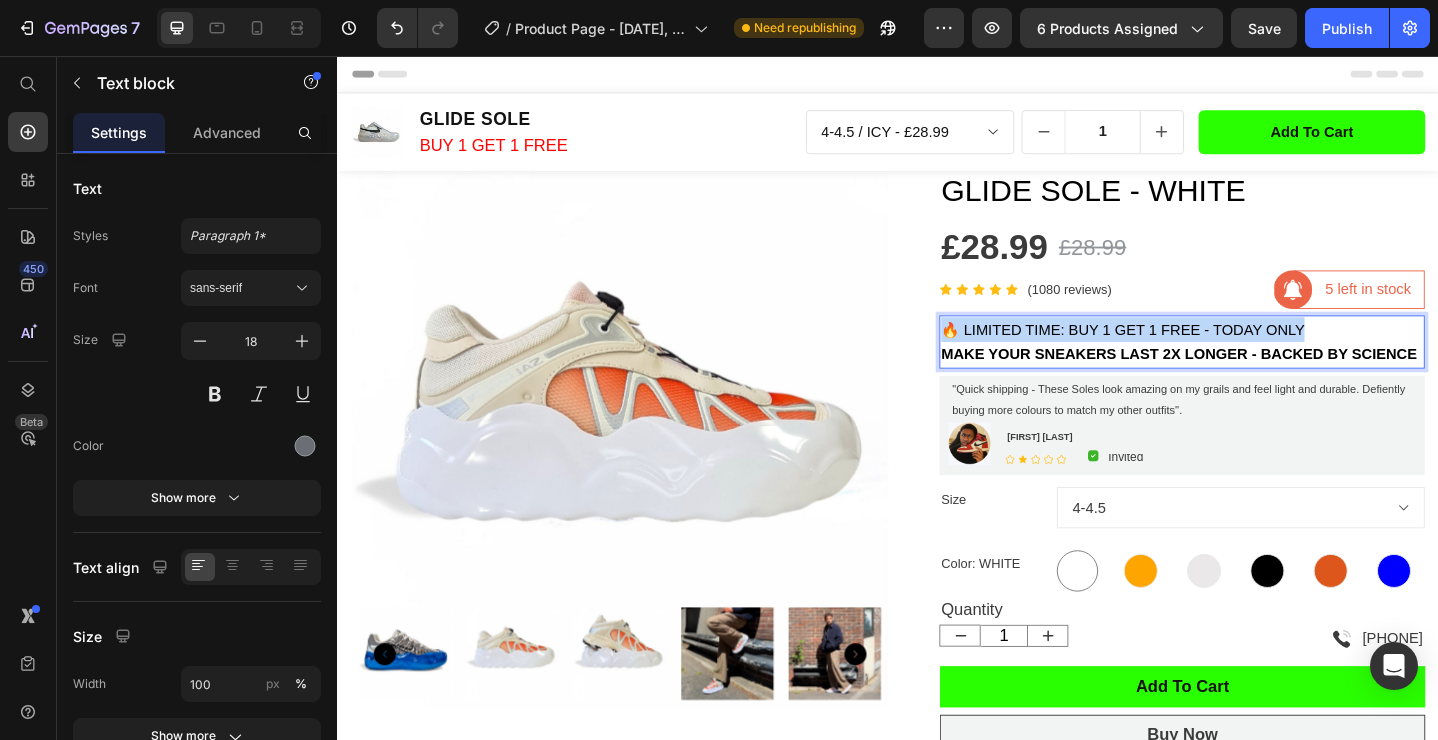 click on "🔥 LIMITED TIME: BUY 1 GET 1 FREE - TODAY ONLY" at bounding box center [1193, 354] 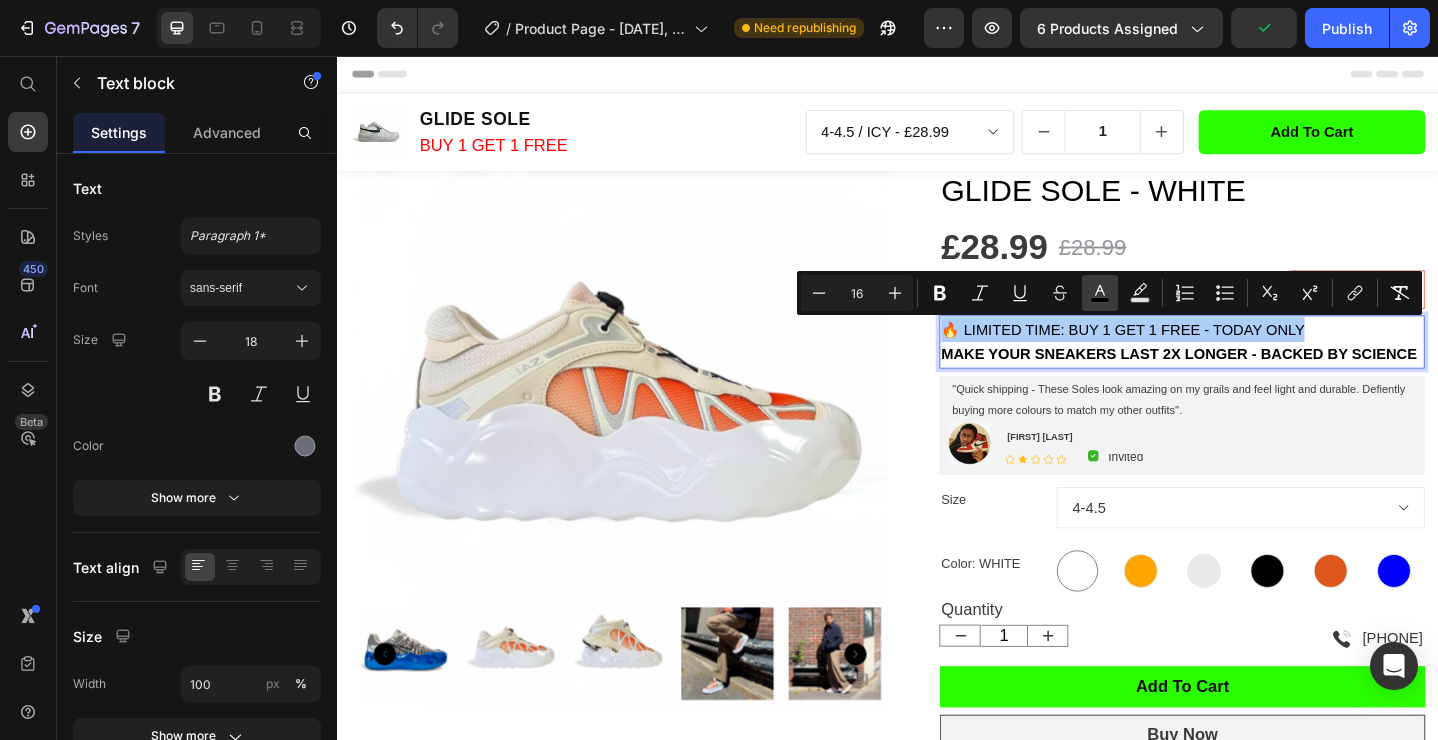 click 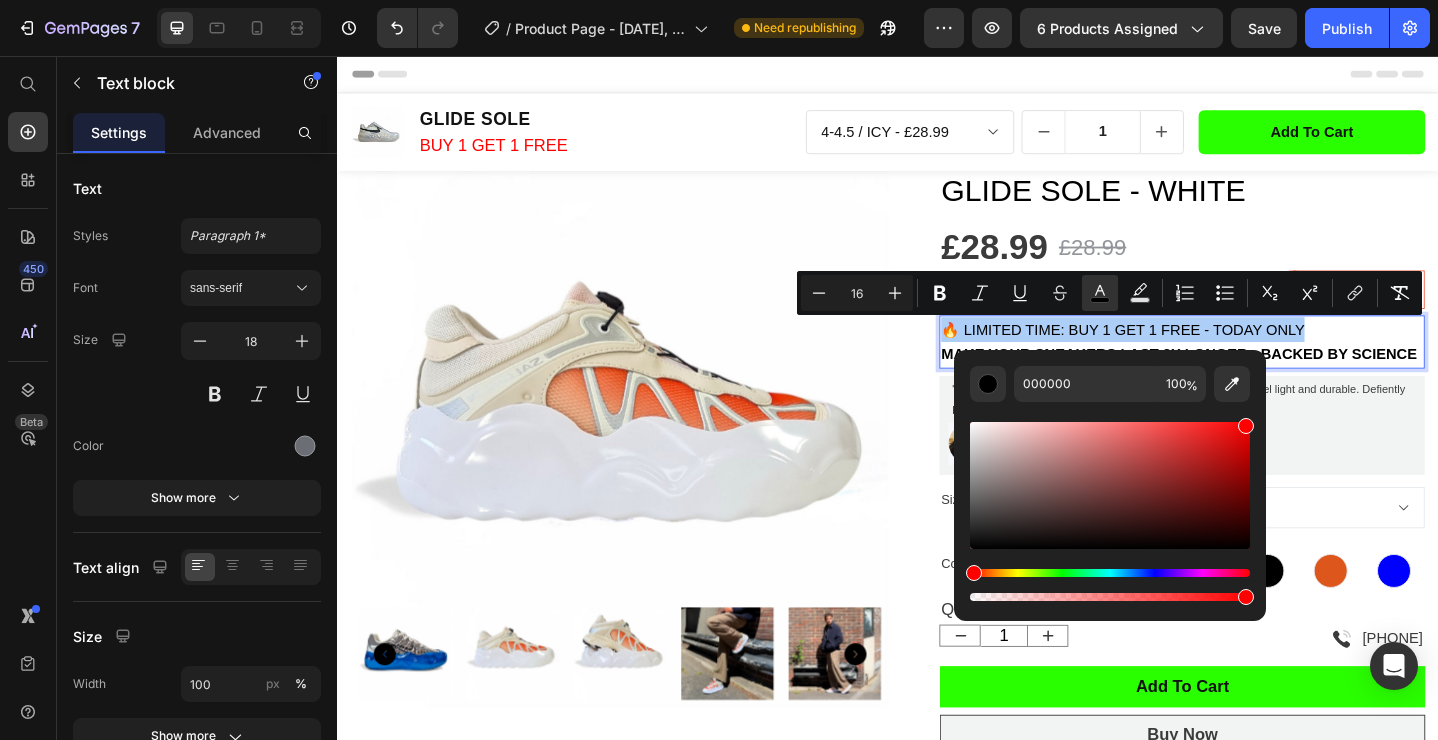 drag, startPoint x: 1244, startPoint y: 434, endPoint x: 1251, endPoint y: 412, distance: 23.086792 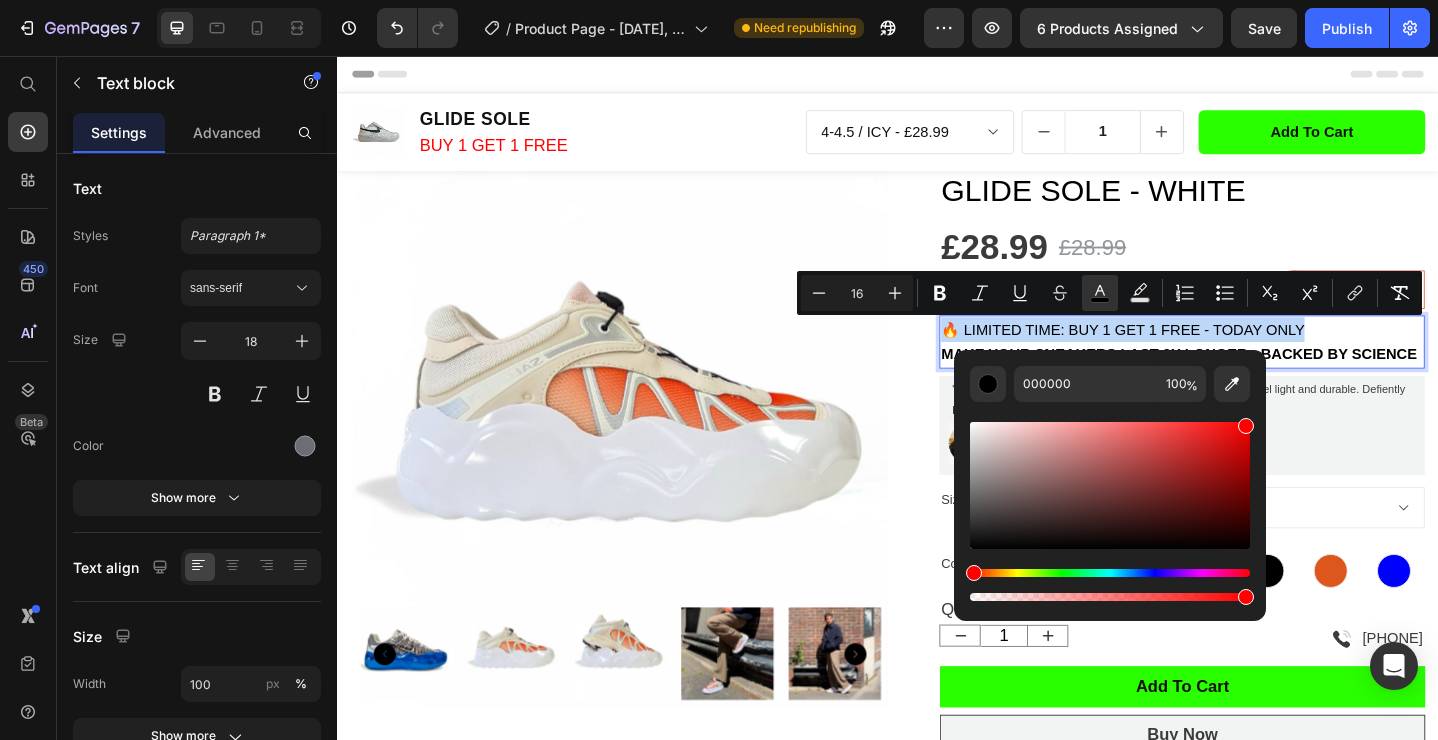 type on "FF0000" 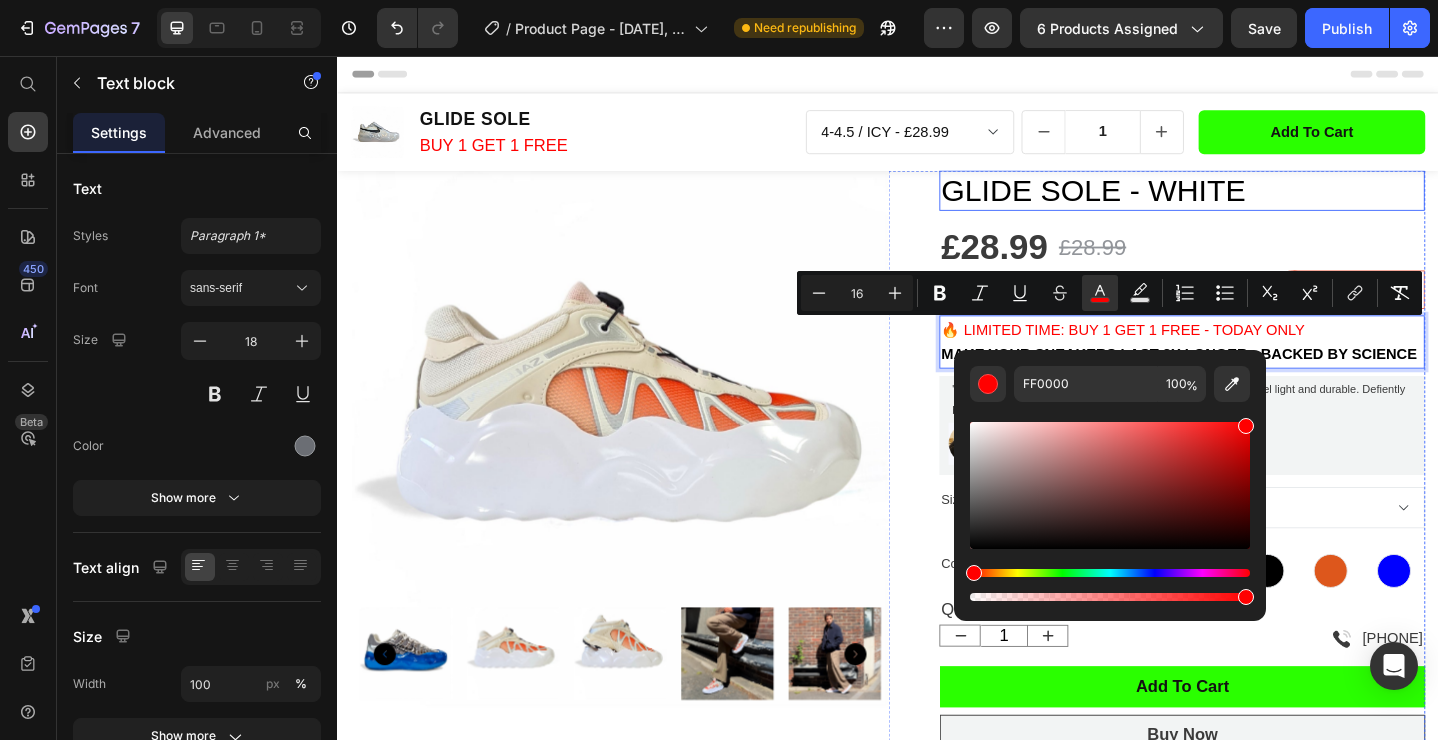 click on "GLIDE SOLE - WHITE" at bounding box center (1257, 203) 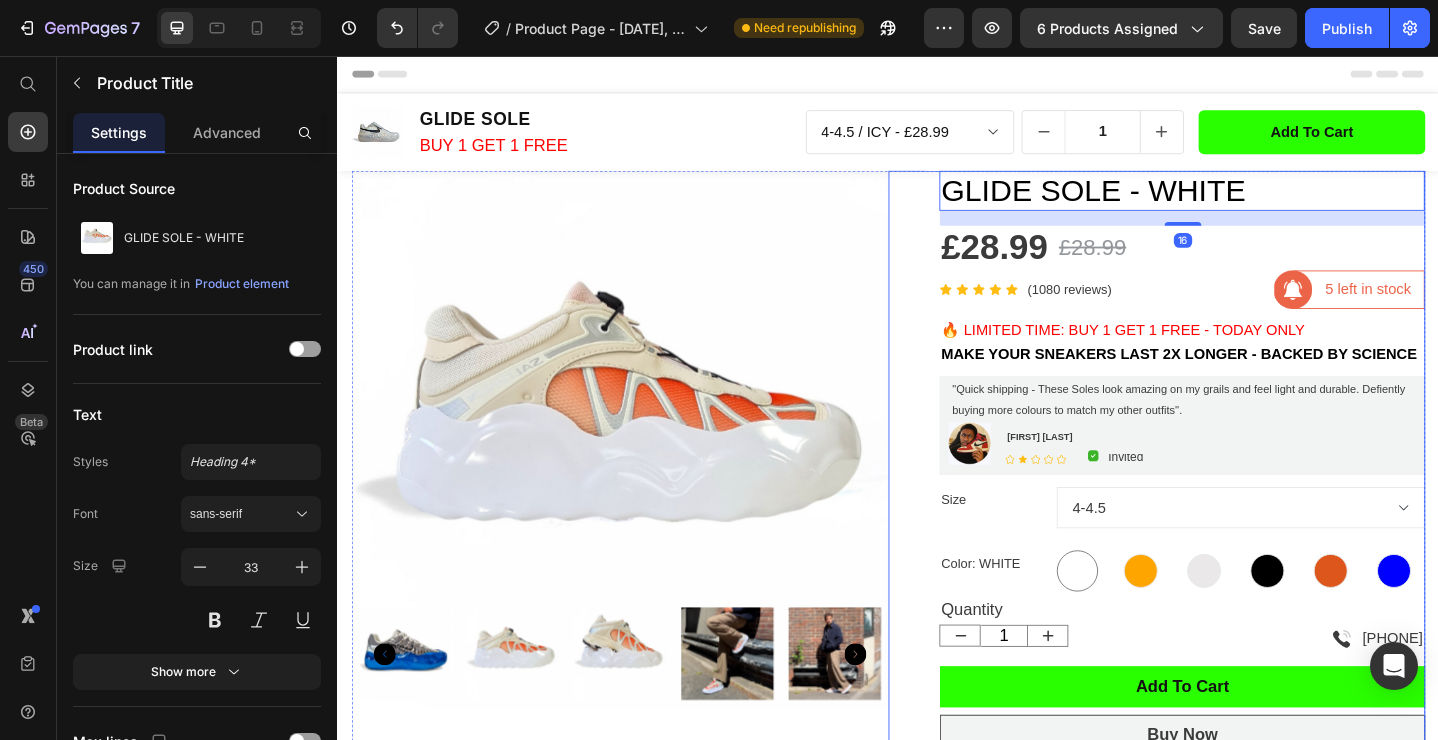 click on "GLIDE SOLE - WHITE Product Title Edit content in Shopify 16 £28.99 Product Price £28.99 Product Price Row Icon Icon Icon Icon Icon Icon List Hoz (1080 reviews) Text block Row Image 5 left in stock Text block Row Row Row 🔥 LIMITED TIME: BUY 1 GET 1 FREE - TODAY ONLY MAKE YOUR SNEAKERS LAST 2X LONGER - BACKED BY SCIENCE Text block 🔥 LIMITED TIME: BUY 1 GET 1 FREE - TODAY ONLY MAKE YOUR SNEAKERS LAST 2X LONGER - BACKED BY SCIENCE Text block "Quick shipping - These Soles look amazing on my grails and feel light and durable. Defiently buying more colours to match my other outfits". Text block Image [FIRST] [LAST] Text block Icon Icon Icon Icon Icon Icon List Hoz Image Invited Text block Row Row Row Row Size 4-4.5 5-5.5 6-6.5 7-7.5 8-8.5 9-9.5 10-10.5 11-11.5 12-12.5 Color: WHITE WHITE WHITE Orange Orange ICY ICY BLK BLK FIRE FIRE BLUE BLUE Quantity 1" at bounding box center (1229, 689) 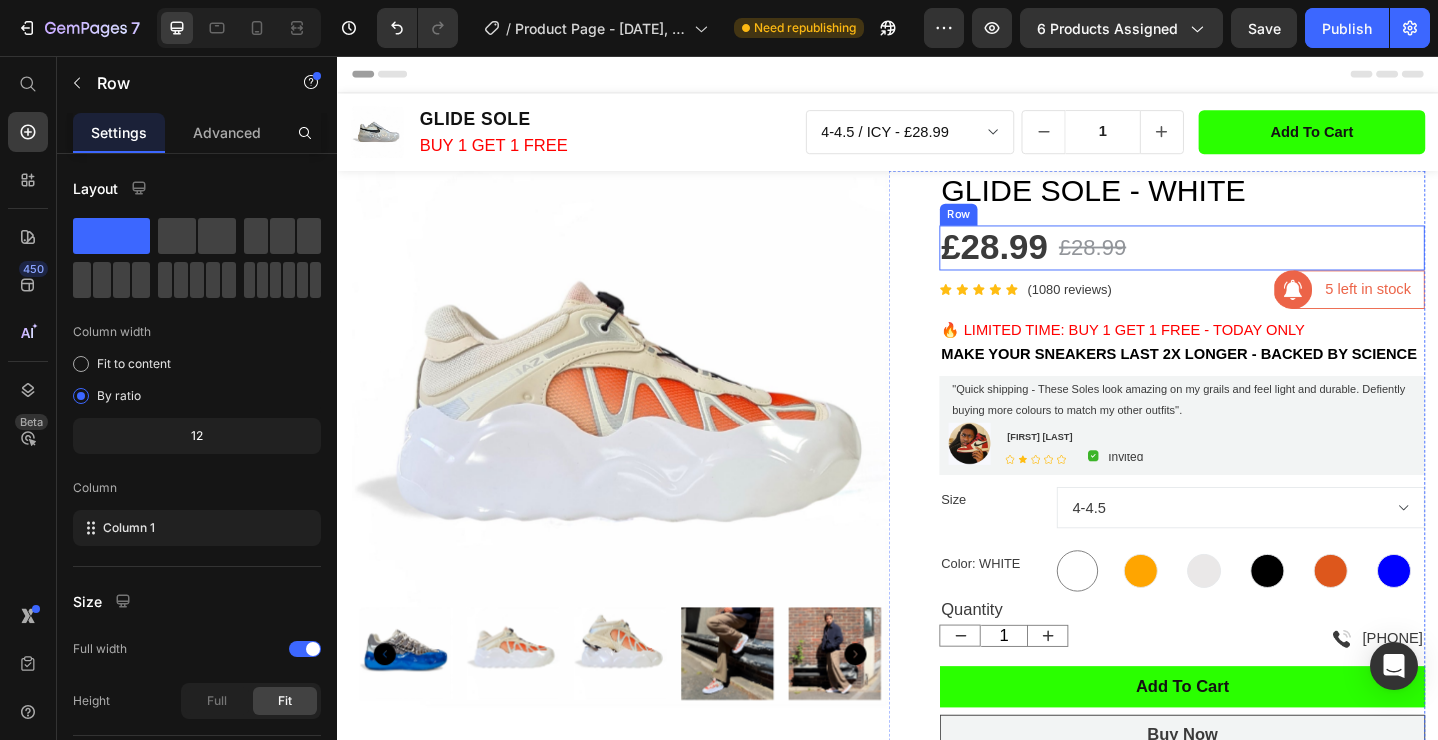 click on "£28.99" at bounding box center [1159, 265] 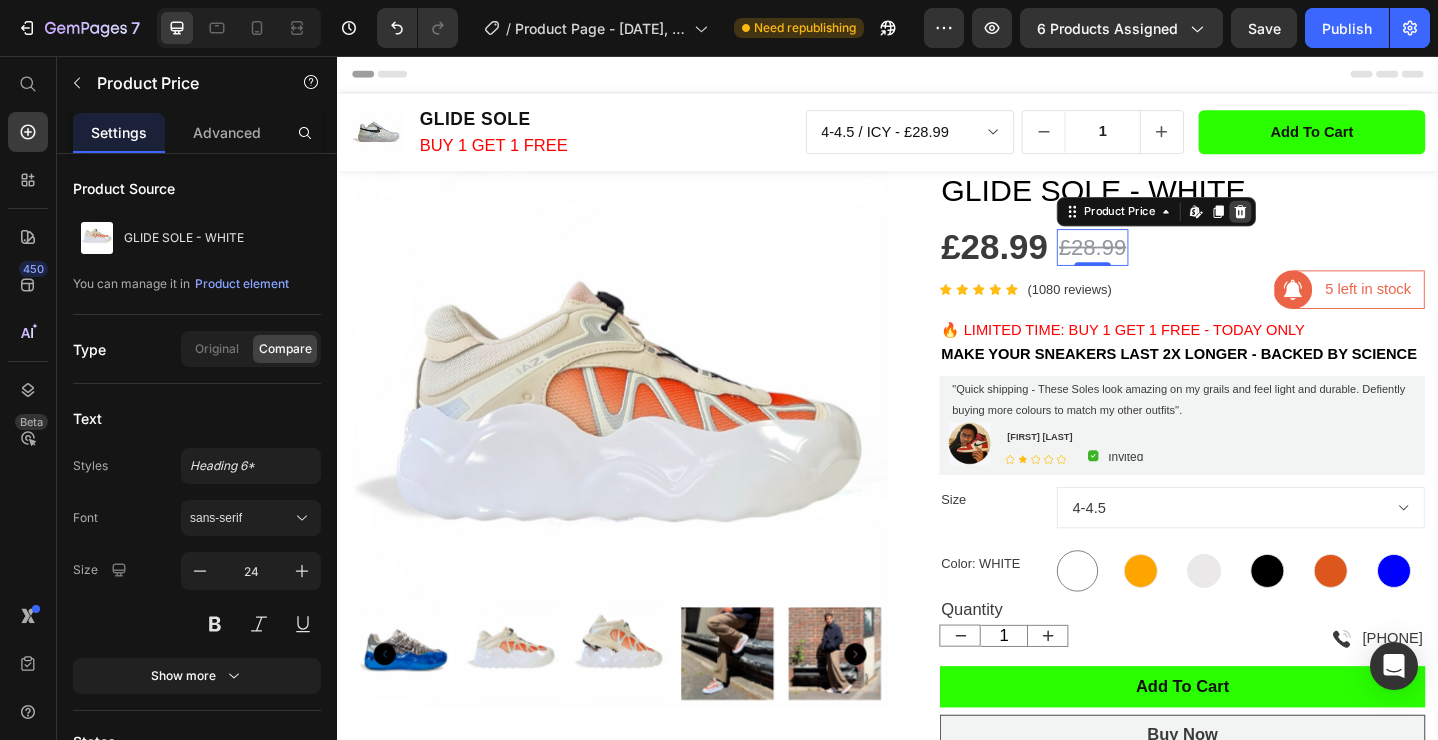 click 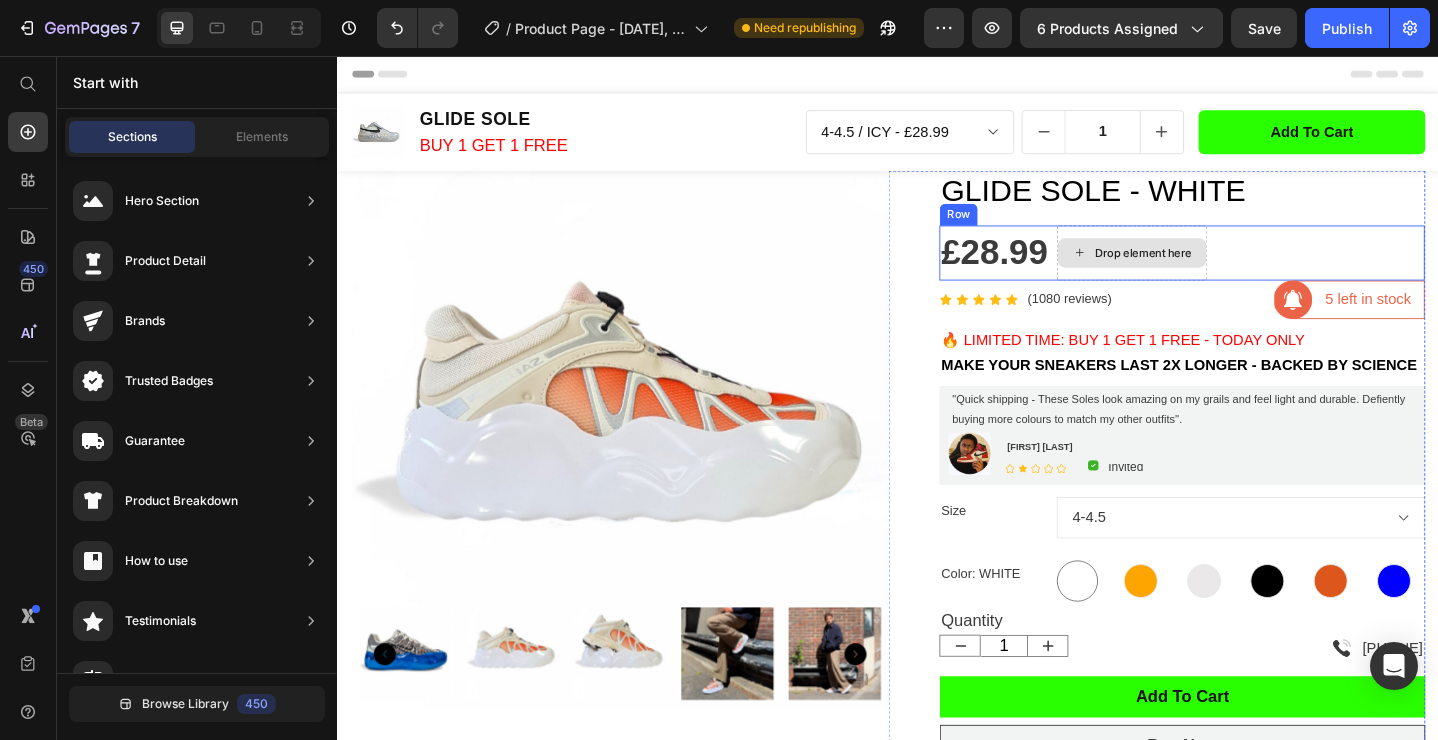 click on "Drop element here" at bounding box center [1203, 271] 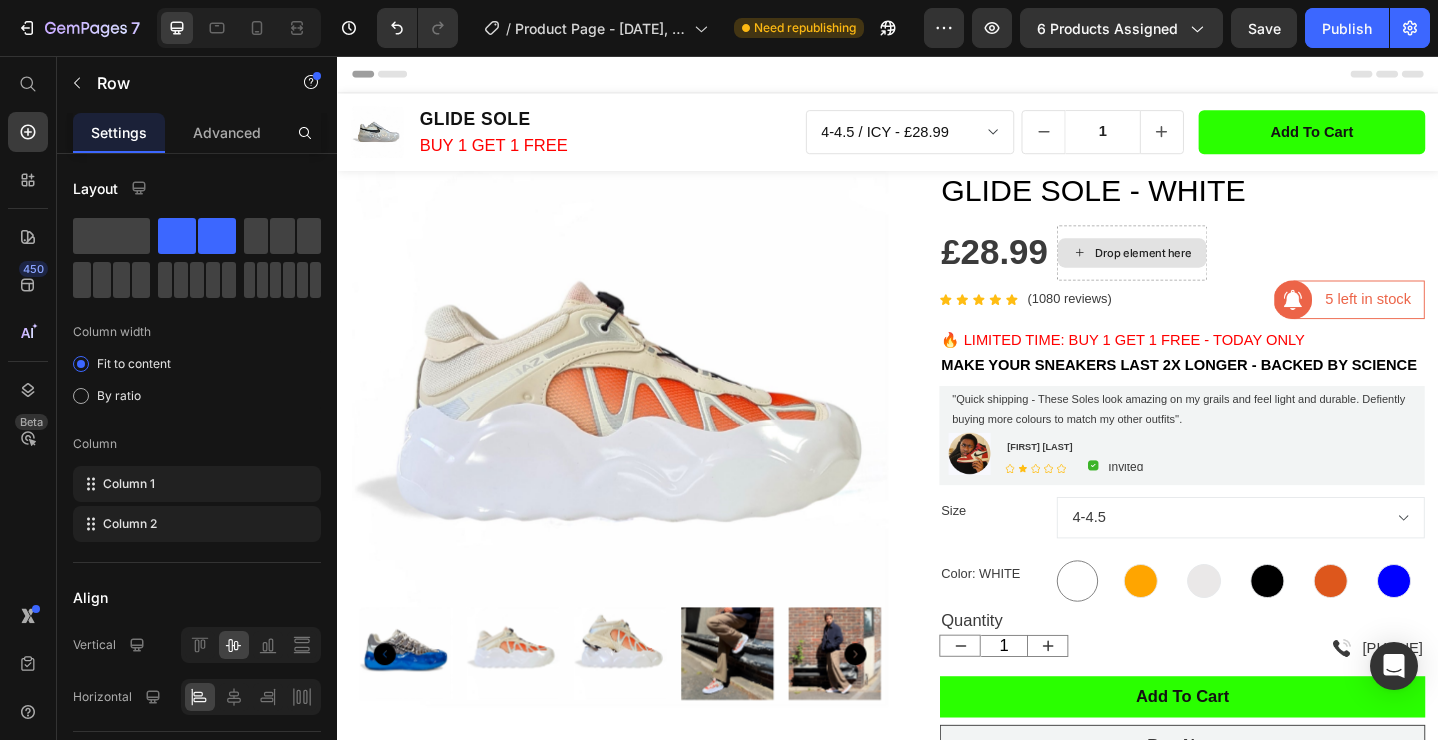 click on "Drop element here" at bounding box center (1203, 271) 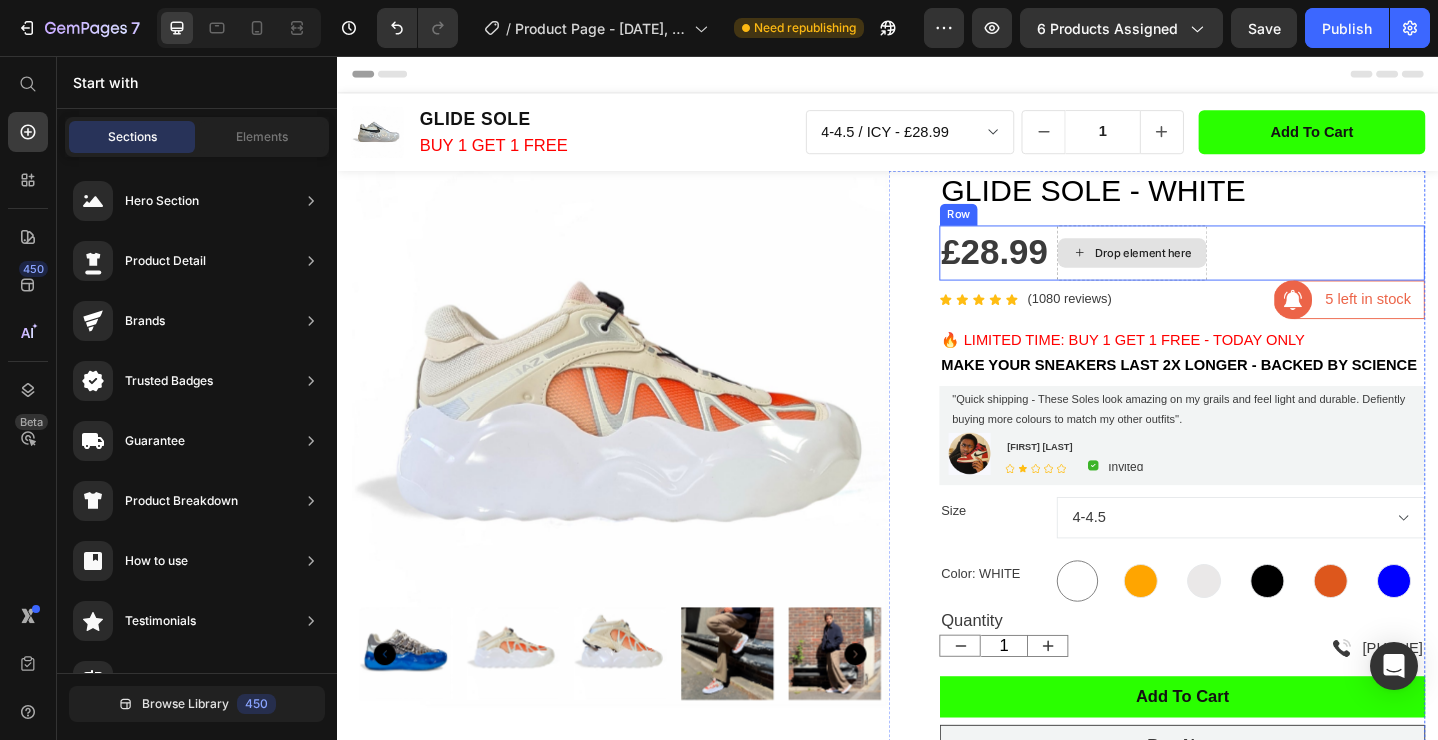 click on "Drop element here" at bounding box center [1203, 271] 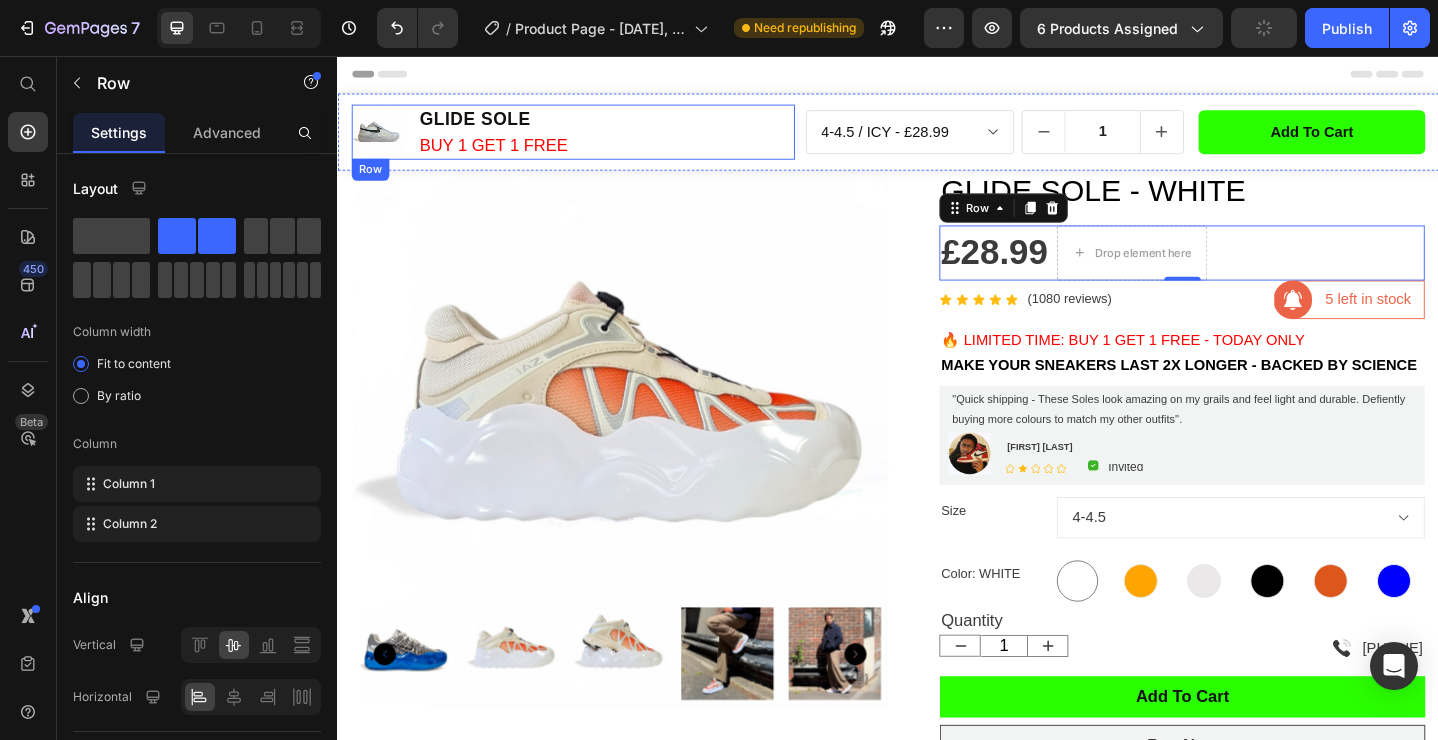 click on "Product Images GLIDE SOLE Product Title BUY 1 GET 1 FREE Text Block Row" at bounding box center [593, 139] 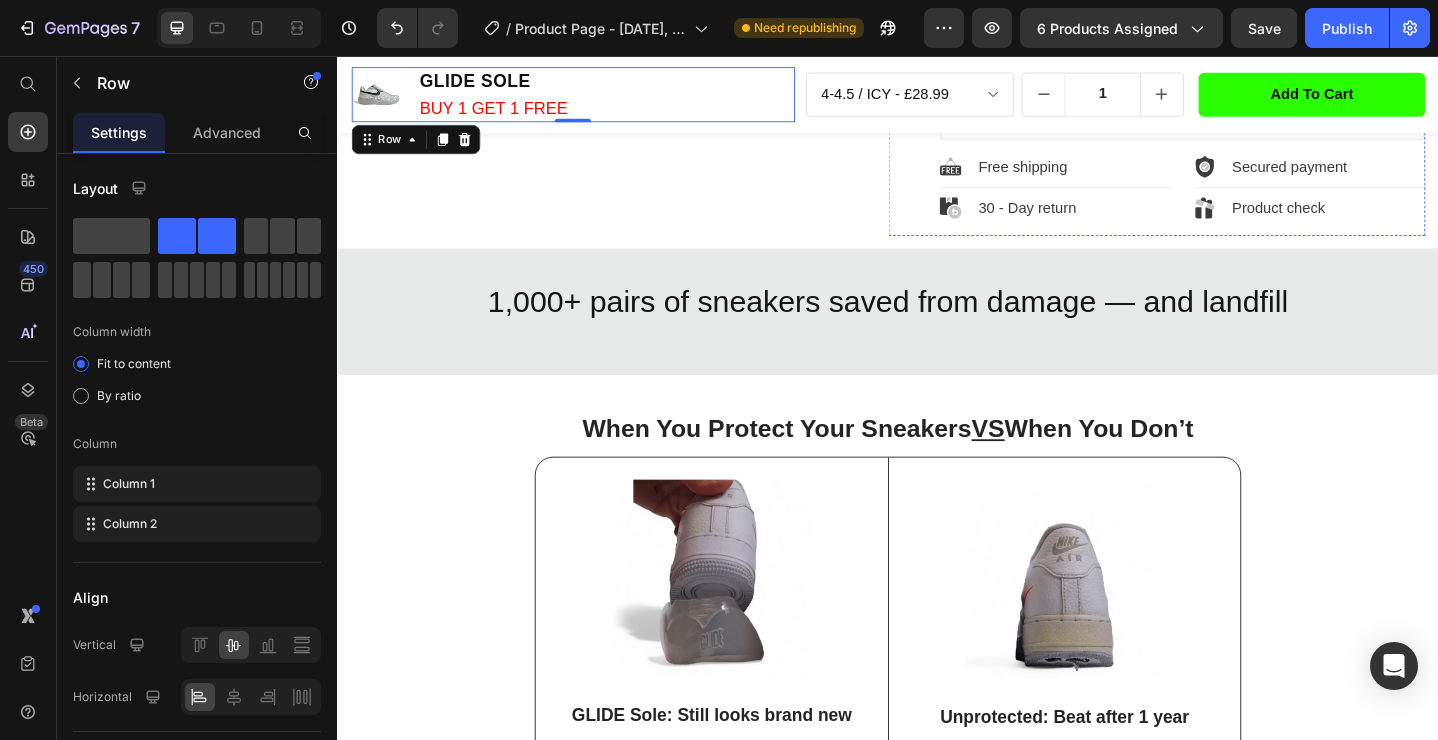 scroll, scrollTop: 957, scrollLeft: 0, axis: vertical 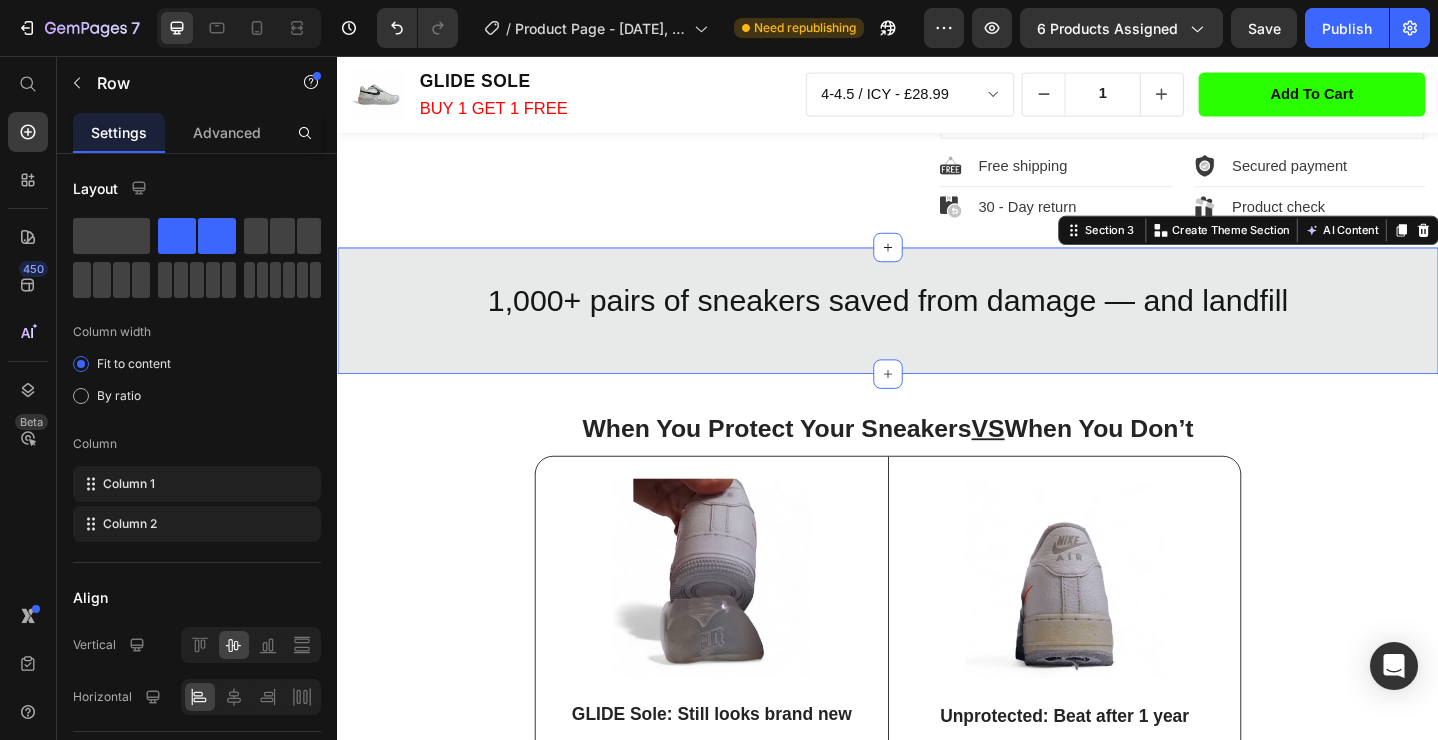 click on "1,000+ pairs of sneakers saved from damage — and landfill Heading Row" at bounding box center [937, 335] 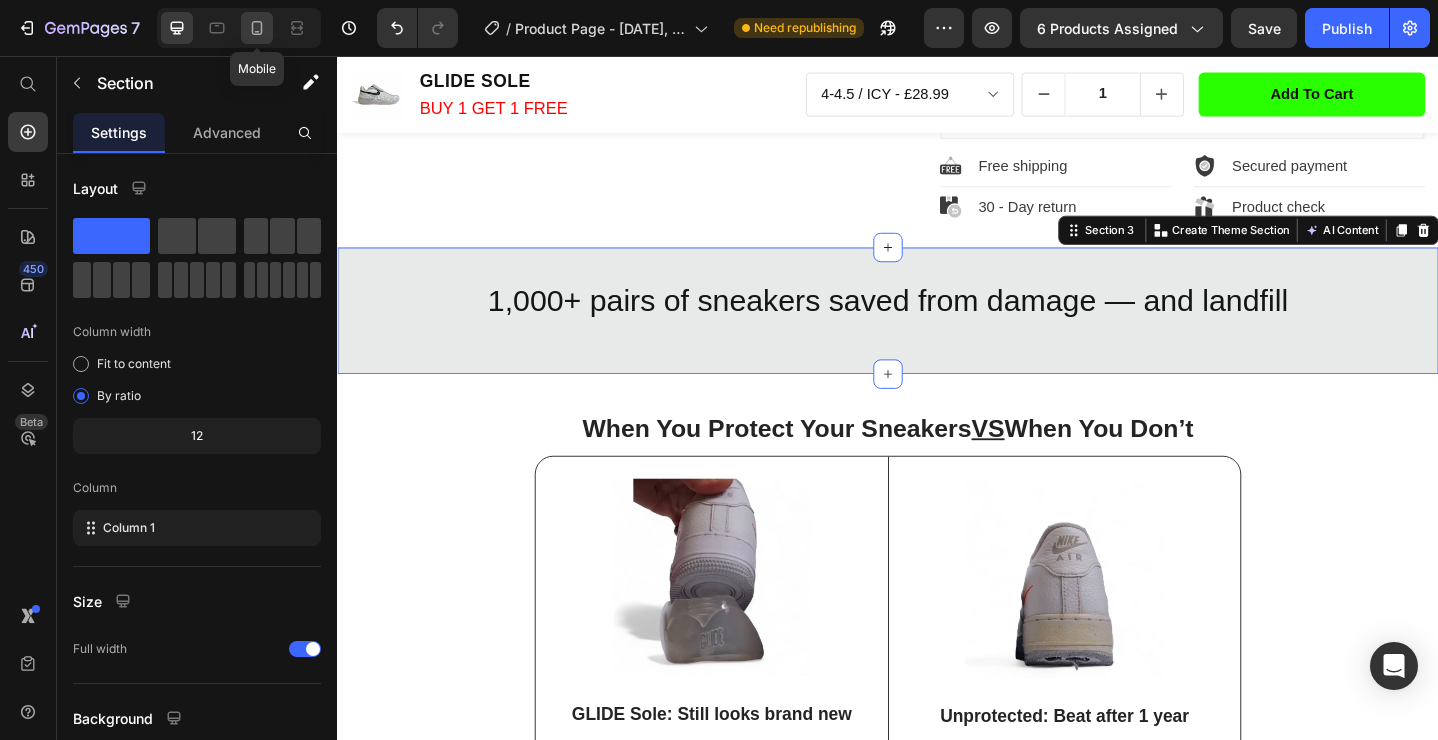 click 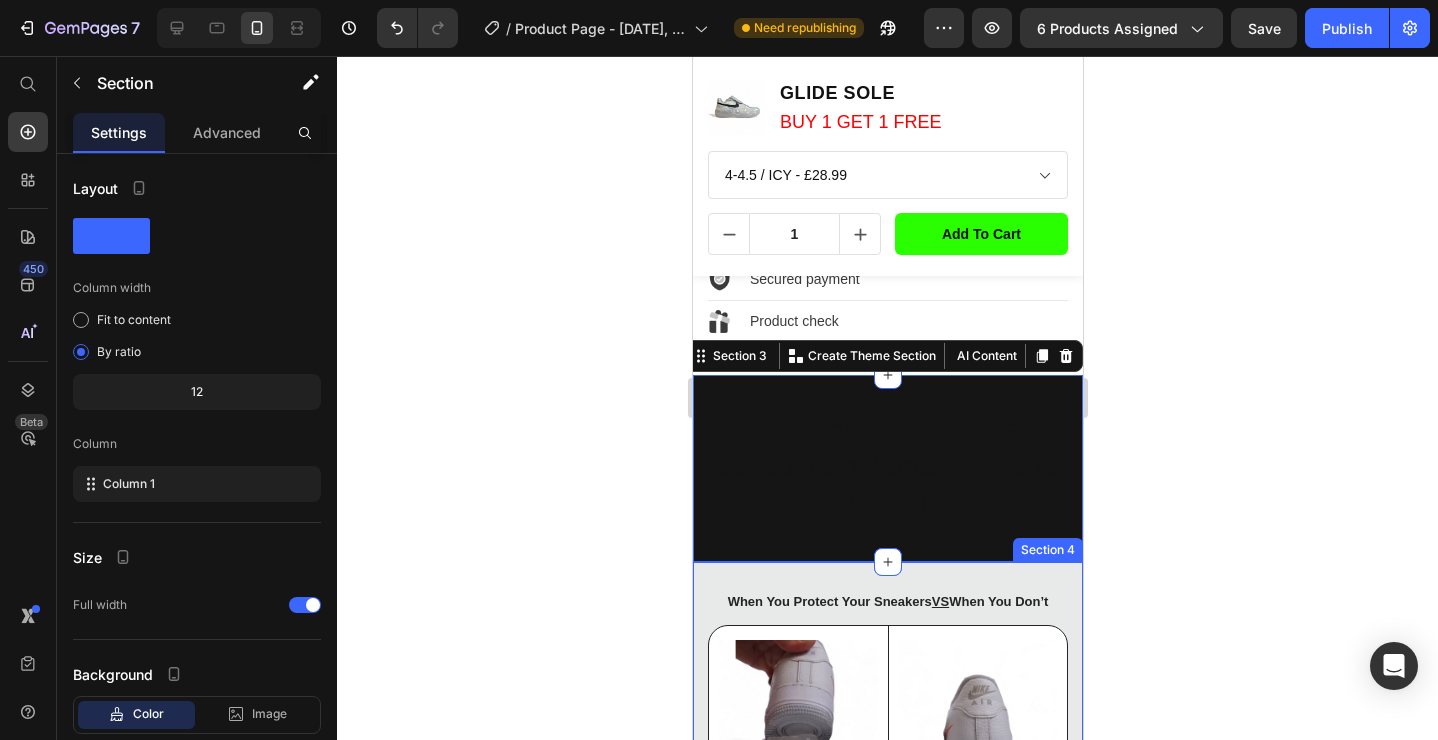 scroll, scrollTop: 1732, scrollLeft: 0, axis: vertical 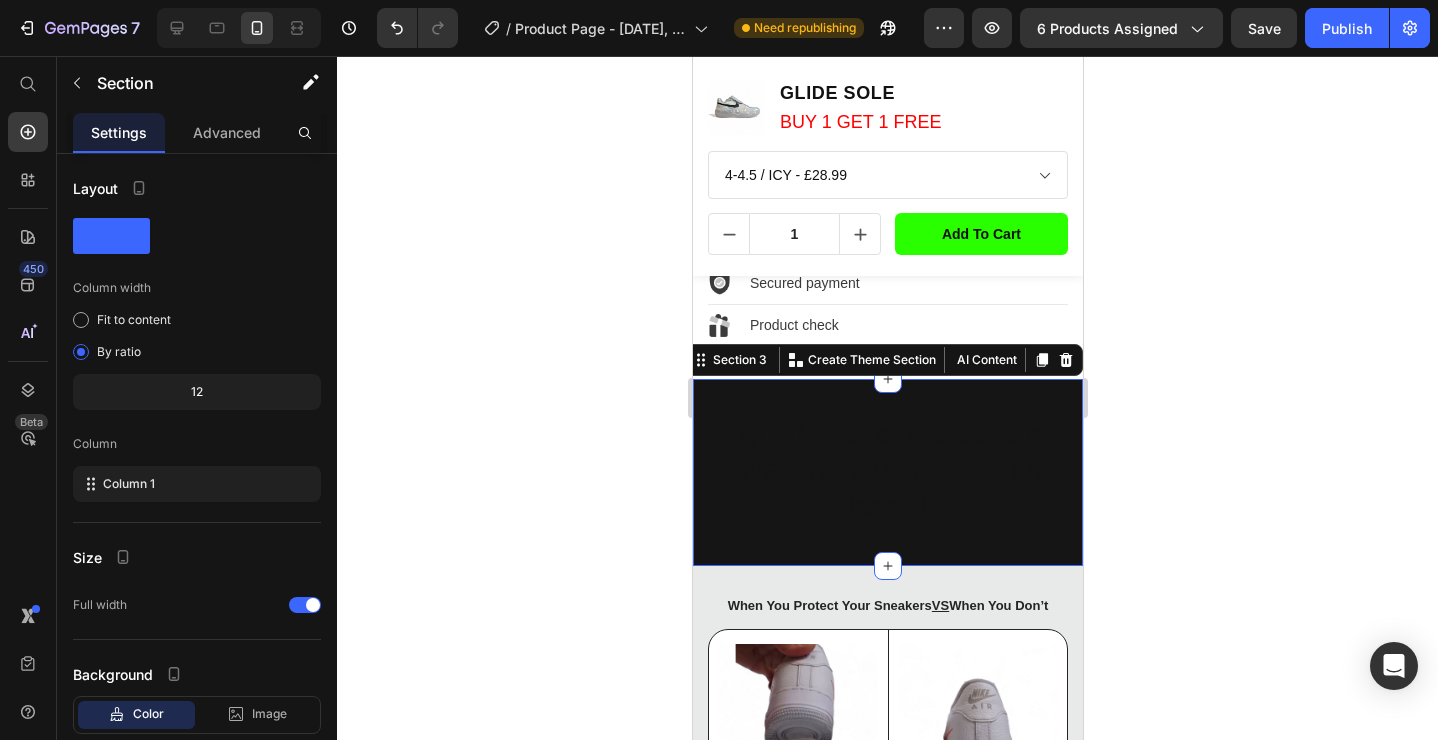 click on "1,000+ pairs of sneakers saved from damage — and landfill Heading Row" at bounding box center (887, 482) 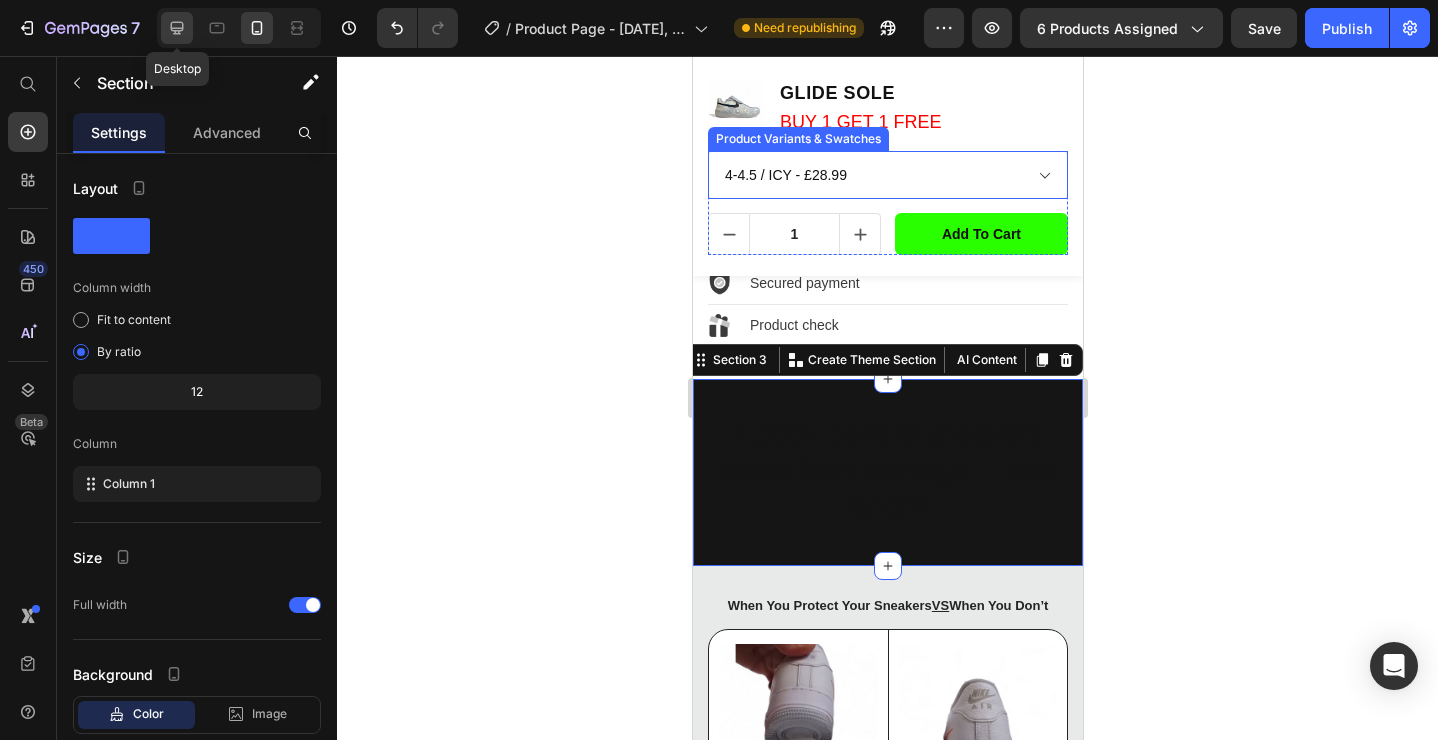 click 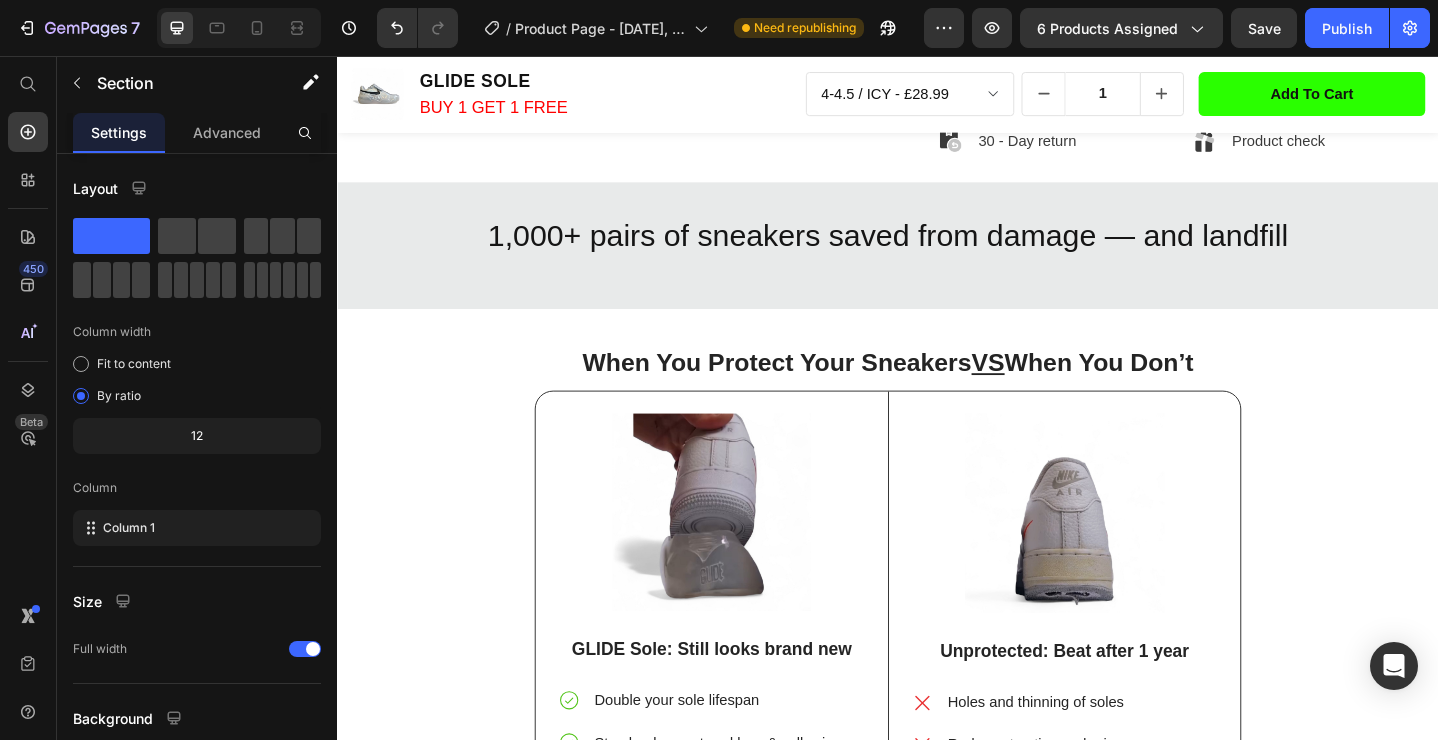 scroll, scrollTop: 1069, scrollLeft: 0, axis: vertical 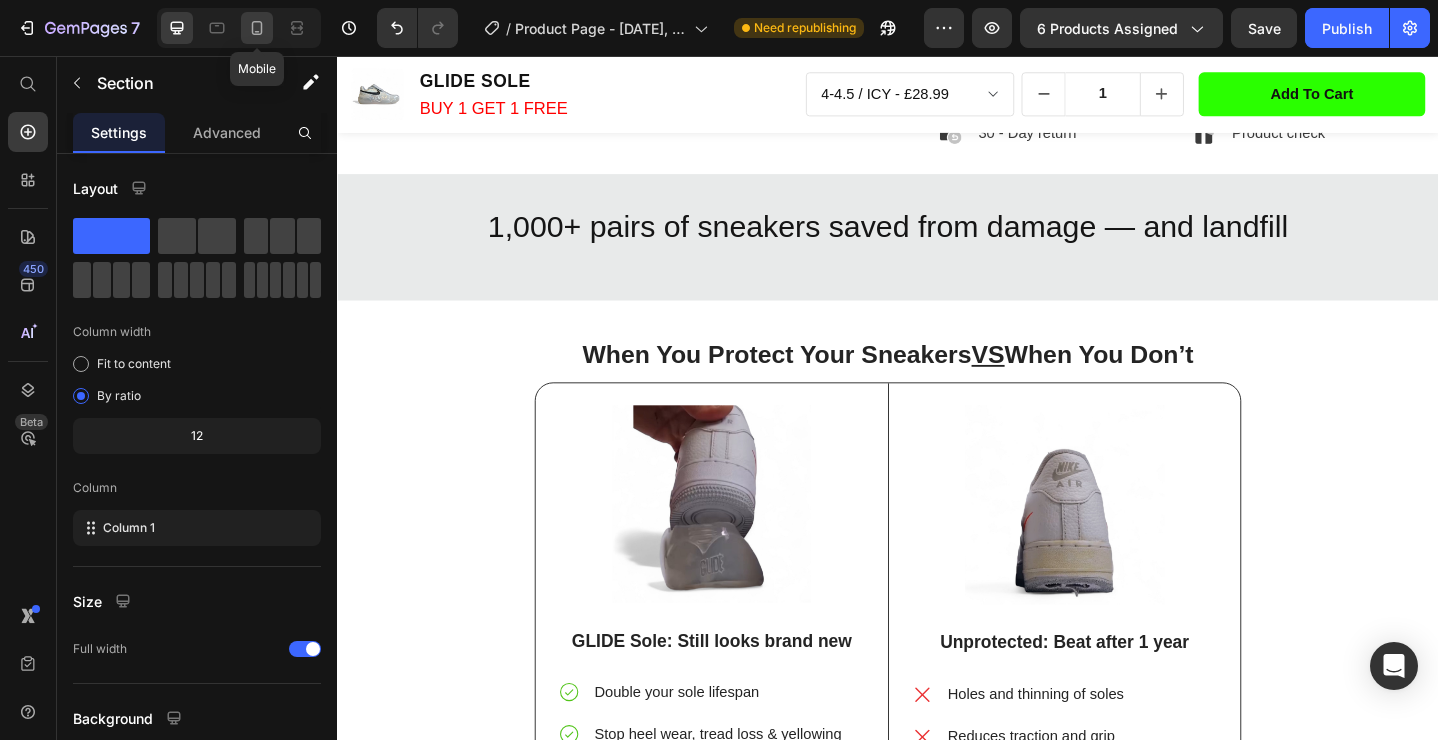 click 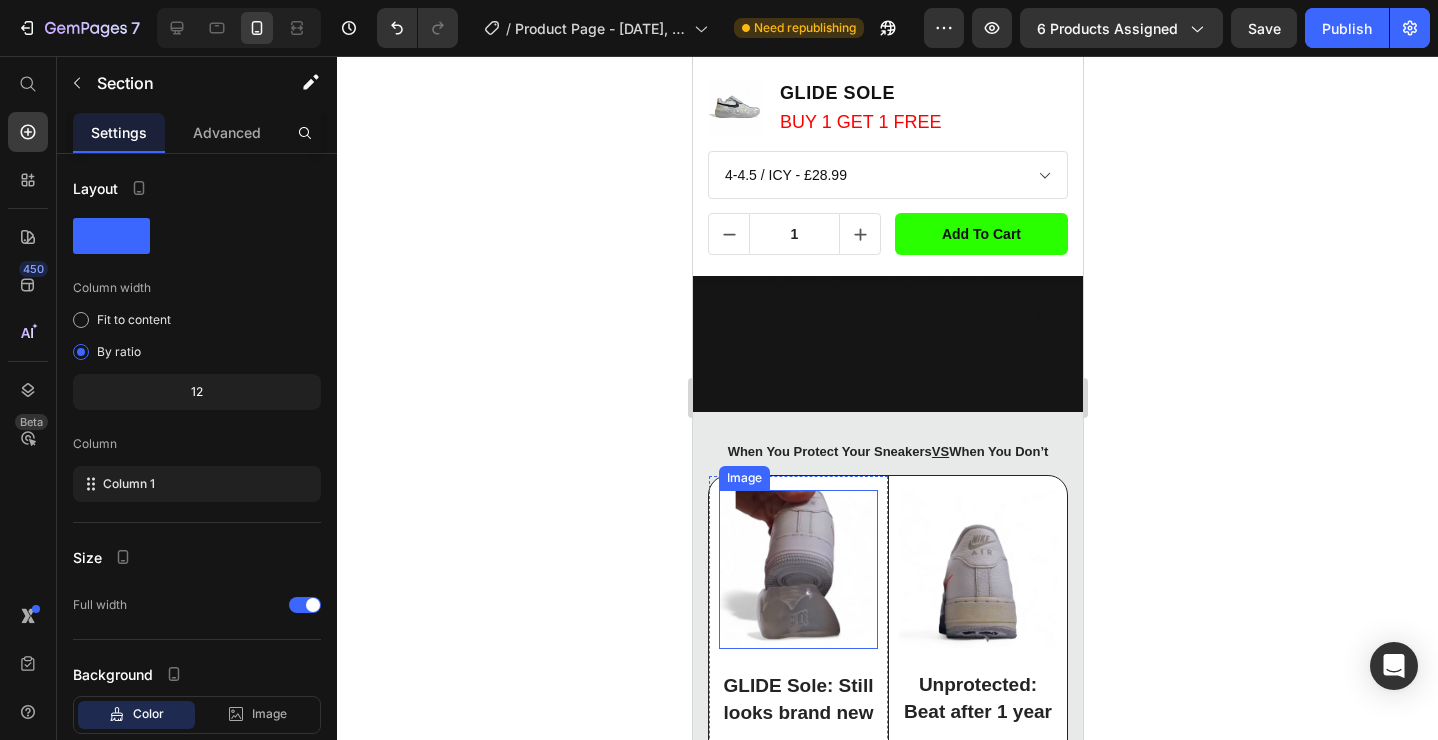 scroll, scrollTop: 1909, scrollLeft: 0, axis: vertical 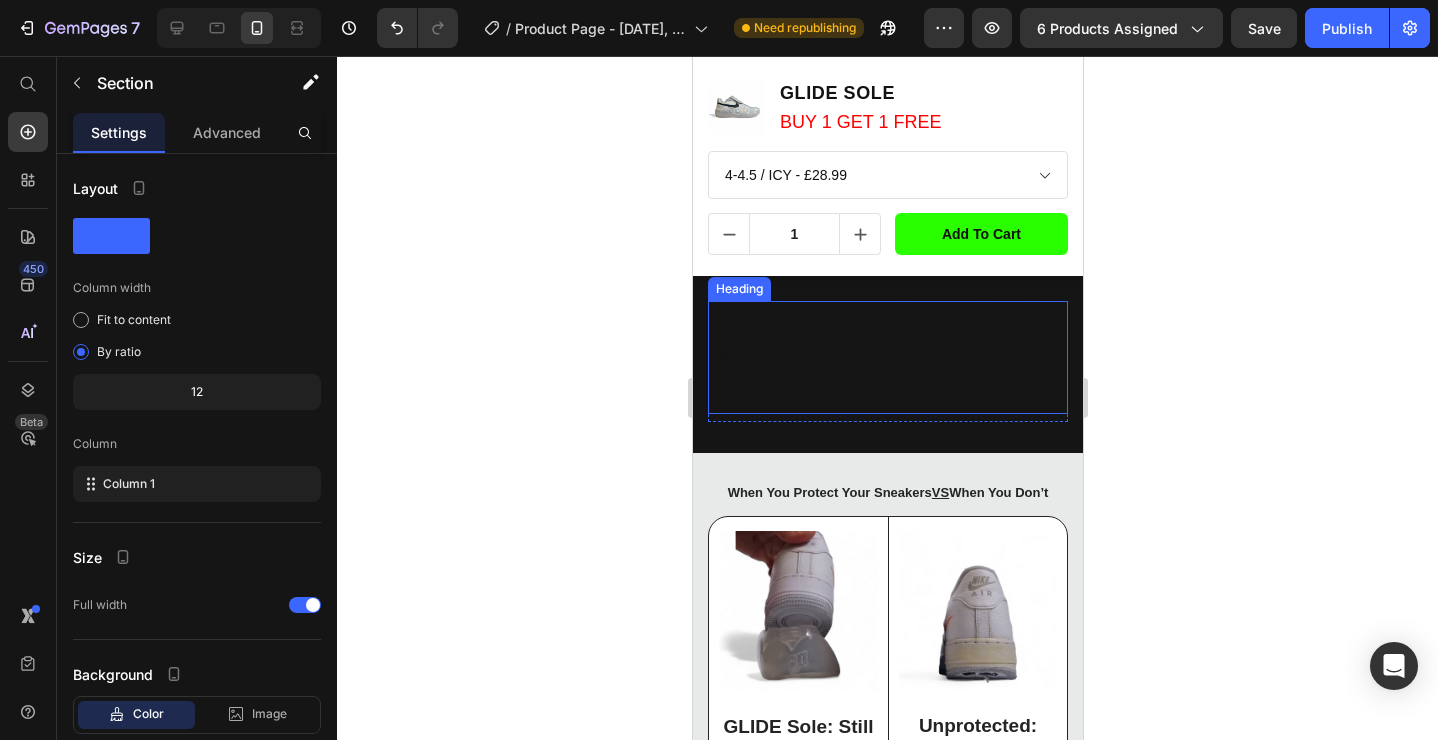 click on "1,000+ pairs of sneakers saved from damage — and landfill" at bounding box center (887, 357) 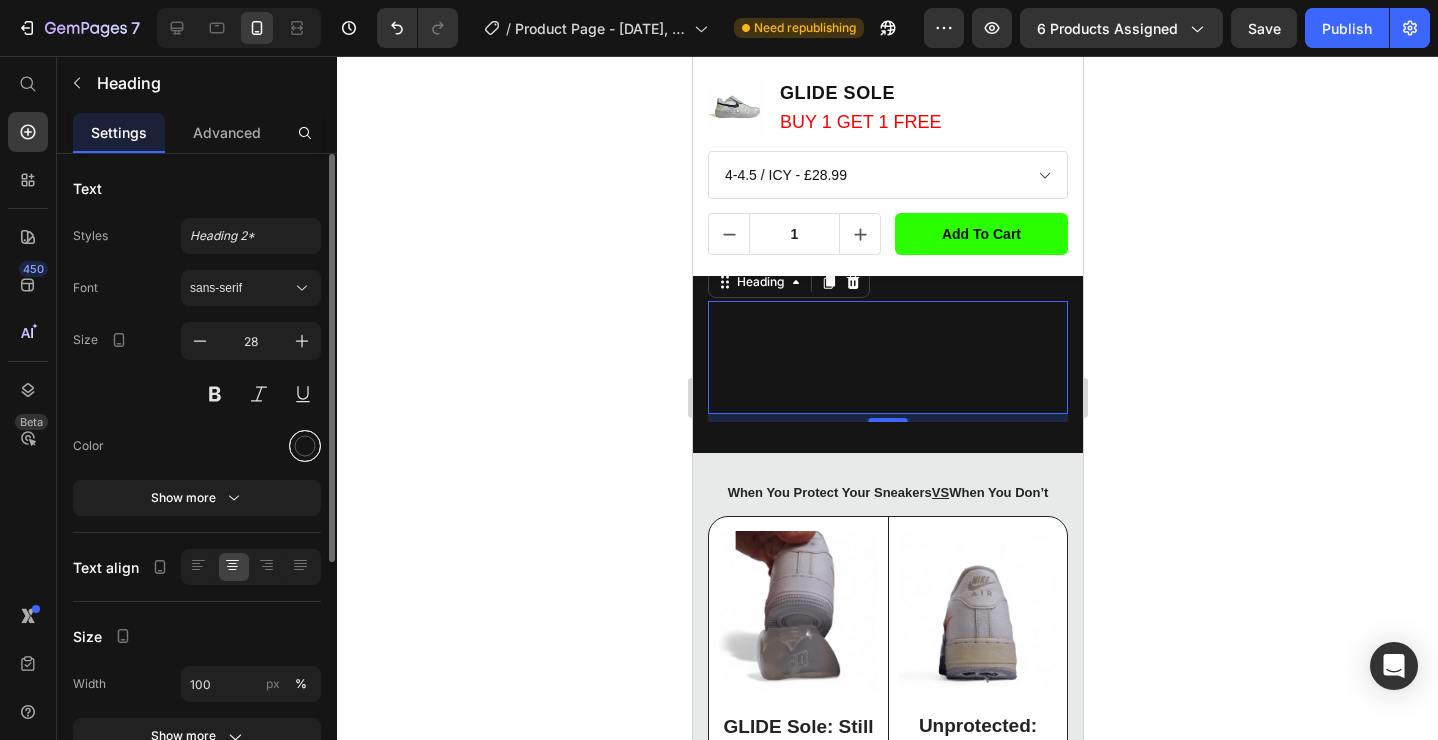 click at bounding box center [305, 446] 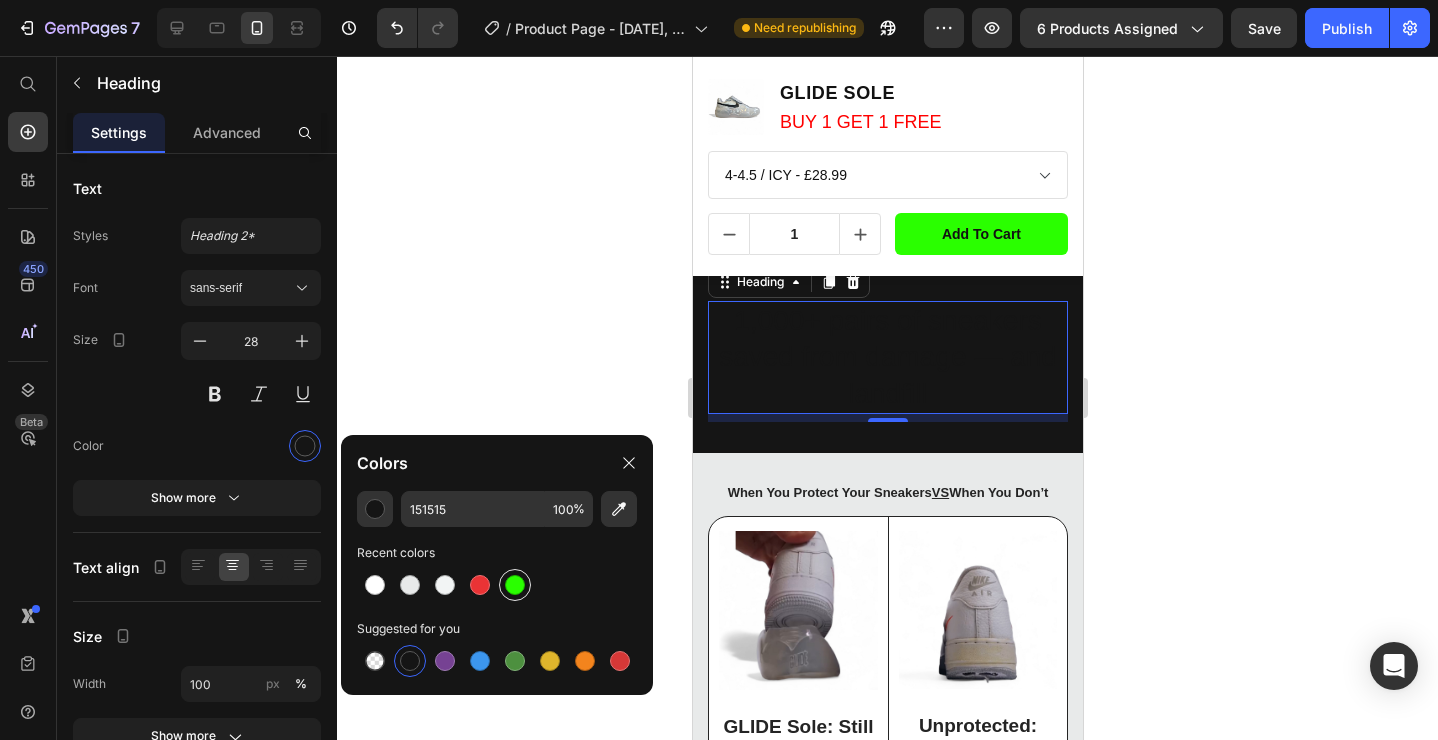 click at bounding box center (515, 585) 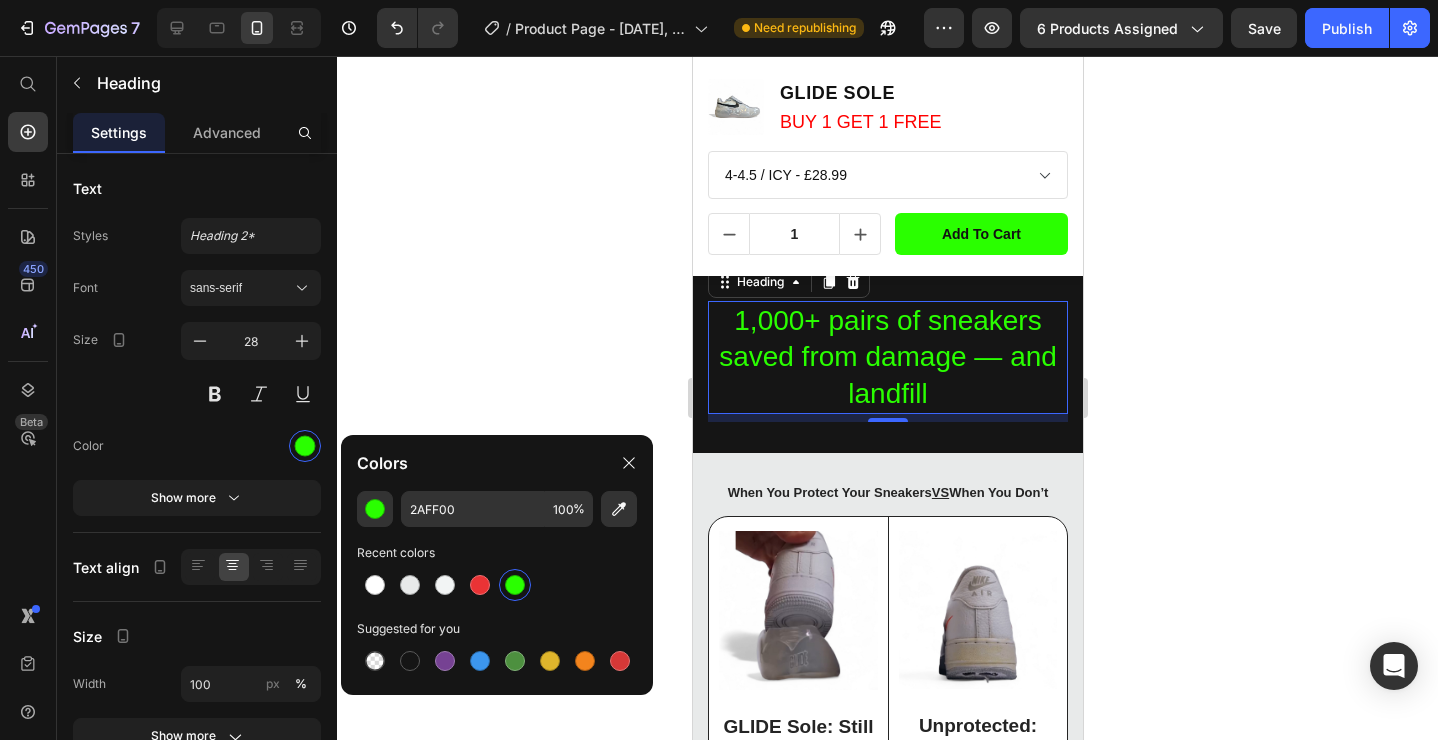 click 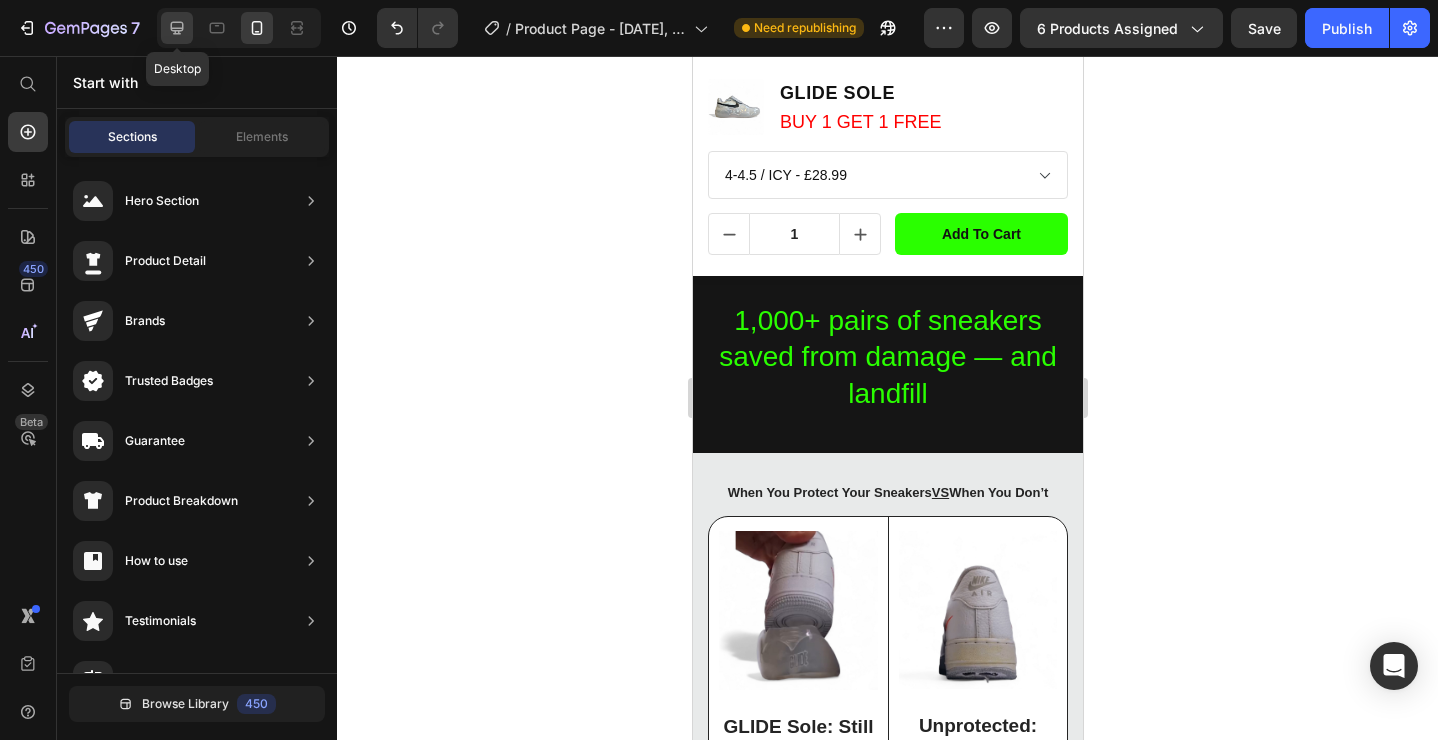 click 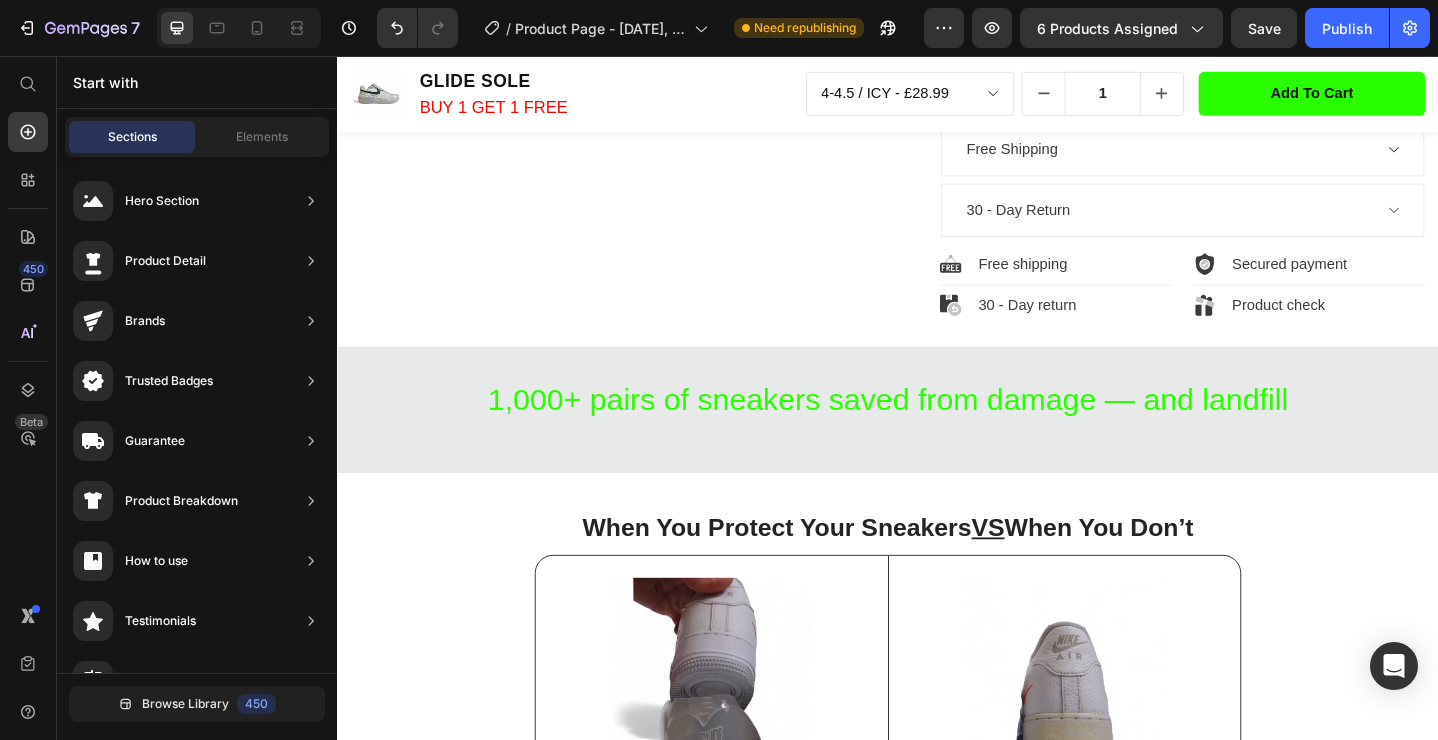 scroll, scrollTop: 882, scrollLeft: 0, axis: vertical 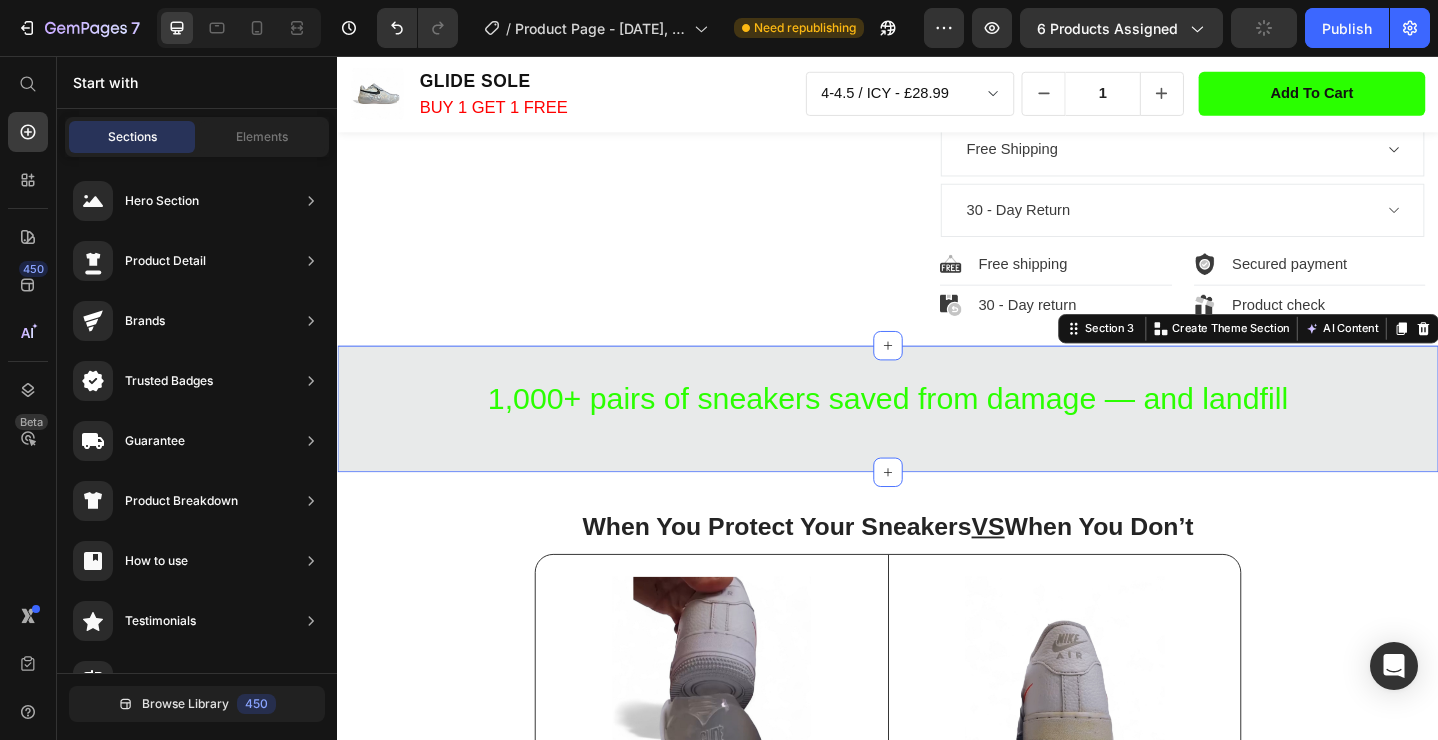 click on "1,000+ pairs of sneakers saved from damage — and landfill Heading Row Section 3 You can create reusable sections Create Theme Section AI Content Write with GemAI What would you like to describe here? Tone and Voice Persuasive Product Show more Generate" at bounding box center [937, 441] 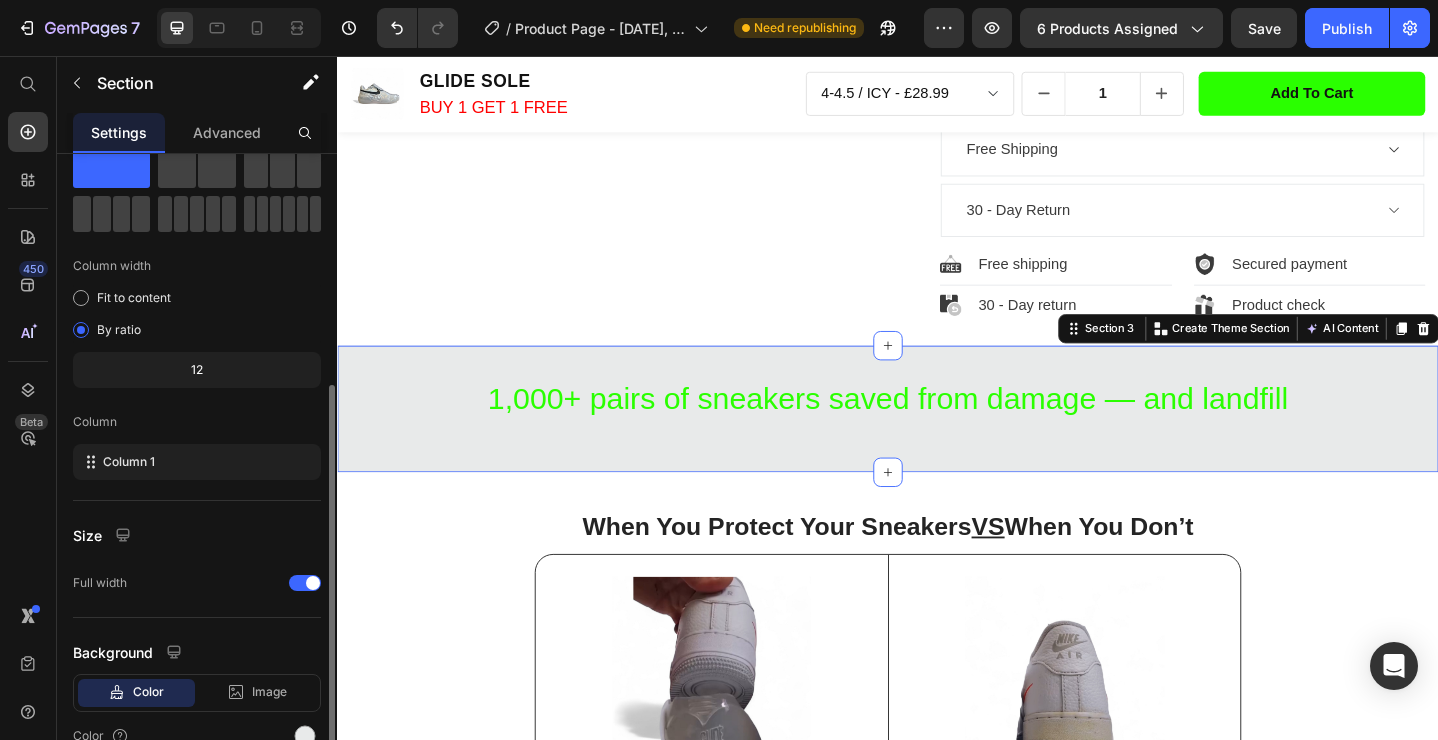scroll, scrollTop: 165, scrollLeft: 0, axis: vertical 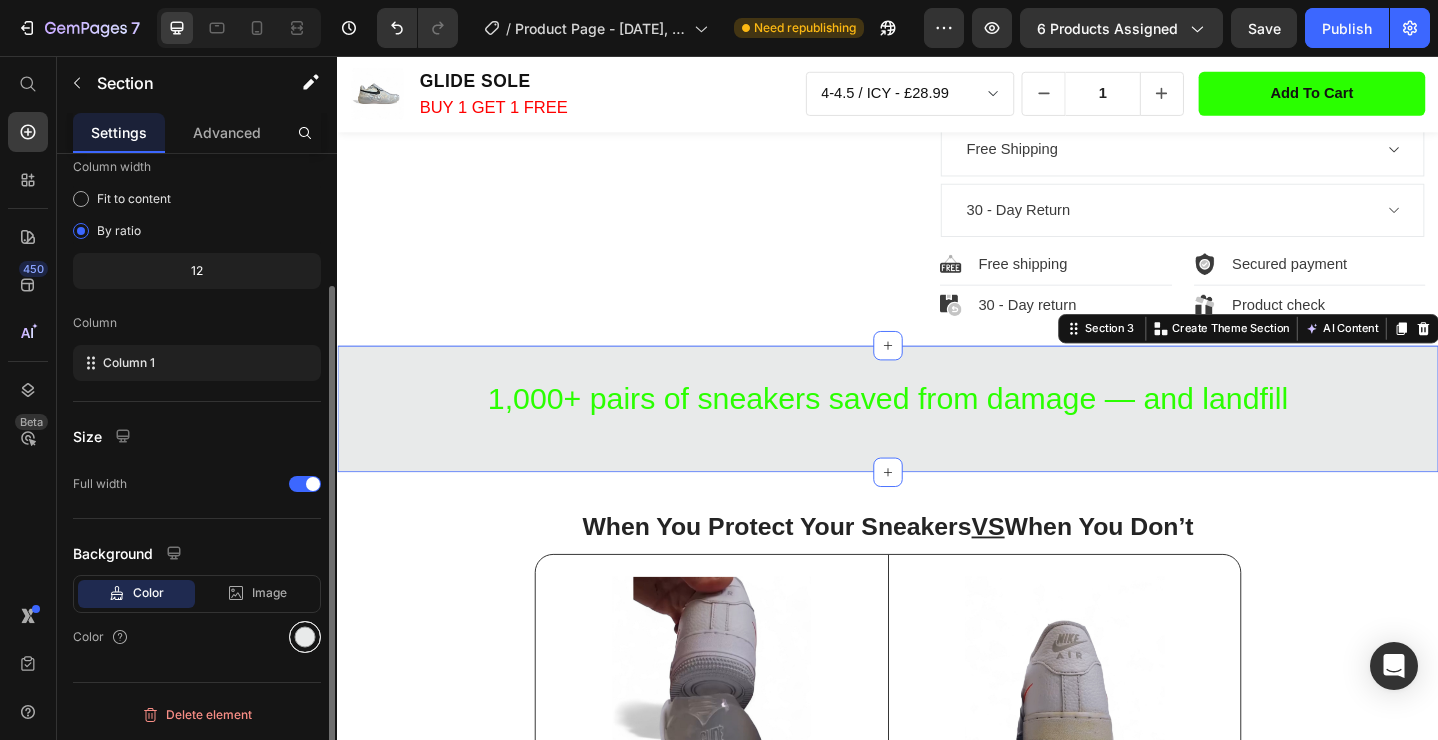 click at bounding box center (305, 637) 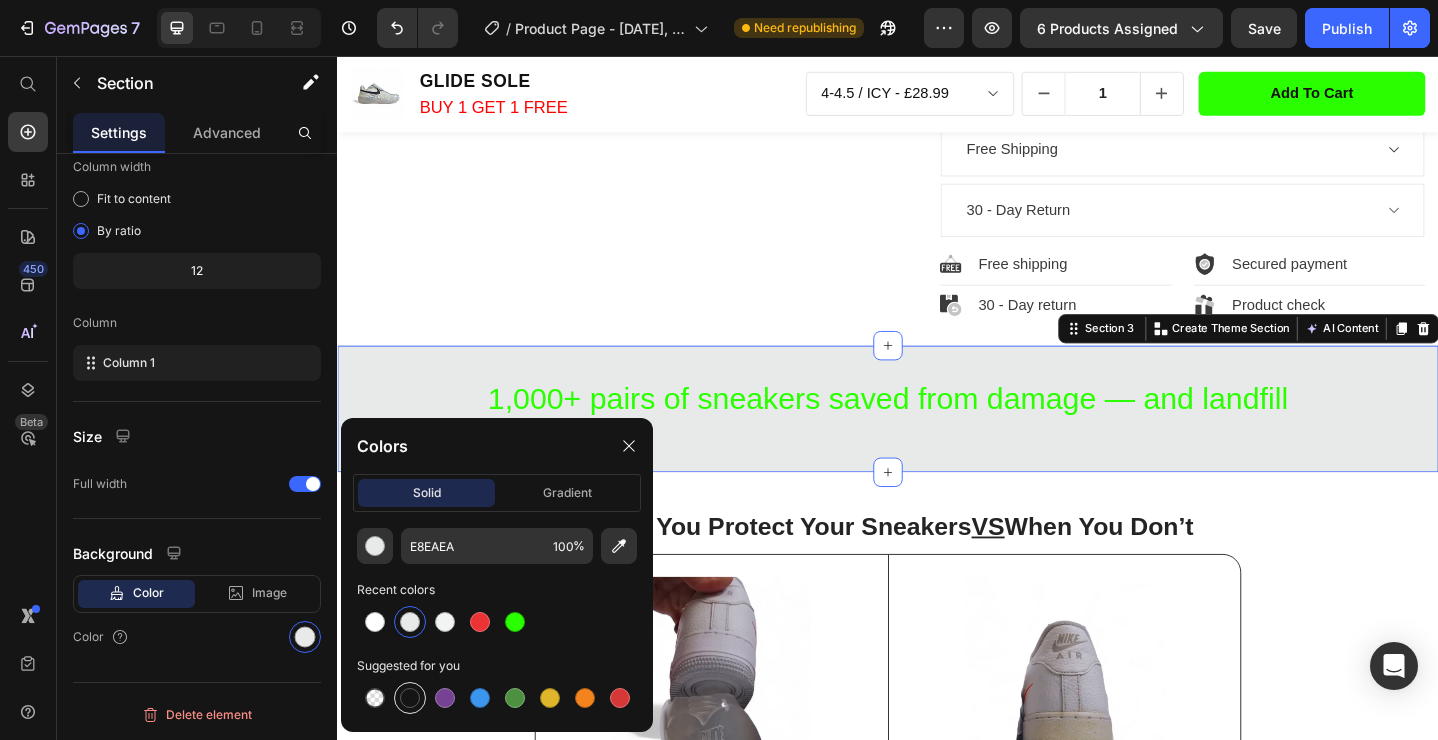 click at bounding box center (410, 698) 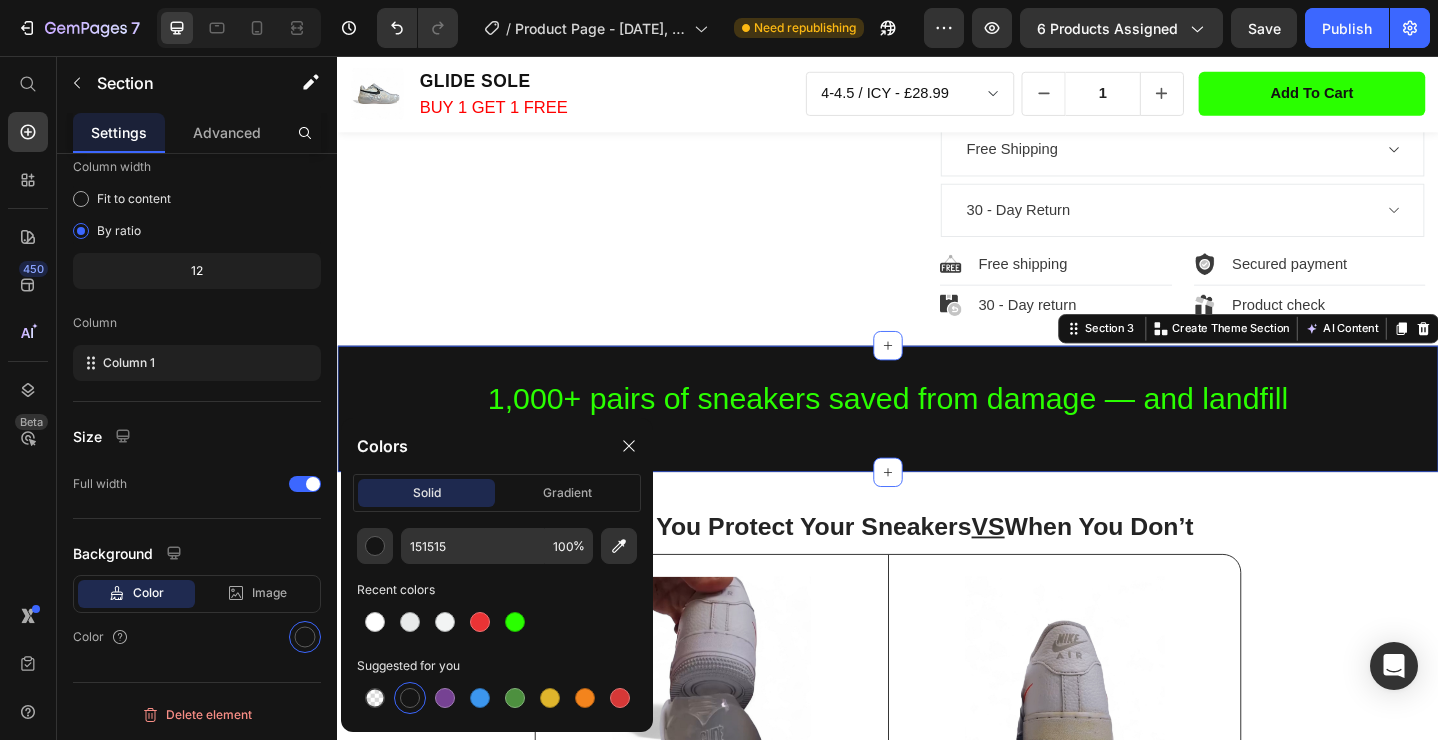 click on "Product Images" at bounding box center (644, -172) 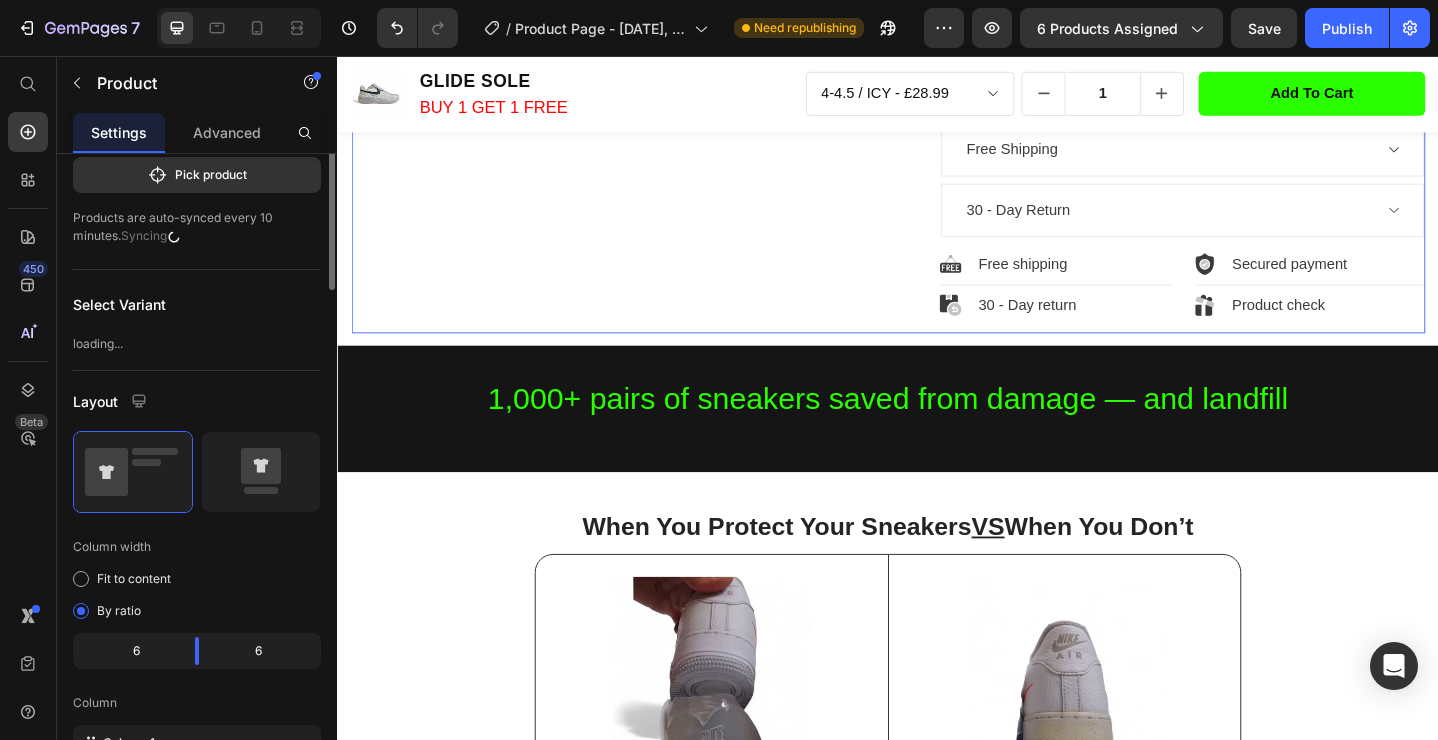 scroll, scrollTop: 0, scrollLeft: 0, axis: both 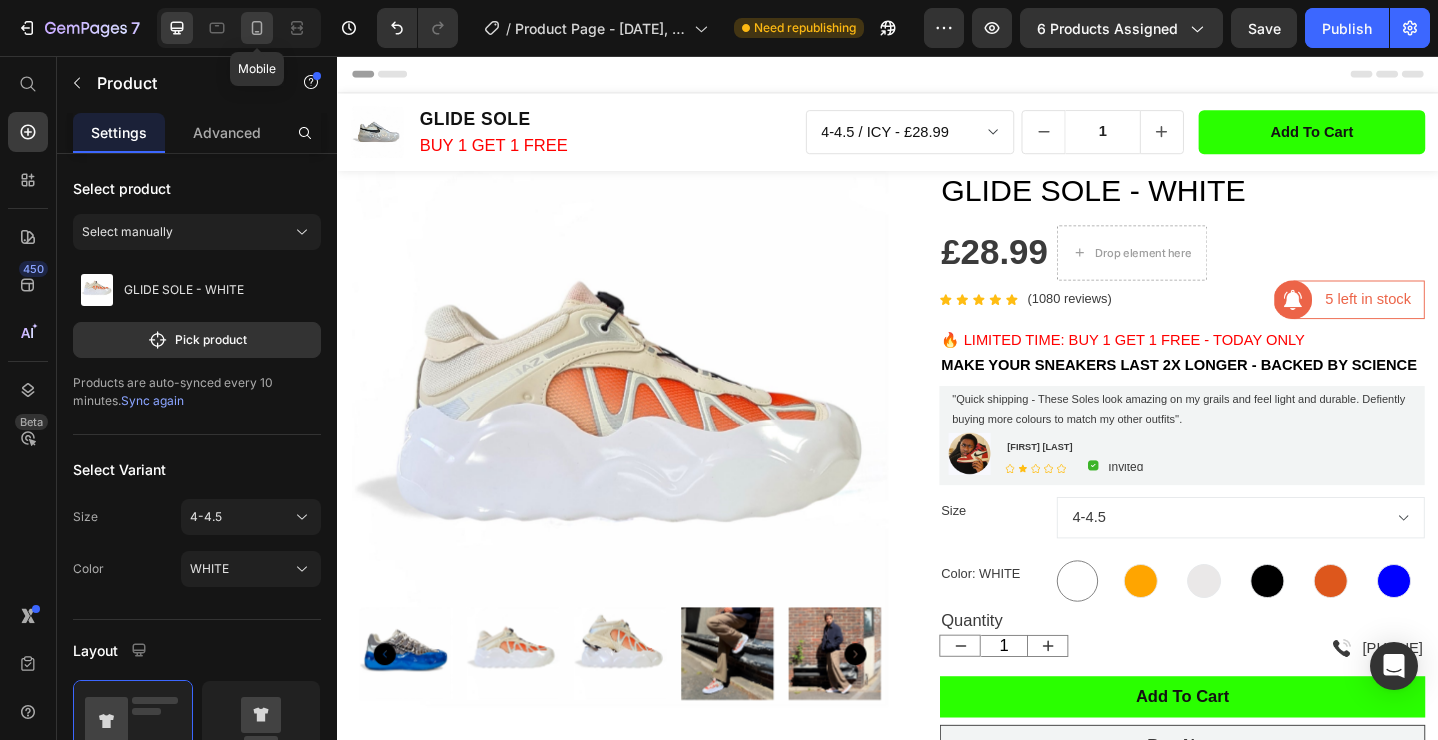 click 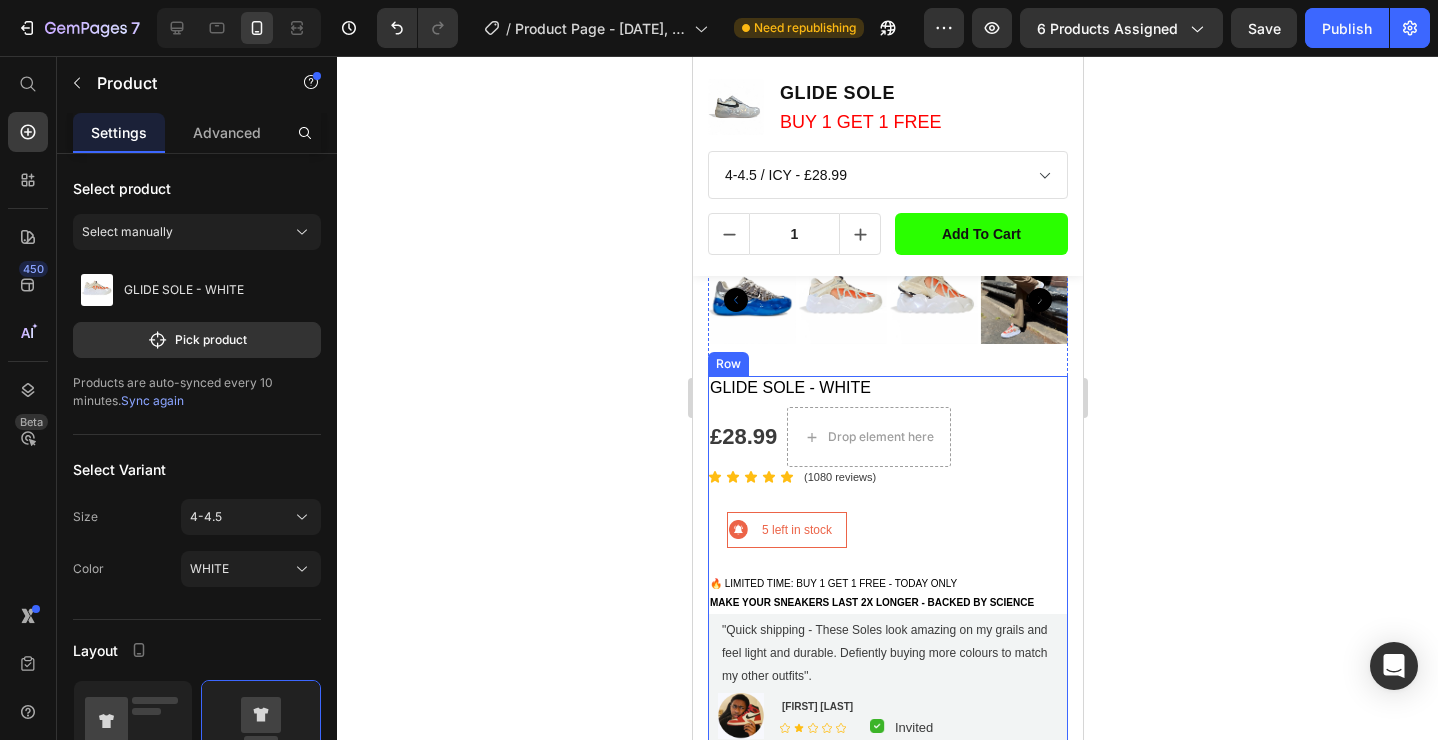 scroll, scrollTop: 448, scrollLeft: 0, axis: vertical 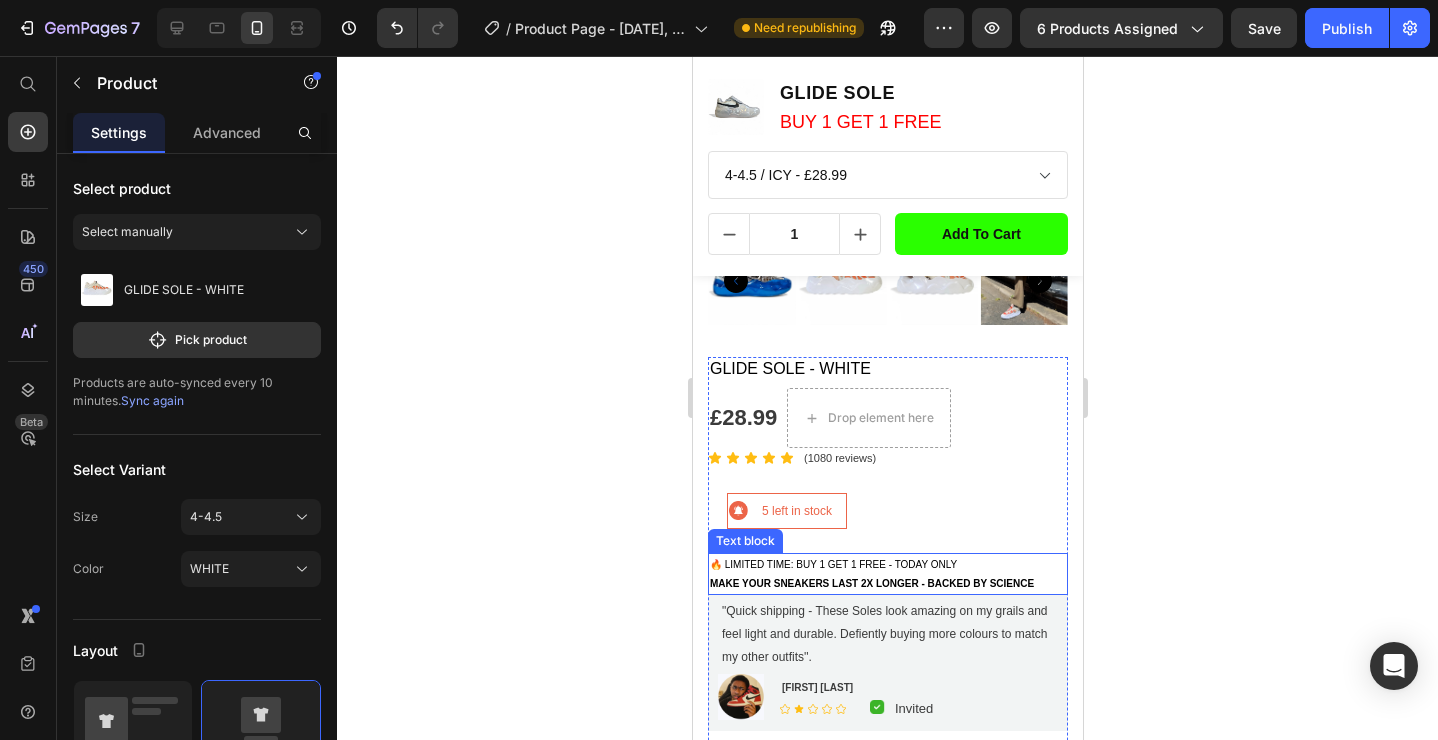 click on "🔥 LIMITED TIME: BUY 1 GET 1 FREE - TODAY ONLY" at bounding box center [832, 564] 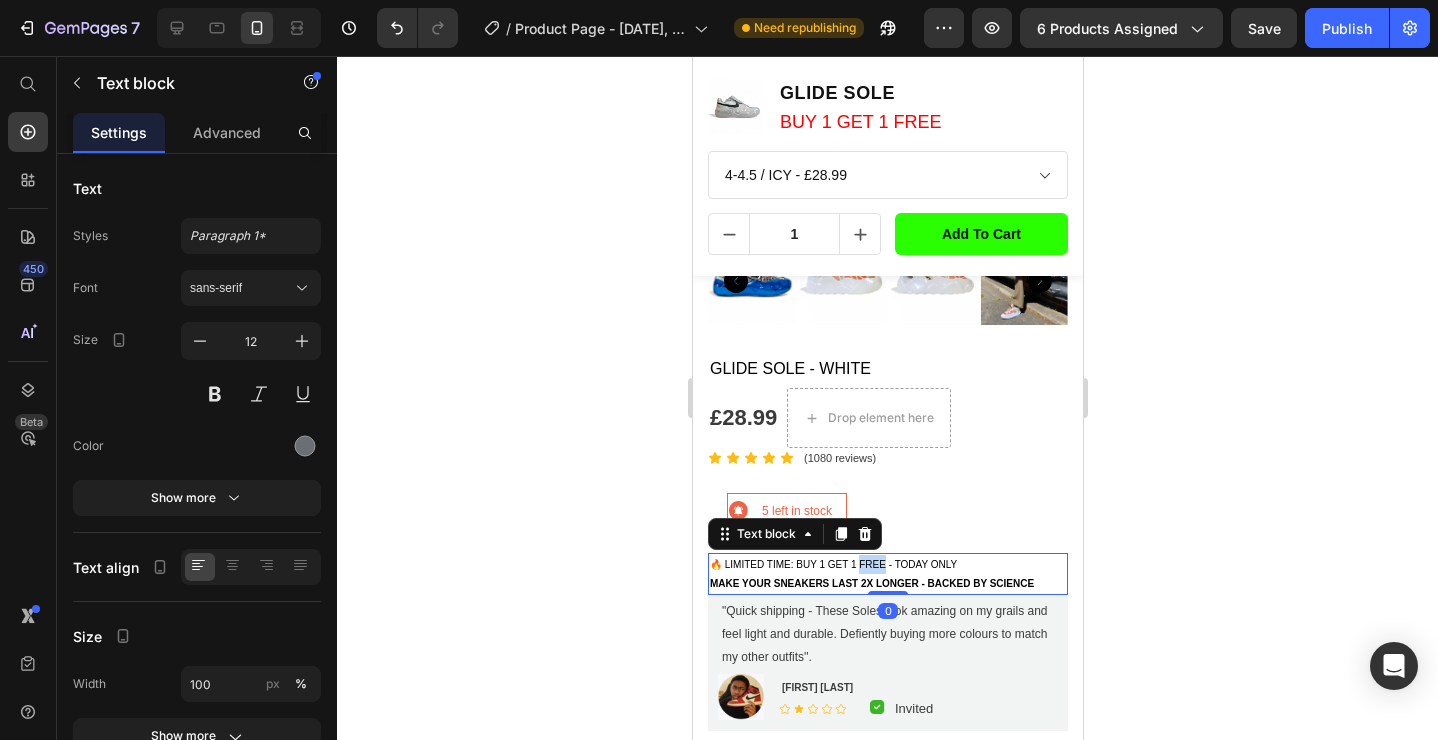 click on "🔥 LIMITED TIME: BUY 1 GET 1 FREE - TODAY ONLY" at bounding box center [832, 564] 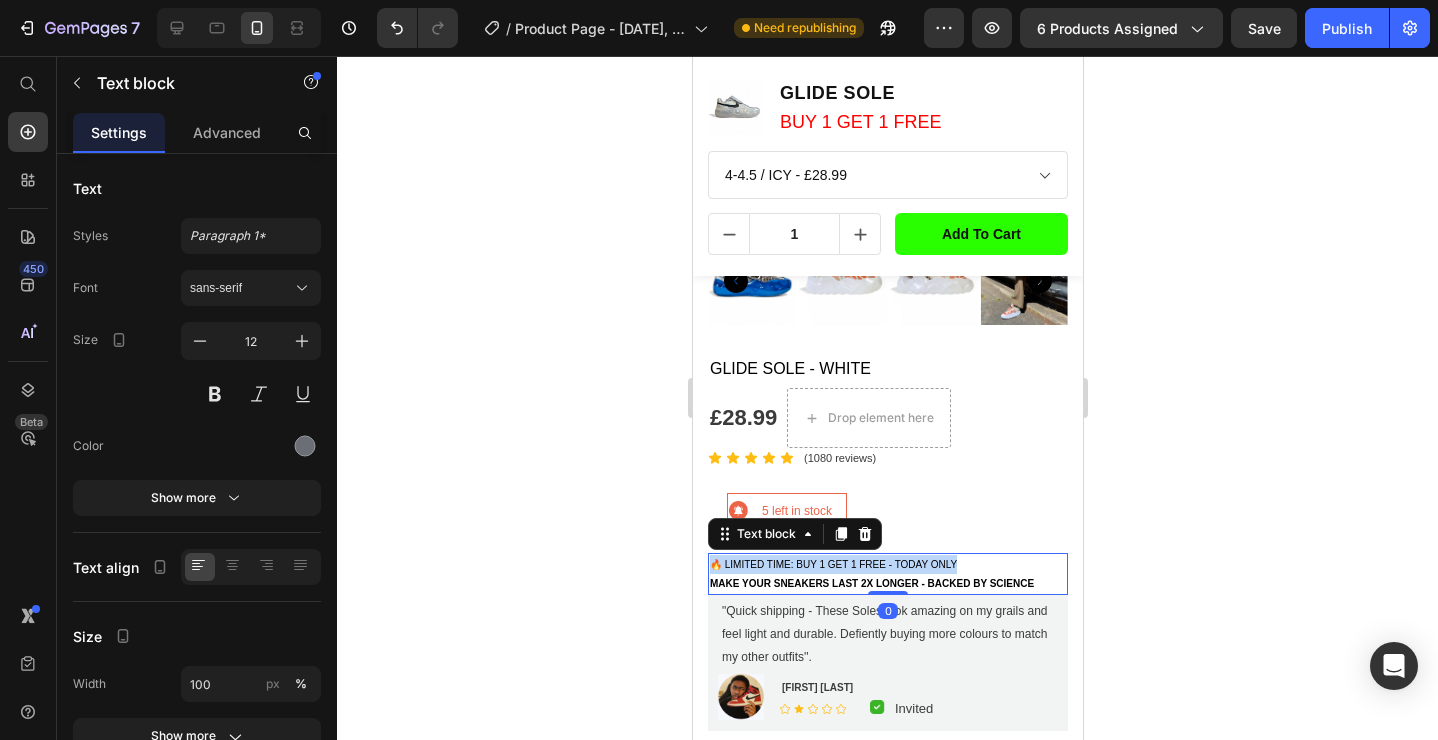 click on "🔥 LIMITED TIME: BUY 1 GET 1 FREE - TODAY ONLY" at bounding box center (832, 564) 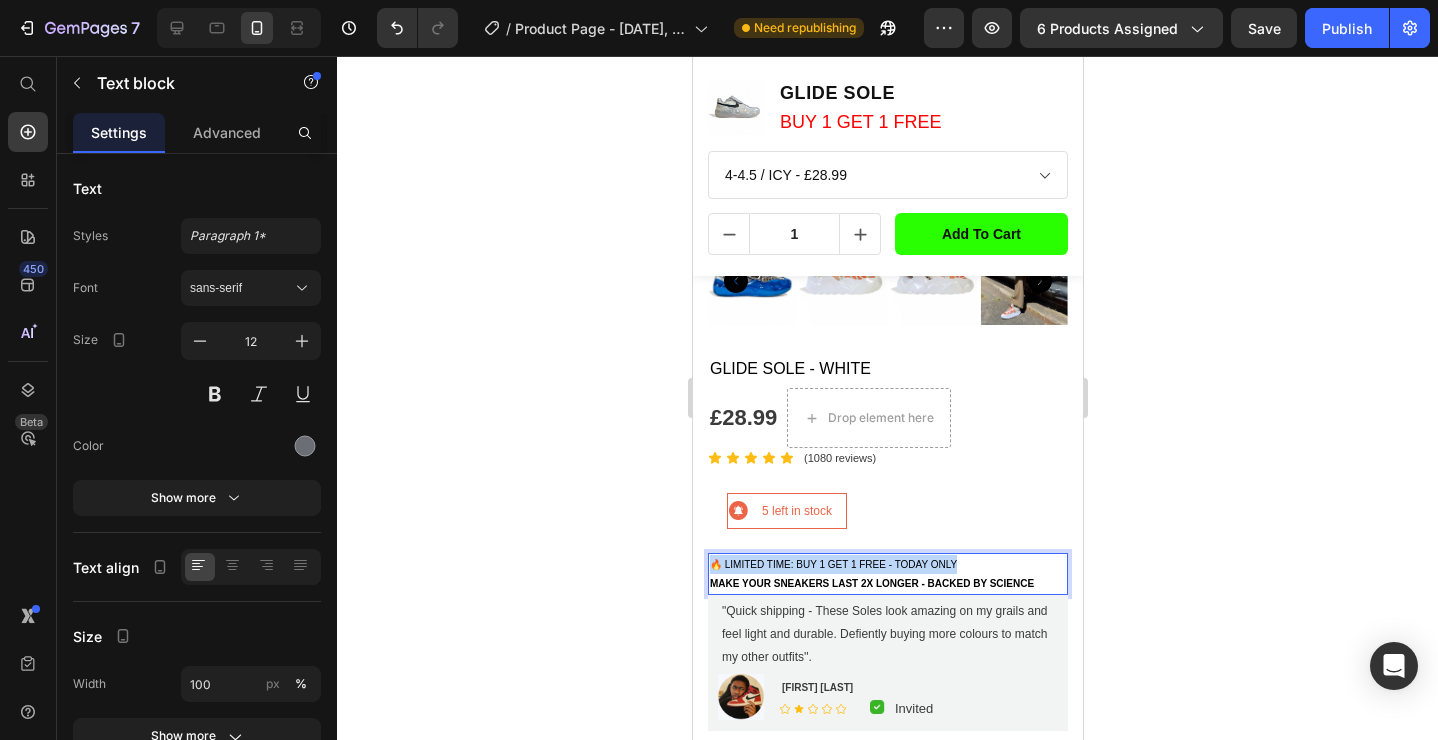 click on "🔥 LIMITED TIME: BUY 1 GET 1 FREE - TODAY ONLY" at bounding box center [832, 564] 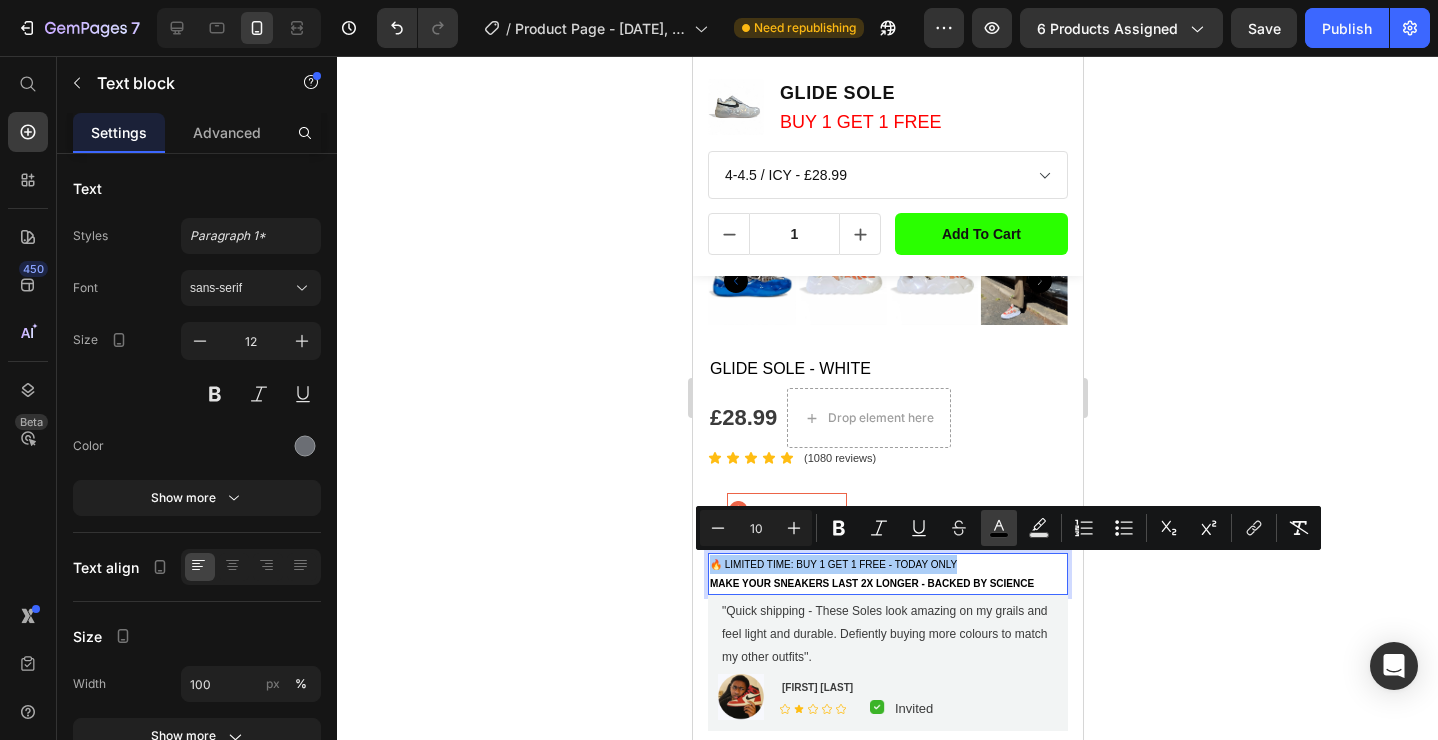 click 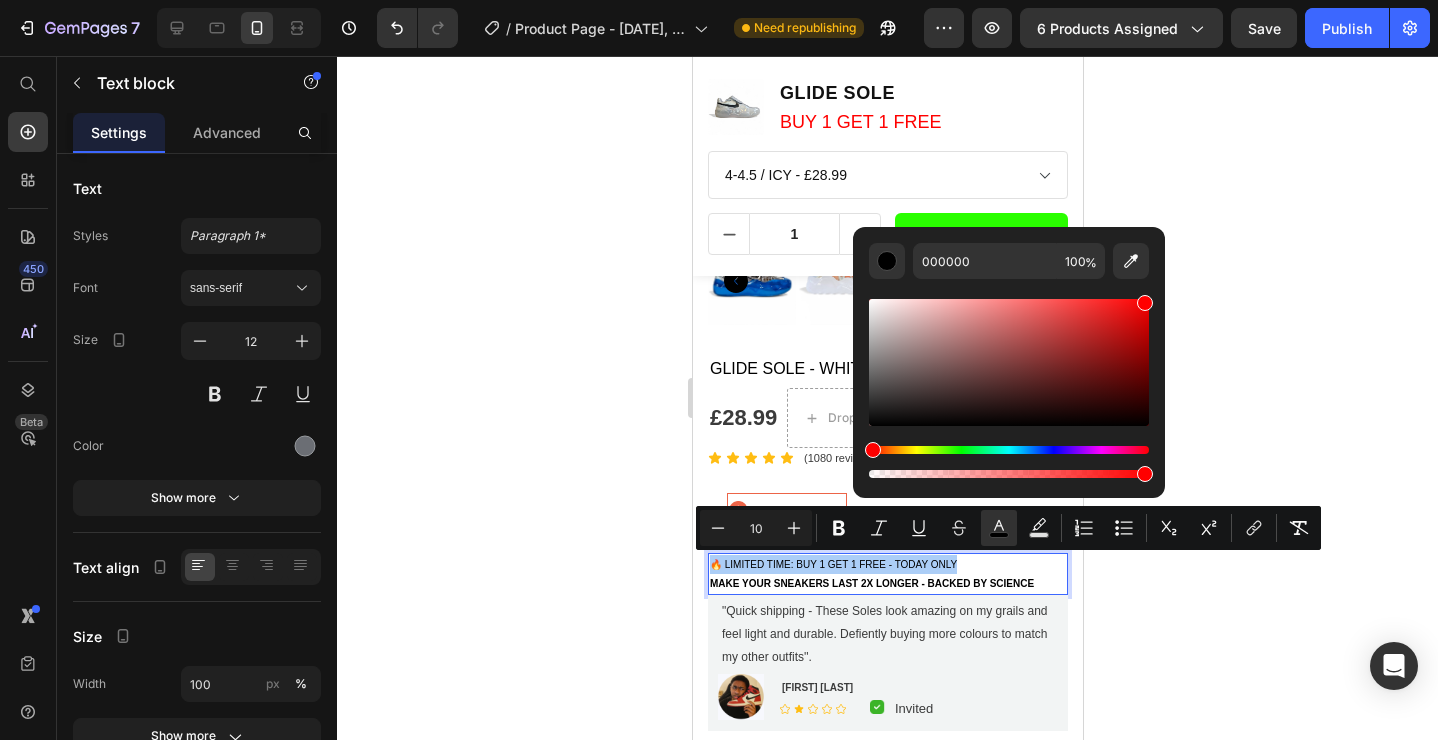 drag, startPoint x: 1141, startPoint y: 301, endPoint x: 1153, endPoint y: 292, distance: 15 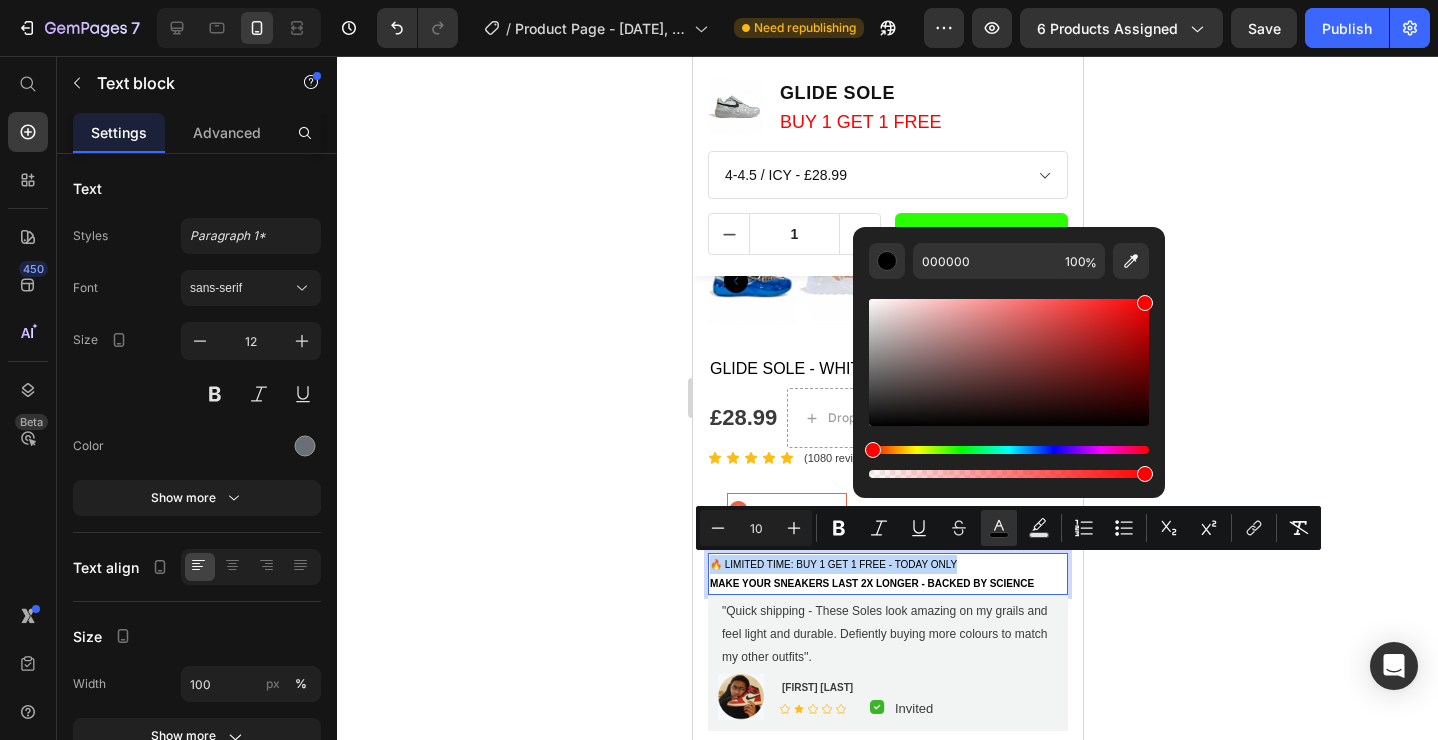 type on "FF0000" 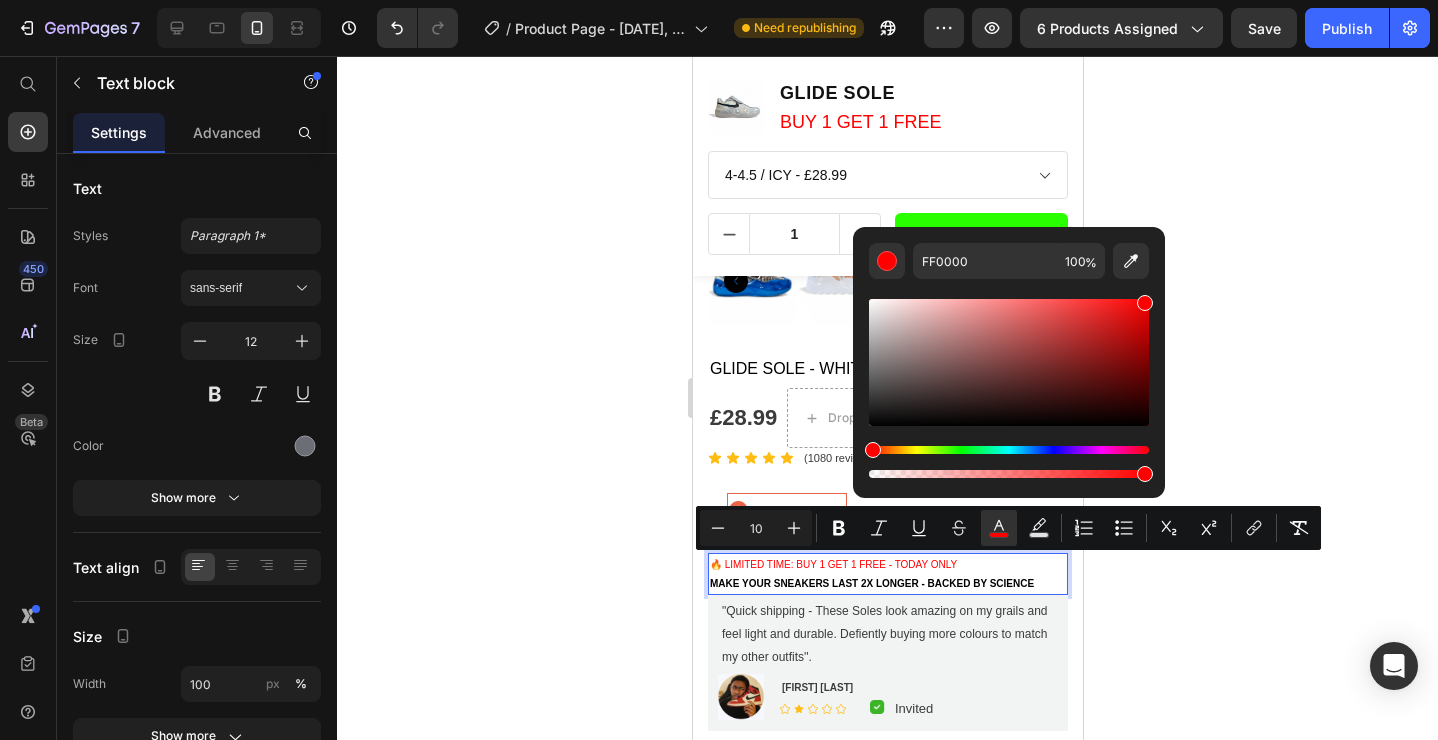 click 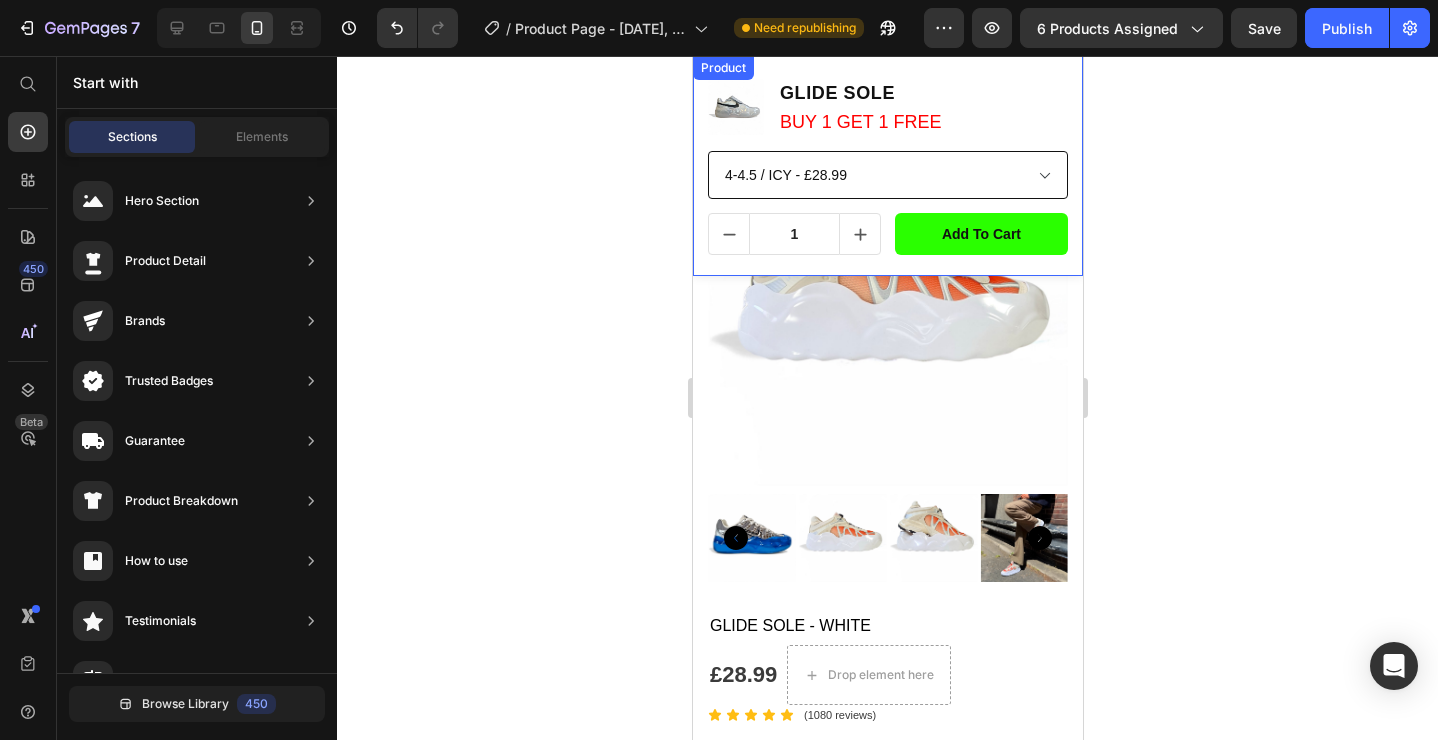 scroll, scrollTop: 186, scrollLeft: 0, axis: vertical 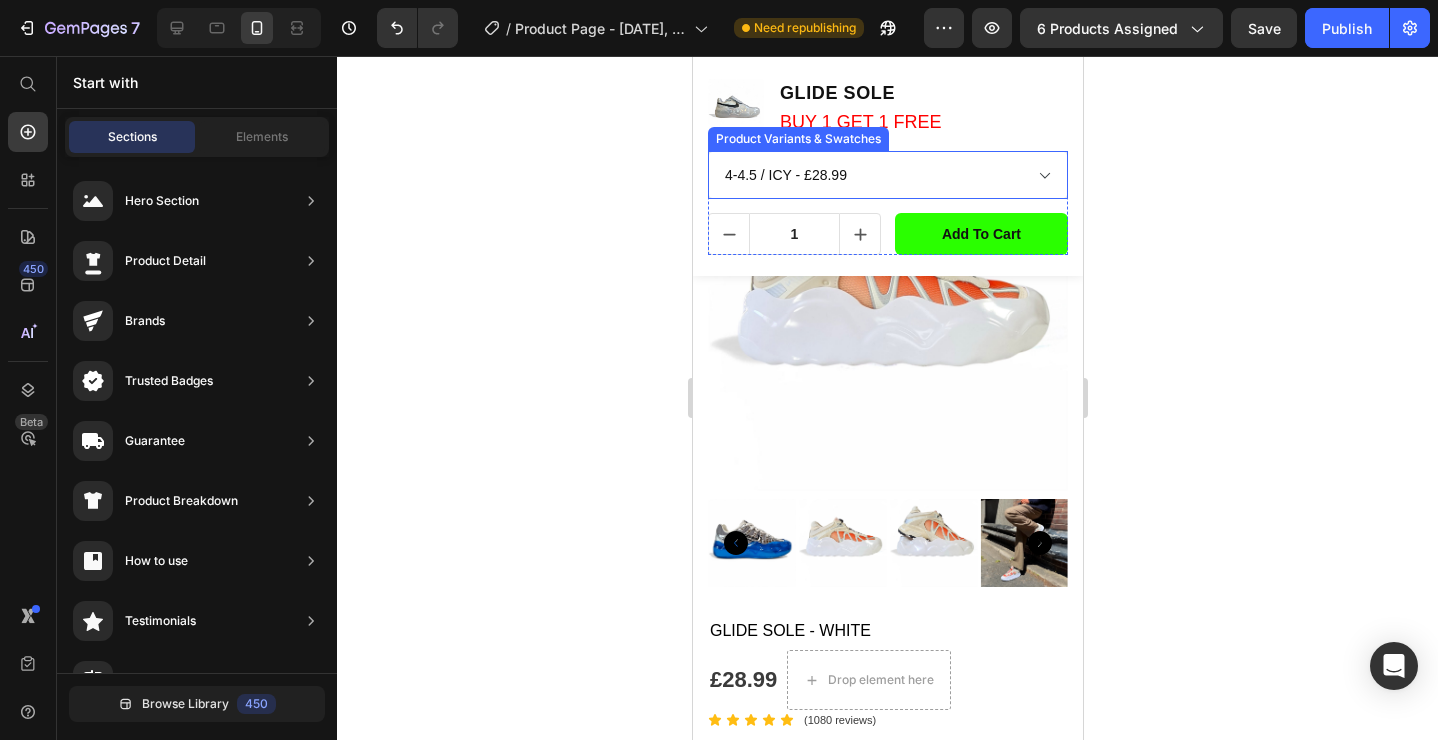 click on "Product Variants & Swatches" at bounding box center [797, 139] 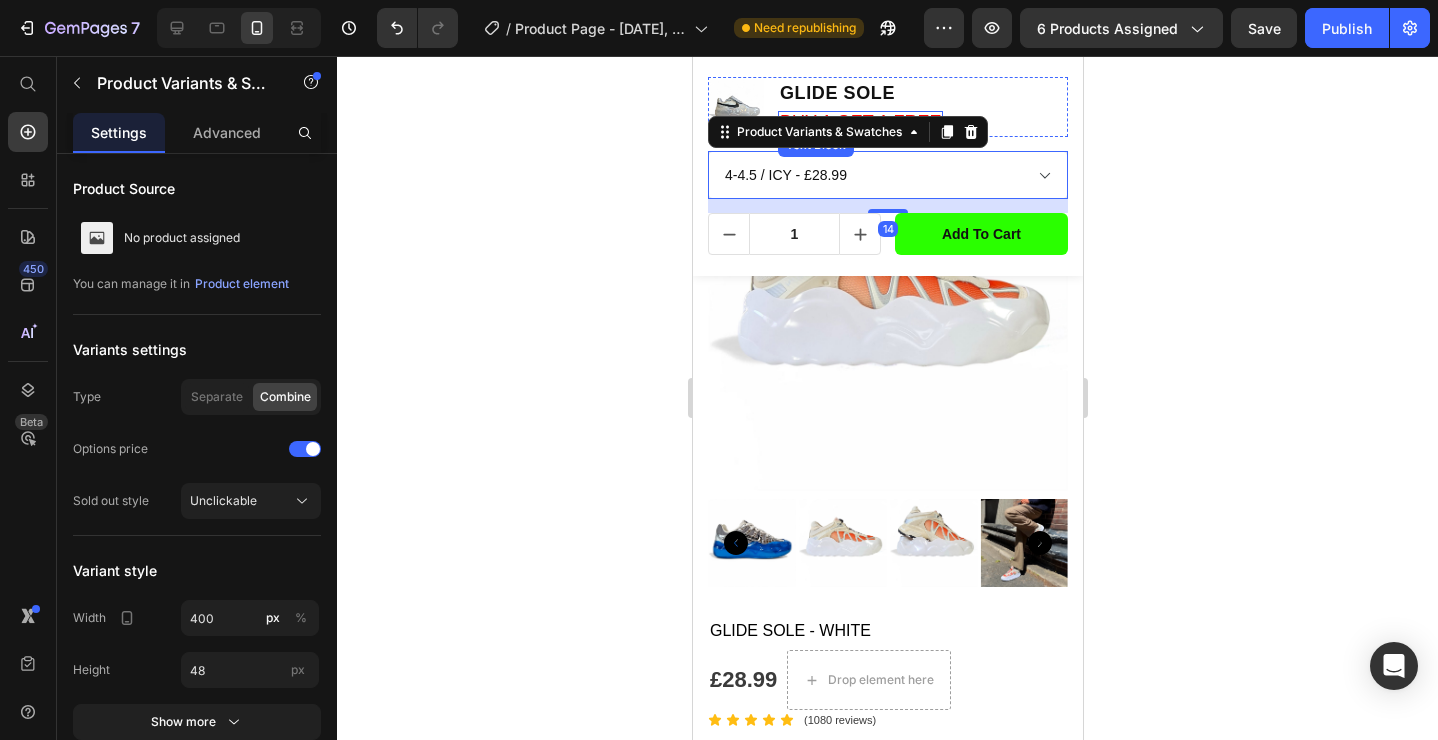 click on "BUY 1 GET 1 FREE" at bounding box center [859, 122] 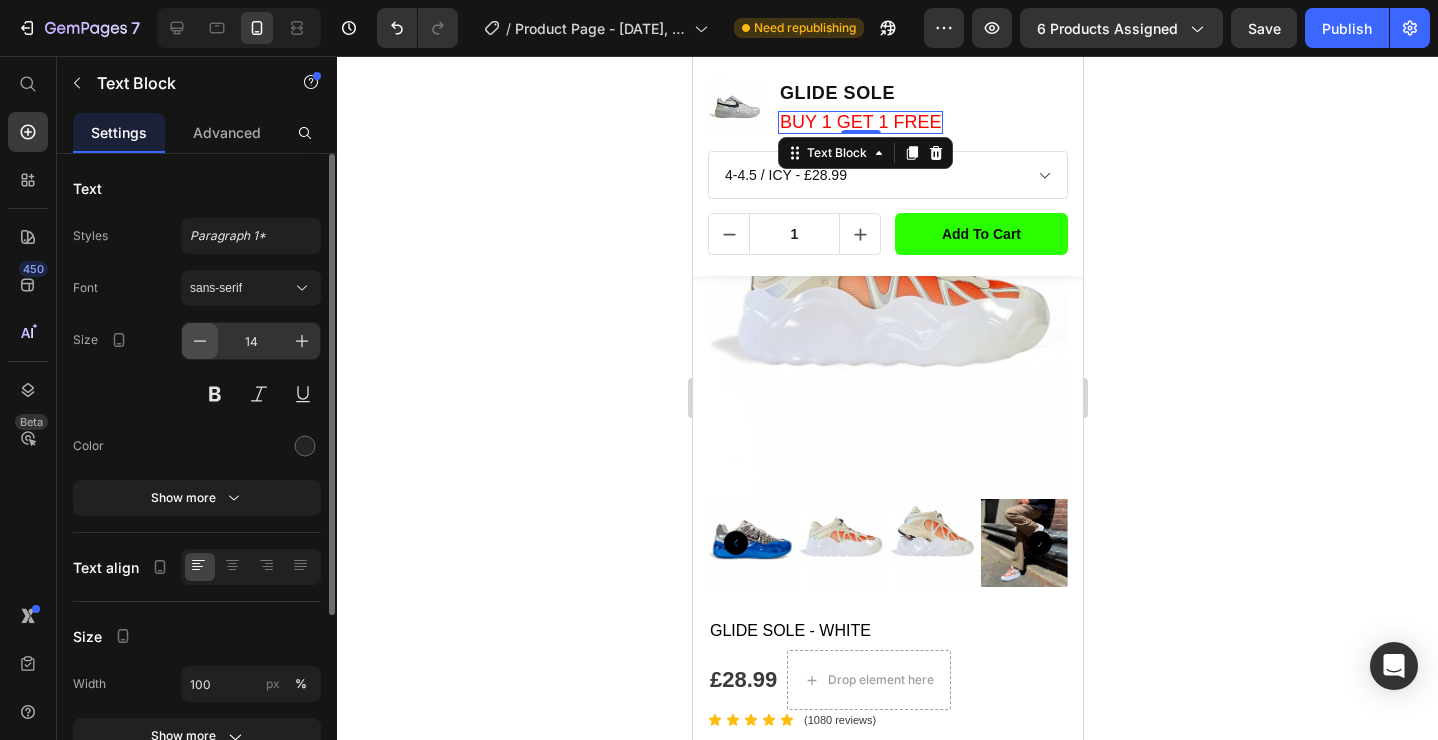 click 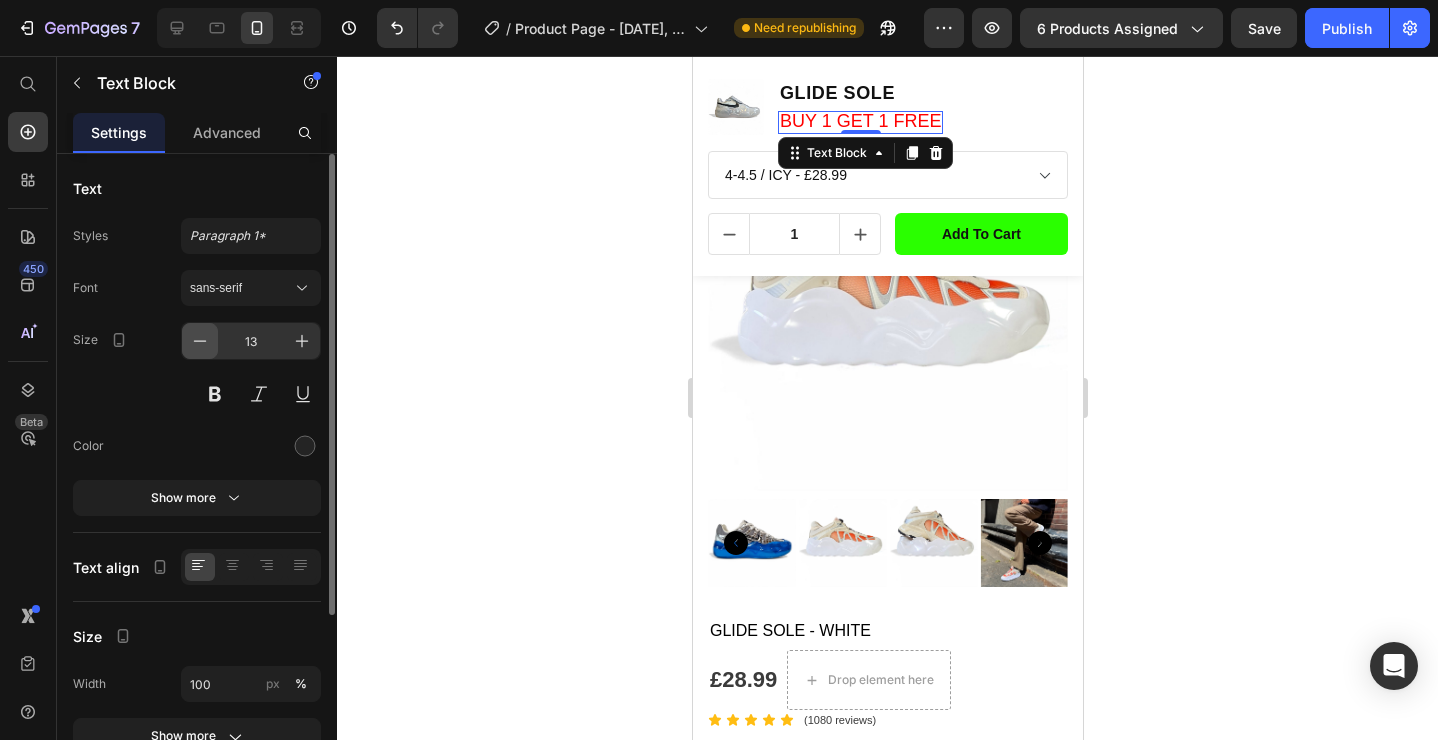 click 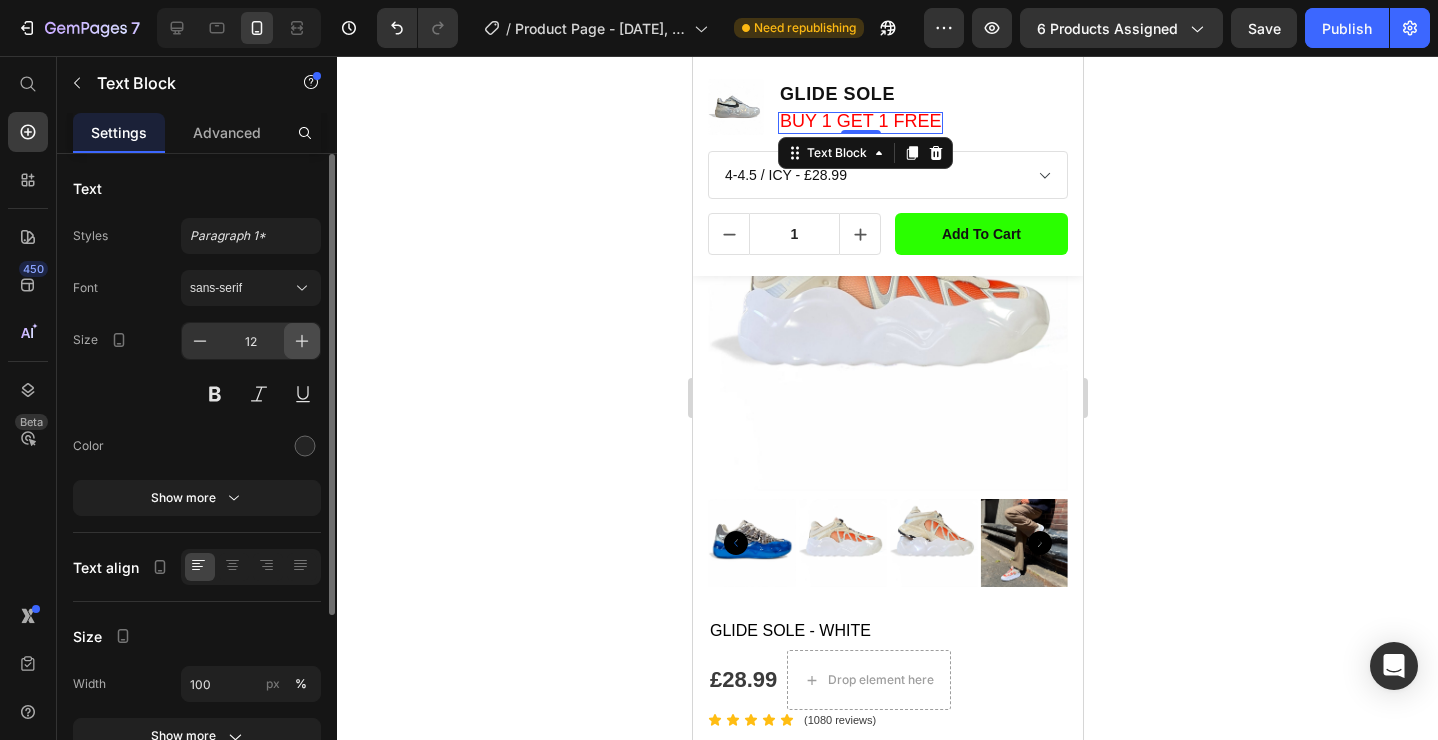 click 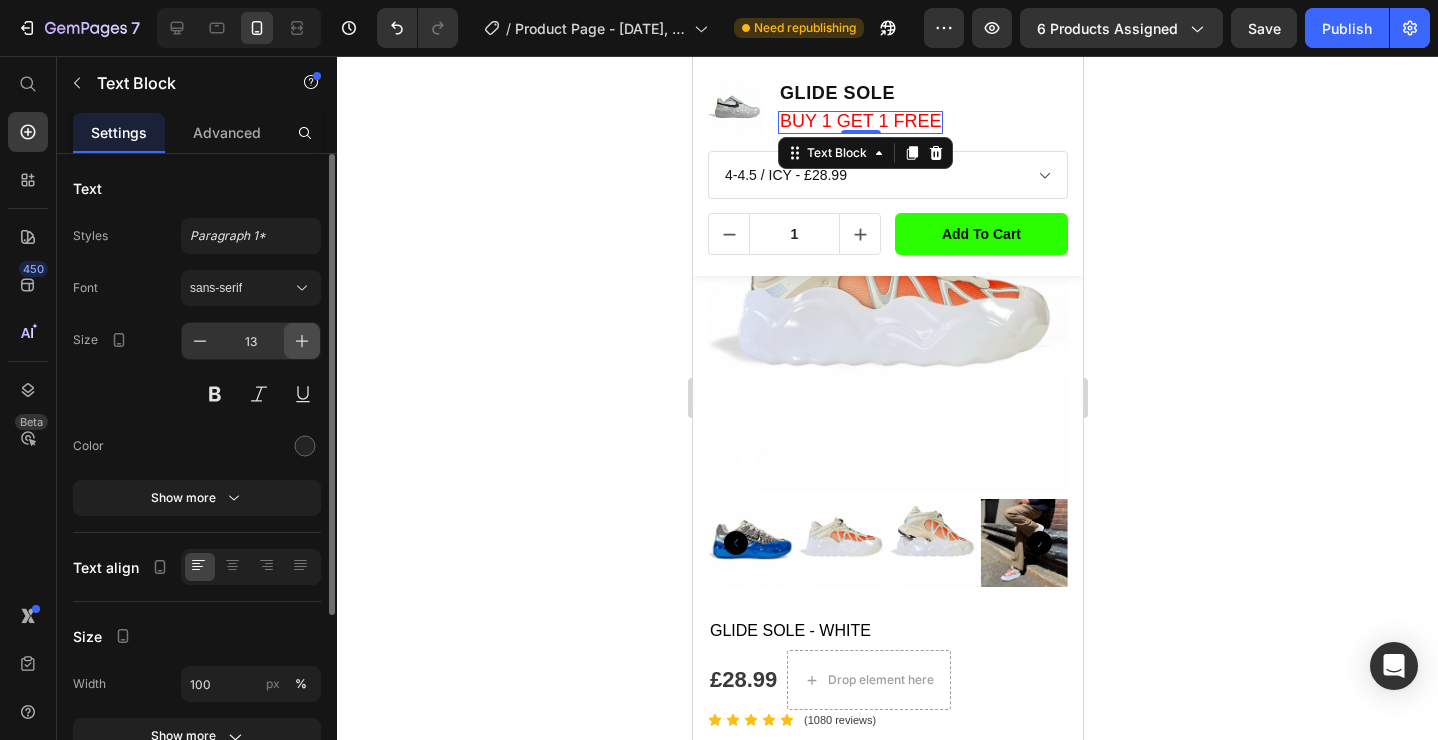 click 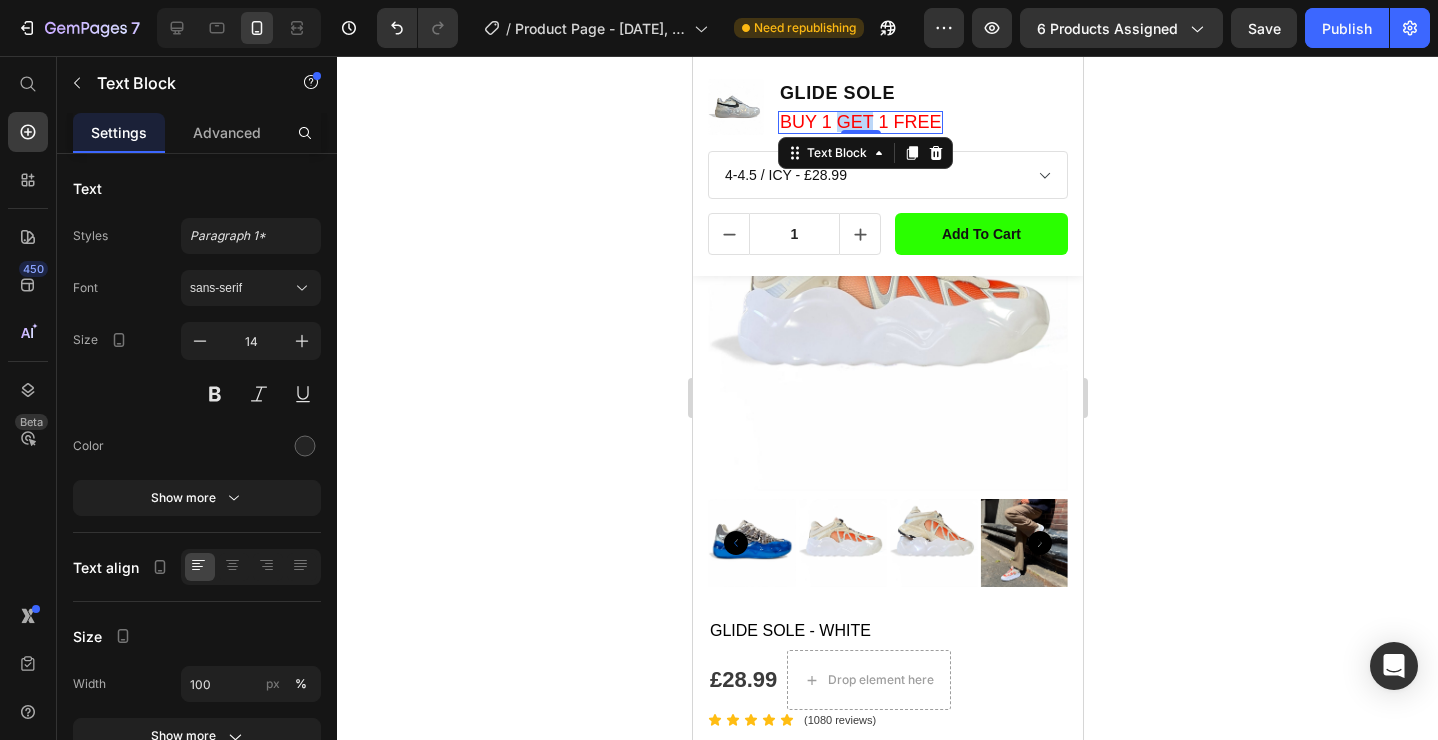 click on "BUY 1 GET 1 FREE" at bounding box center [859, 122] 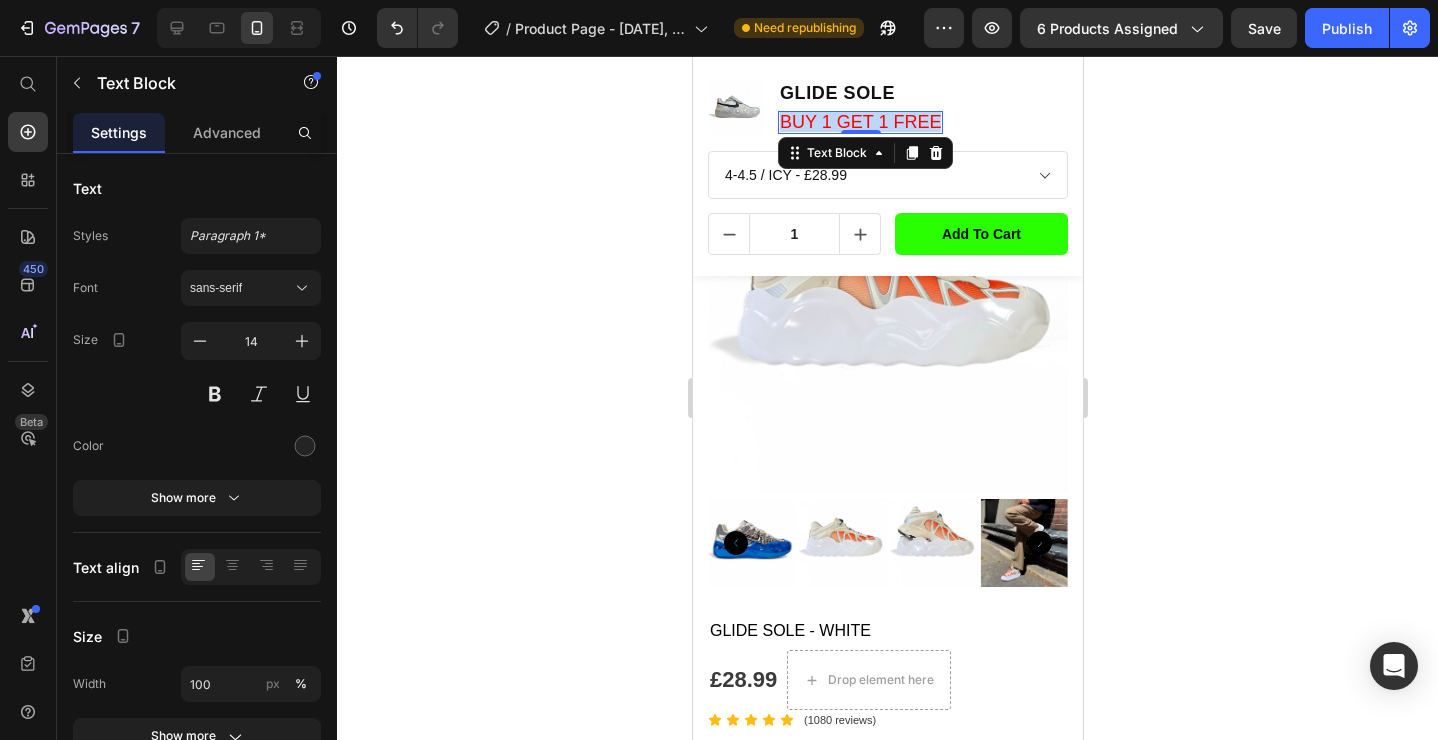 click on "BUY 1 GET 1 FREE" at bounding box center (859, 122) 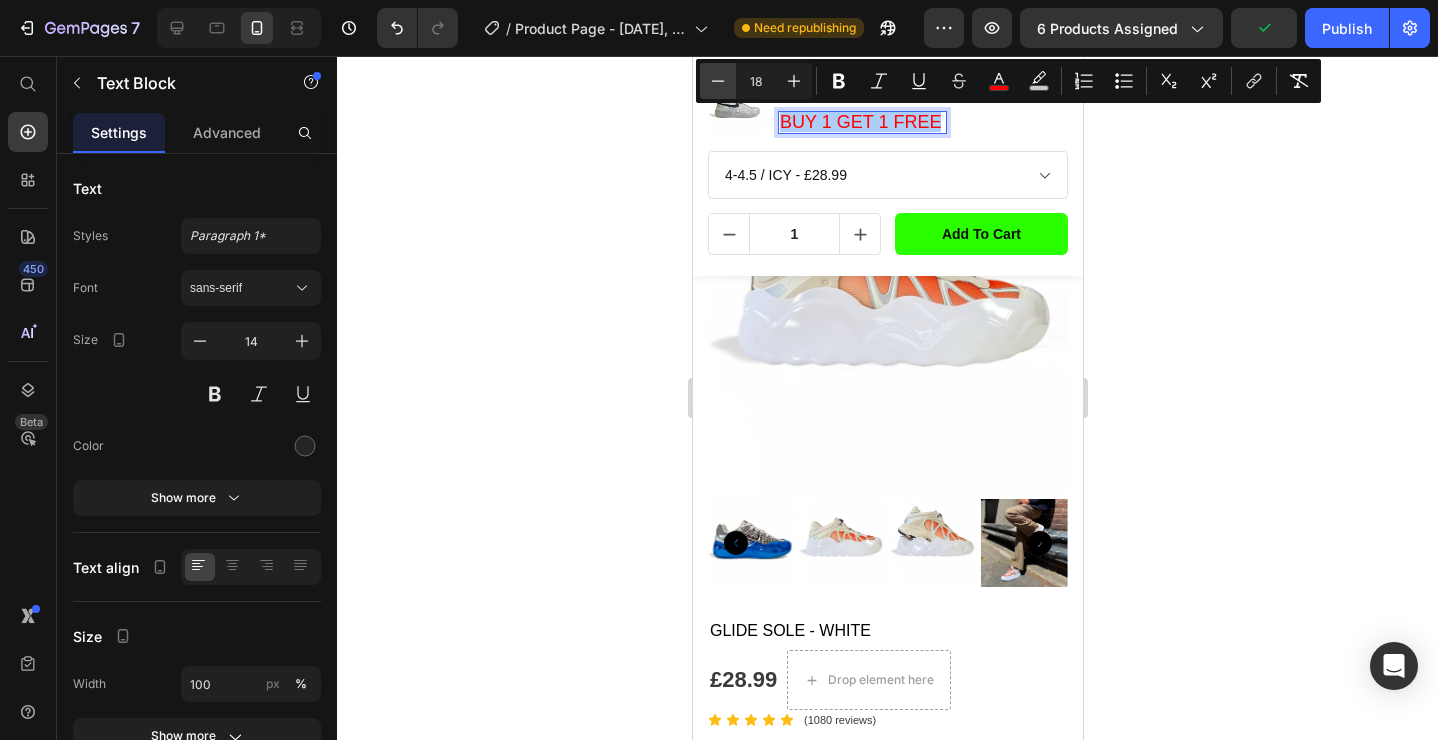 click 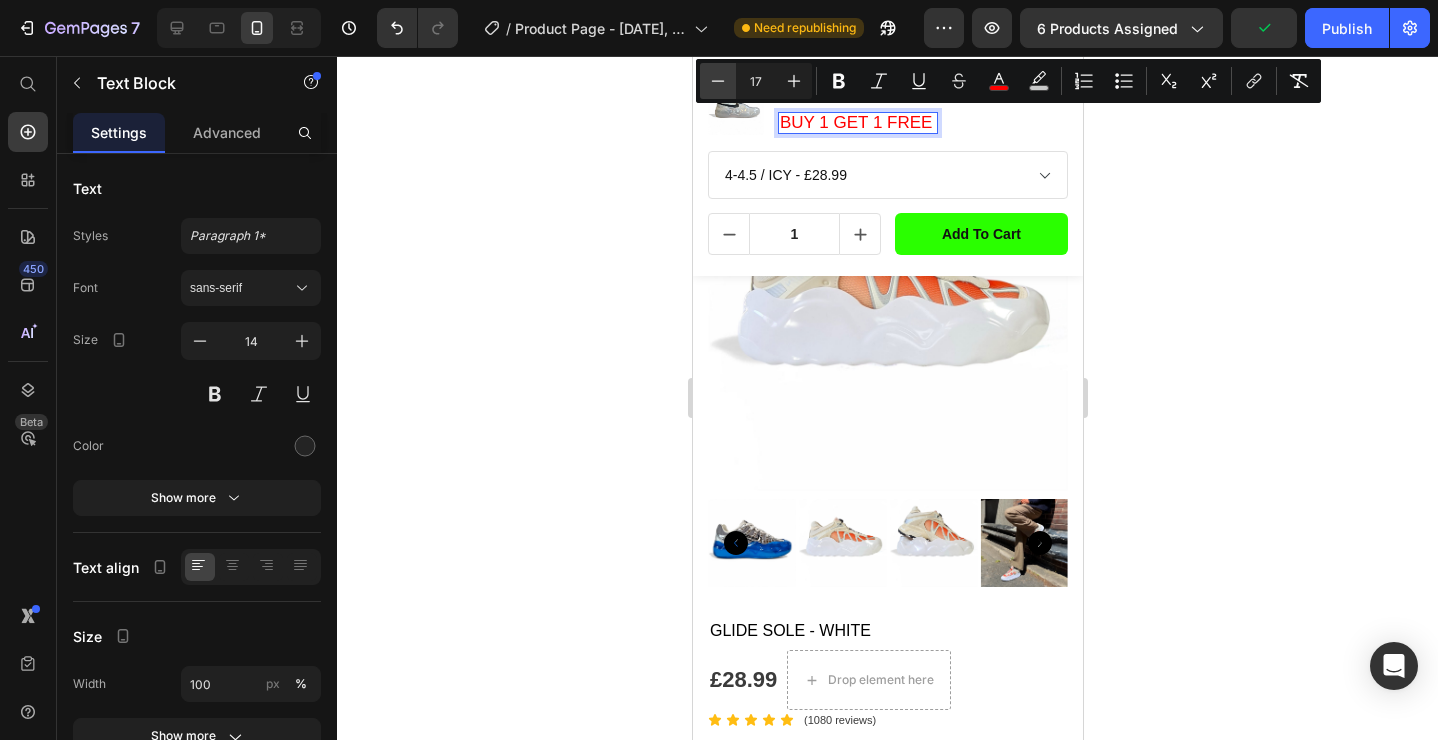 click 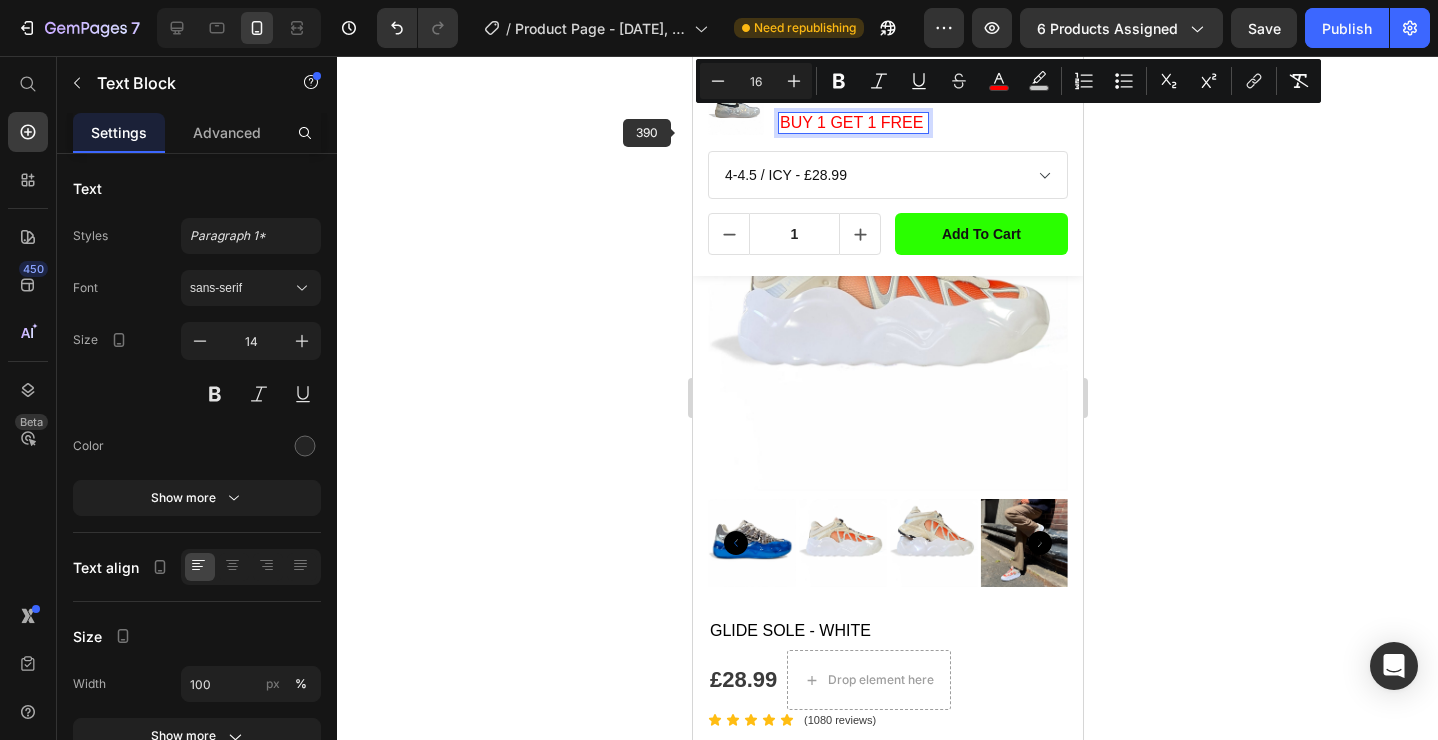 click 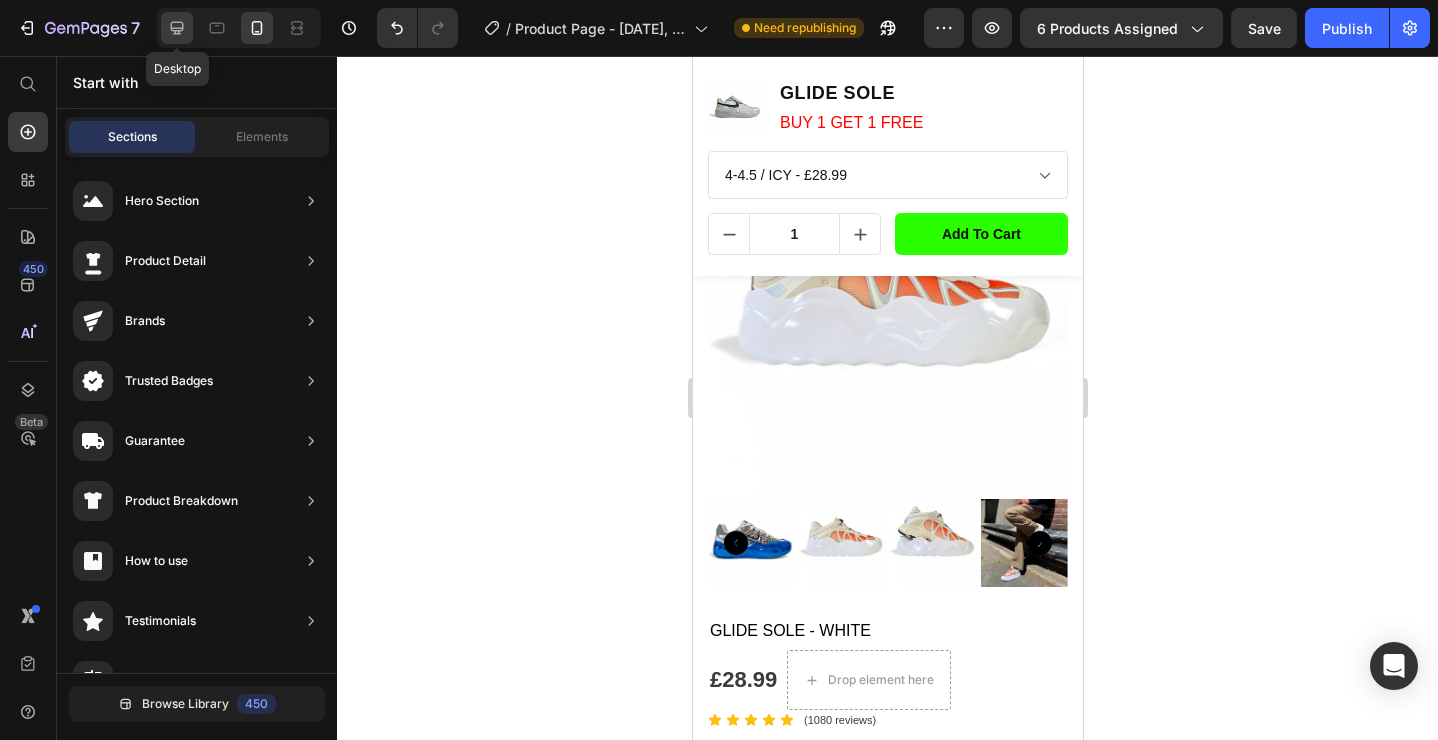 click 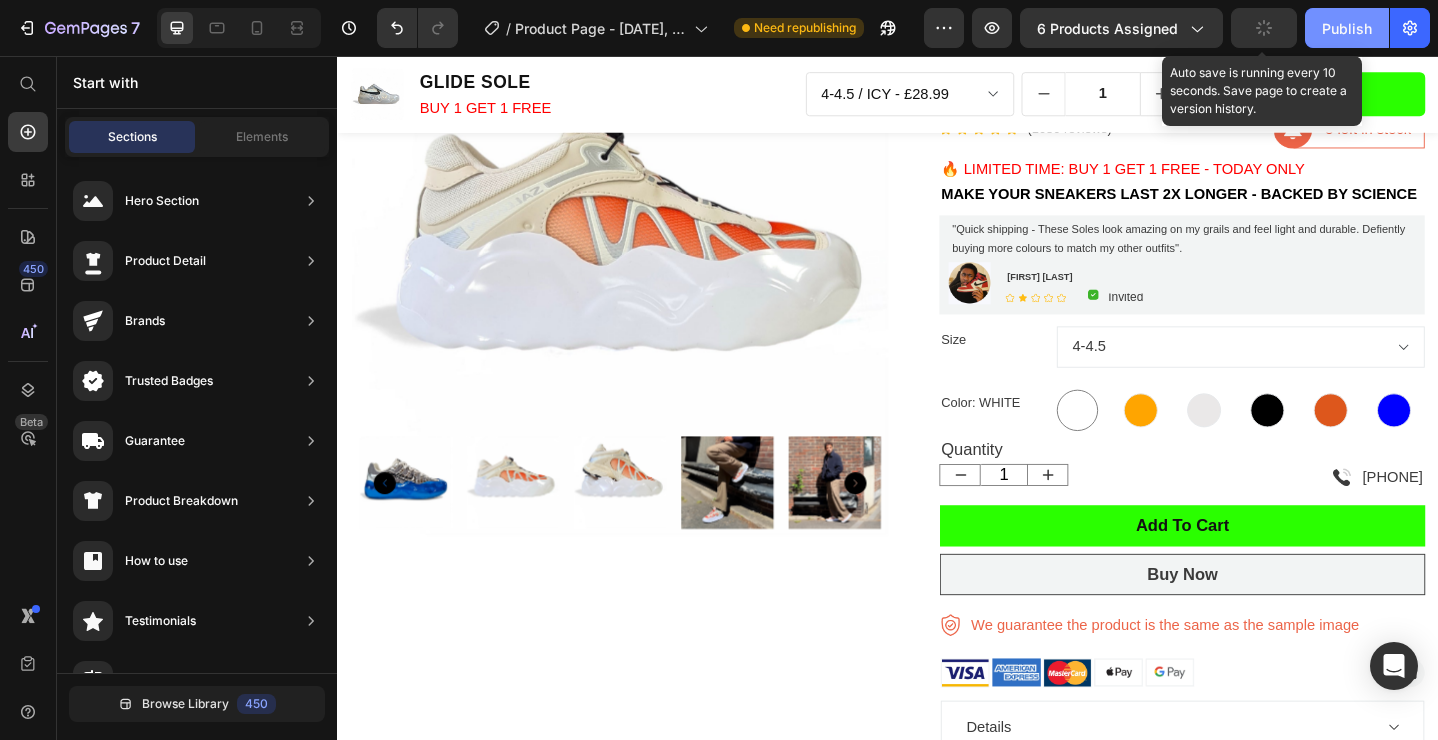 click on "Publish" at bounding box center (1347, 28) 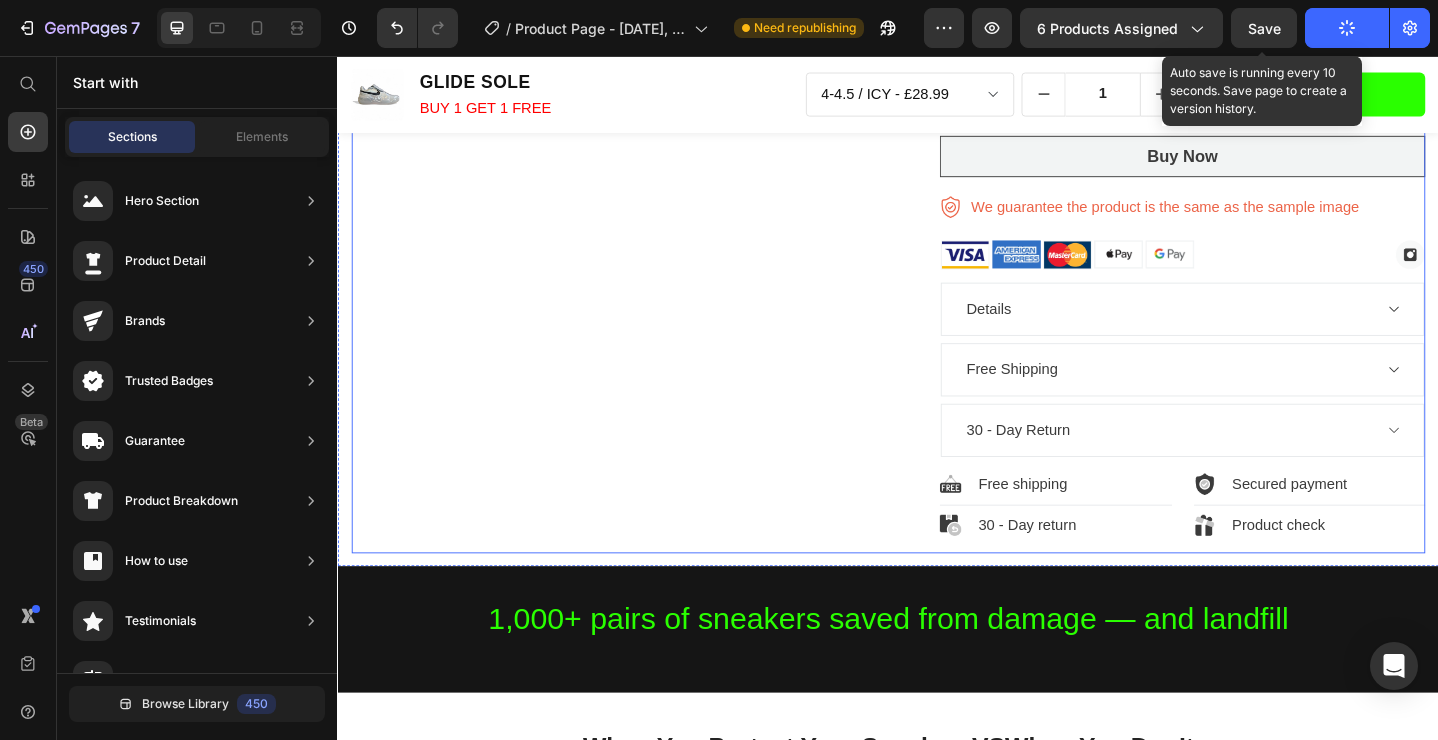 scroll, scrollTop: 684, scrollLeft: 0, axis: vertical 